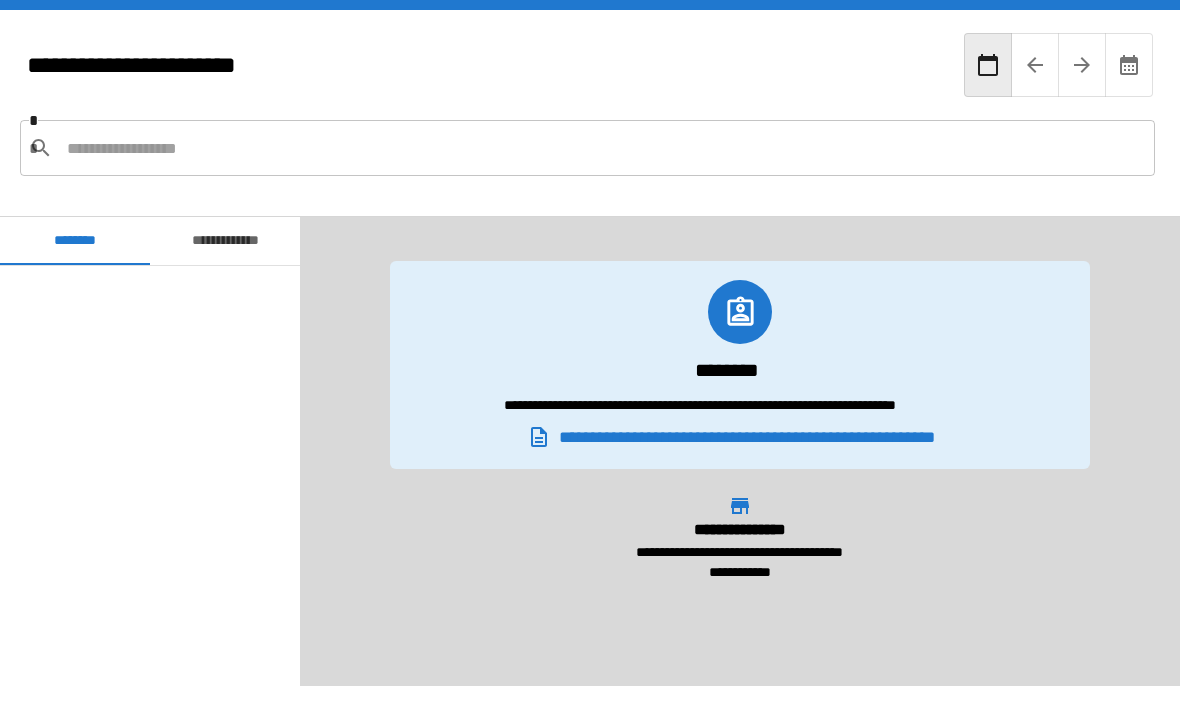scroll, scrollTop: 64, scrollLeft: 0, axis: vertical 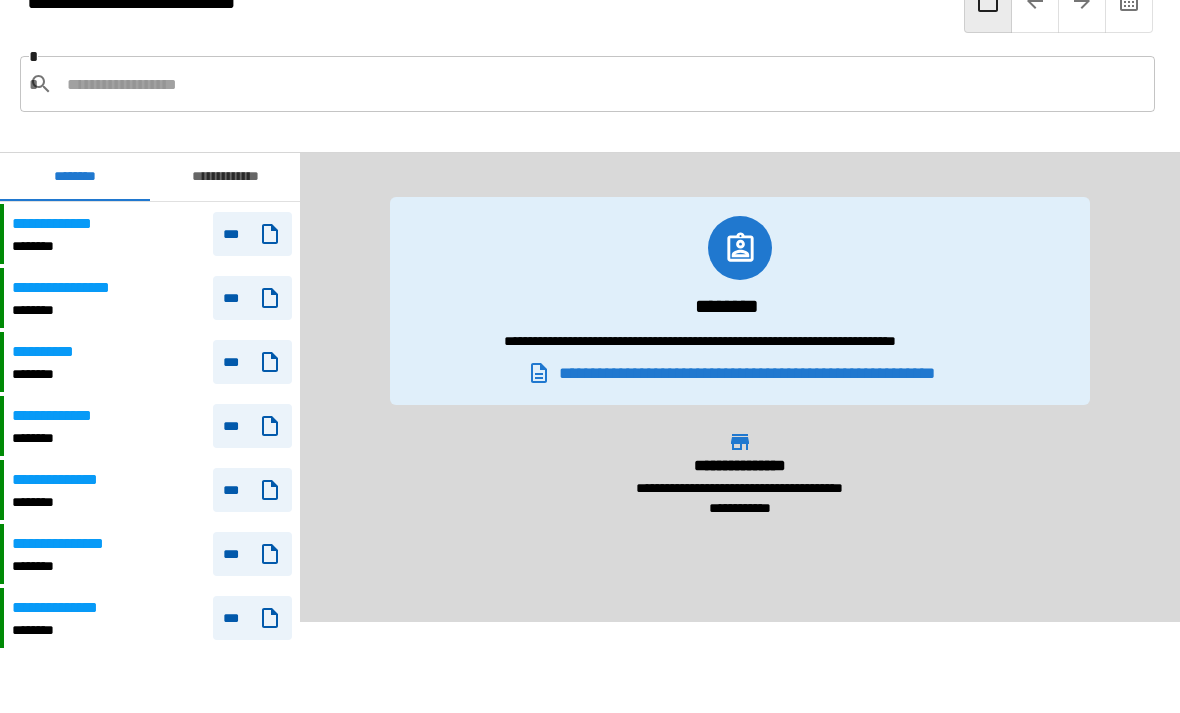 click on "**********" at bounding box center [70, 480] 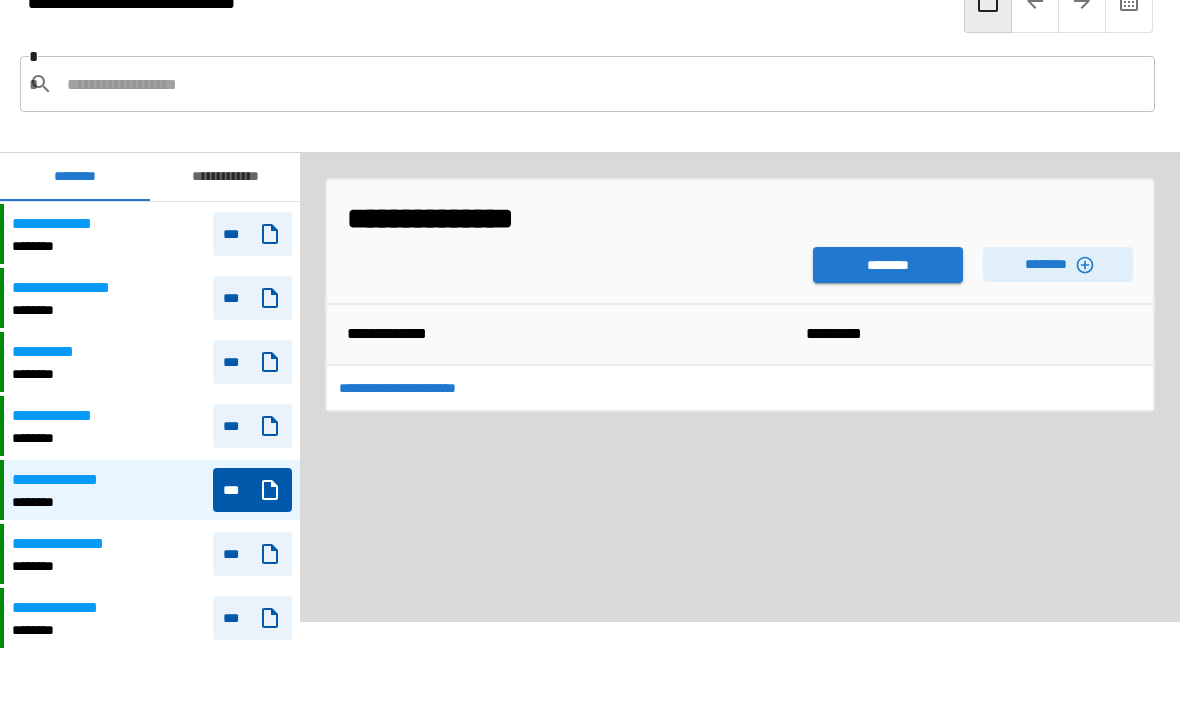 click on "********" at bounding box center (888, 265) 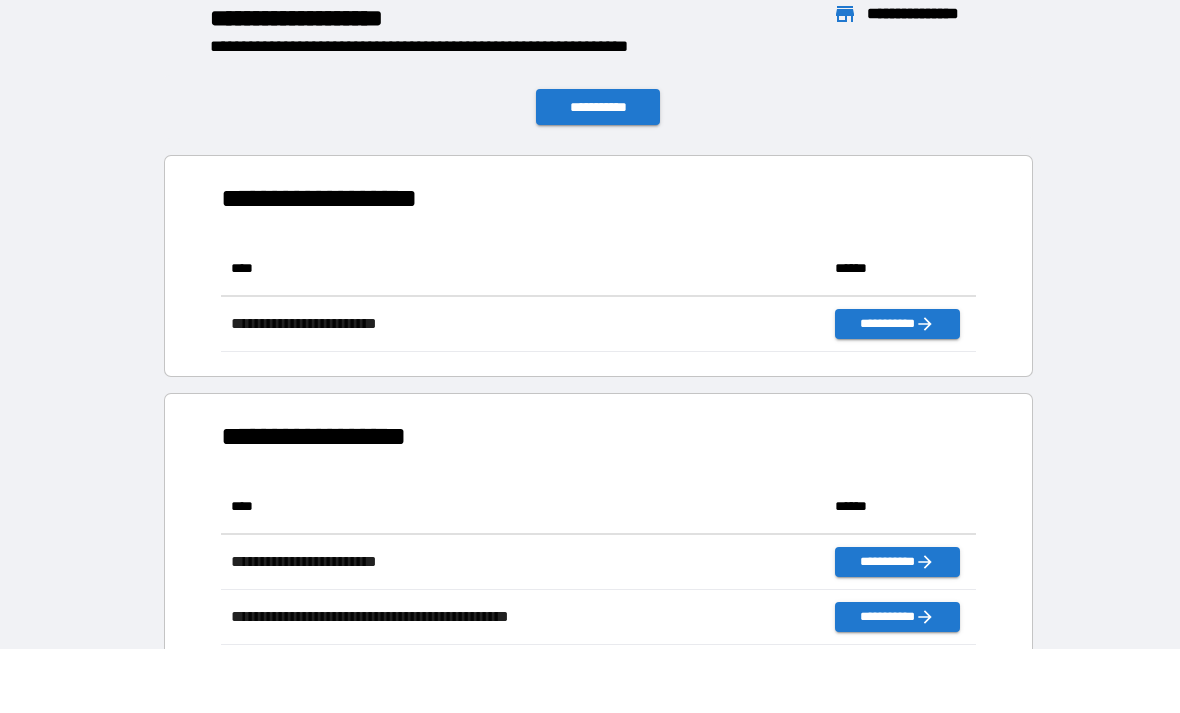 scroll, scrollTop: 1, scrollLeft: 1, axis: both 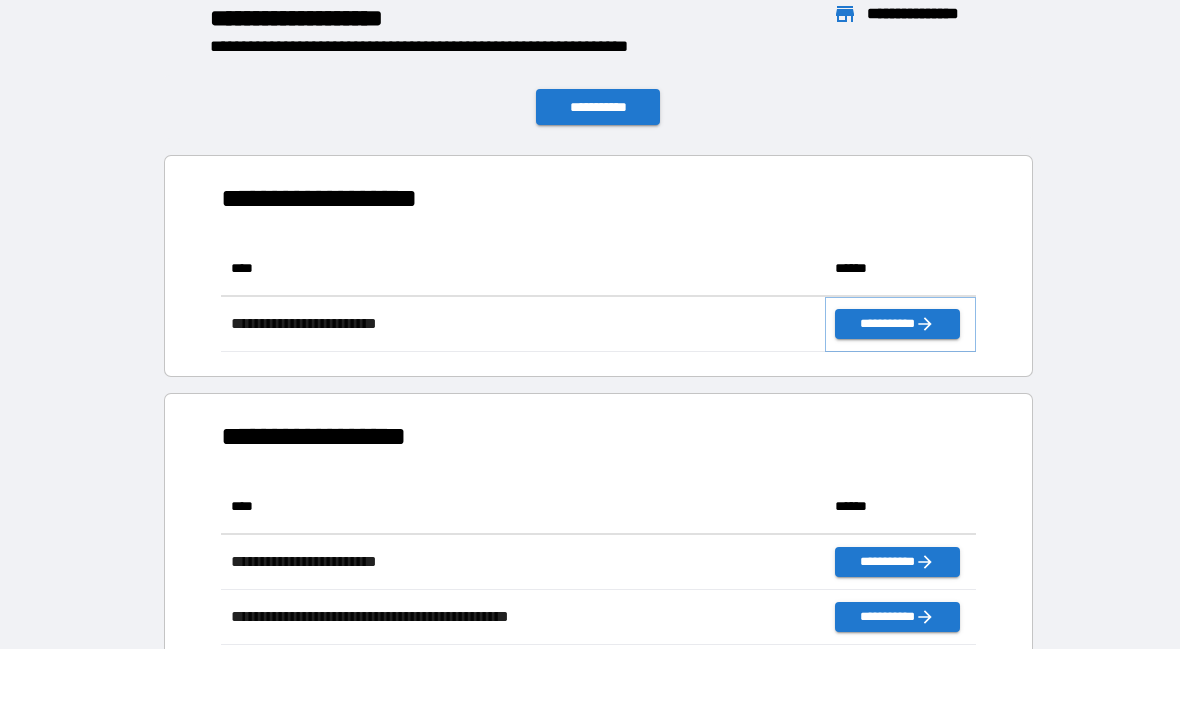 click 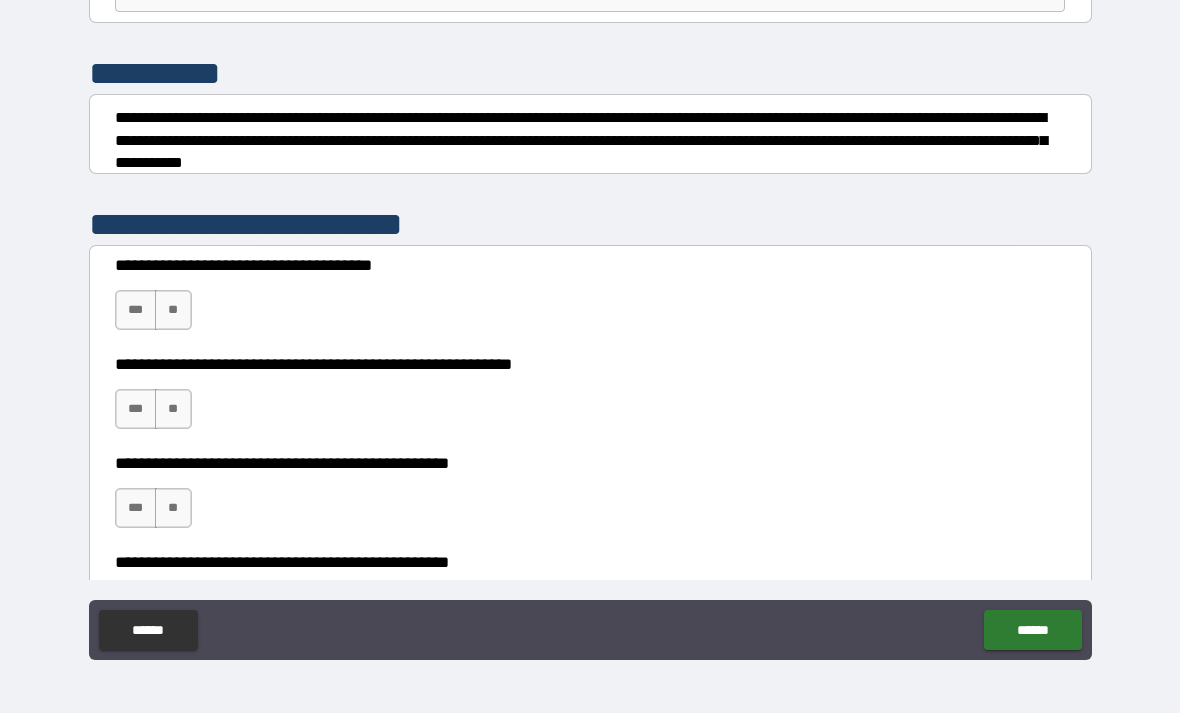 scroll, scrollTop: 210, scrollLeft: 0, axis: vertical 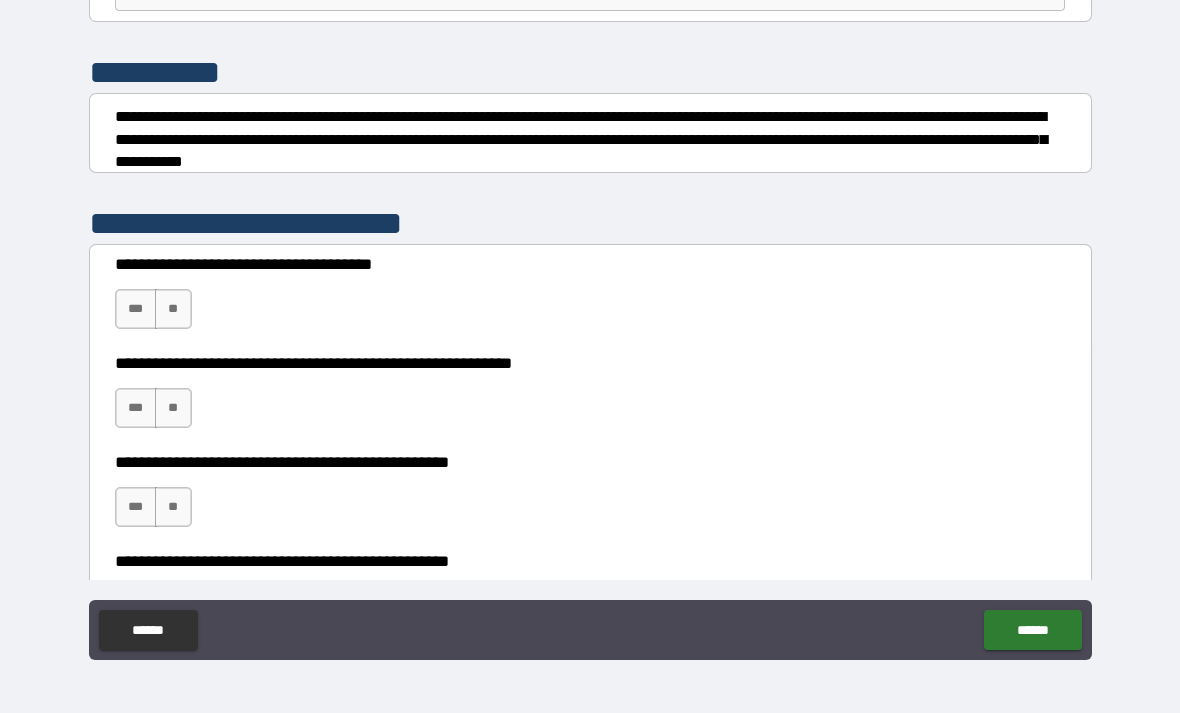click on "***" at bounding box center (136, 309) 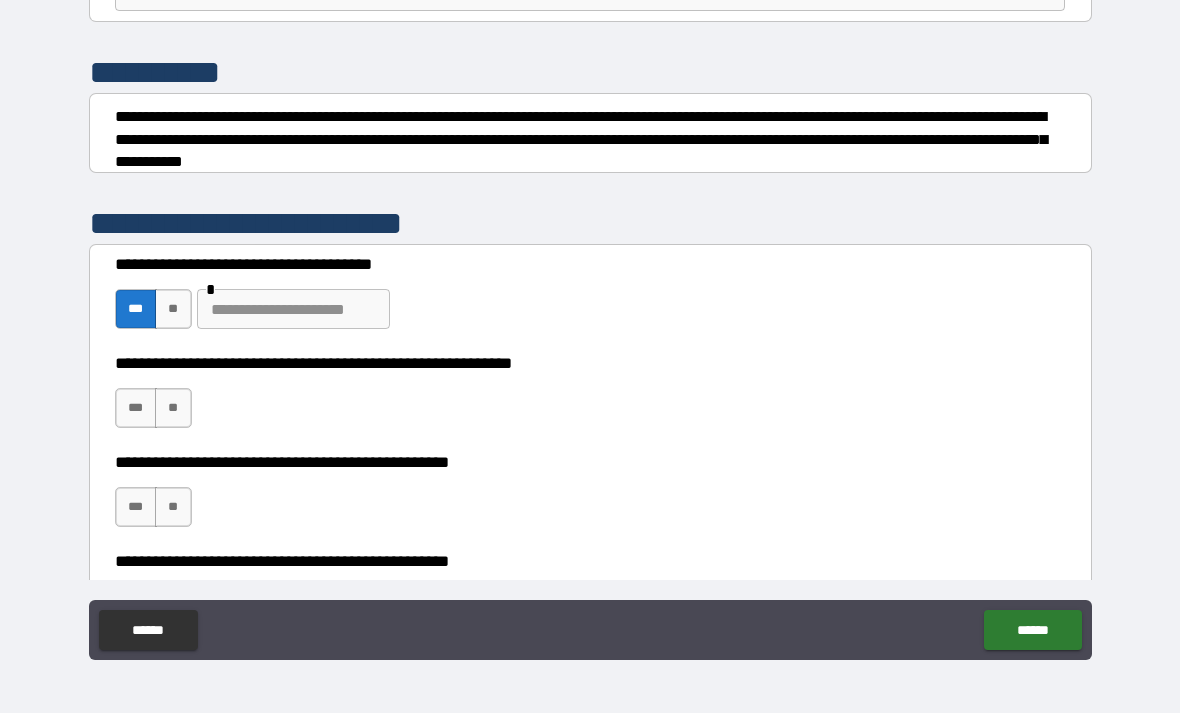 click on "**" at bounding box center (173, 408) 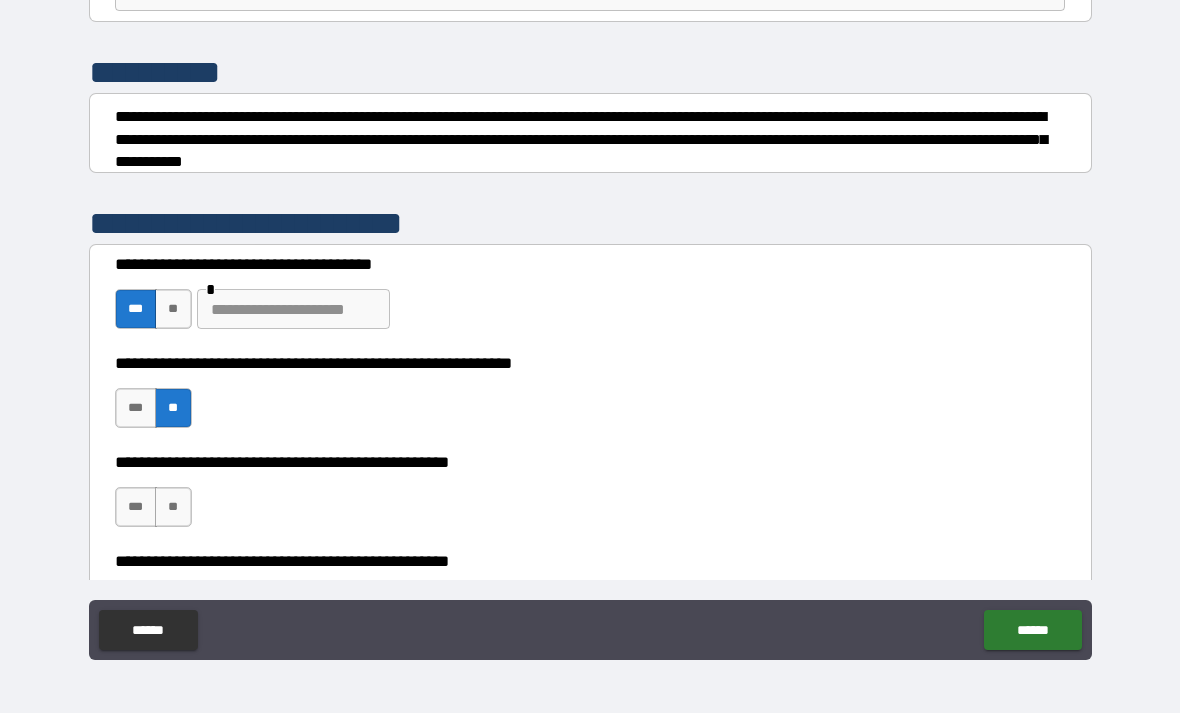 click on "**" at bounding box center (173, 309) 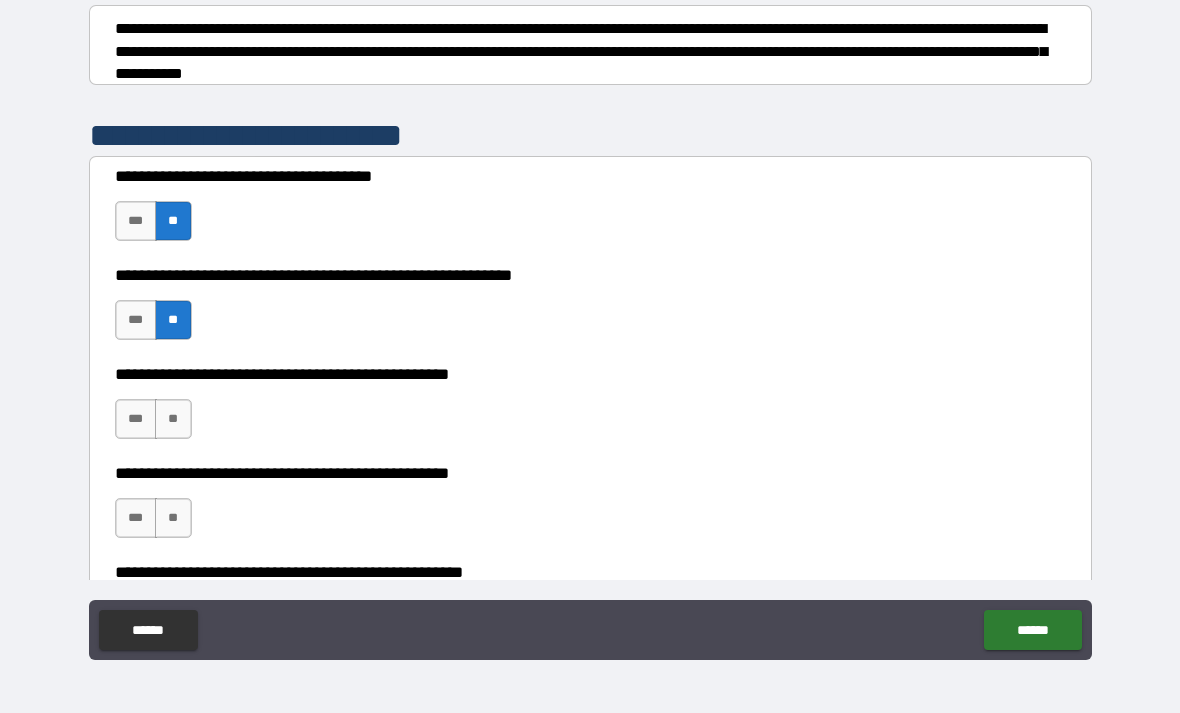 click on "**" at bounding box center [173, 419] 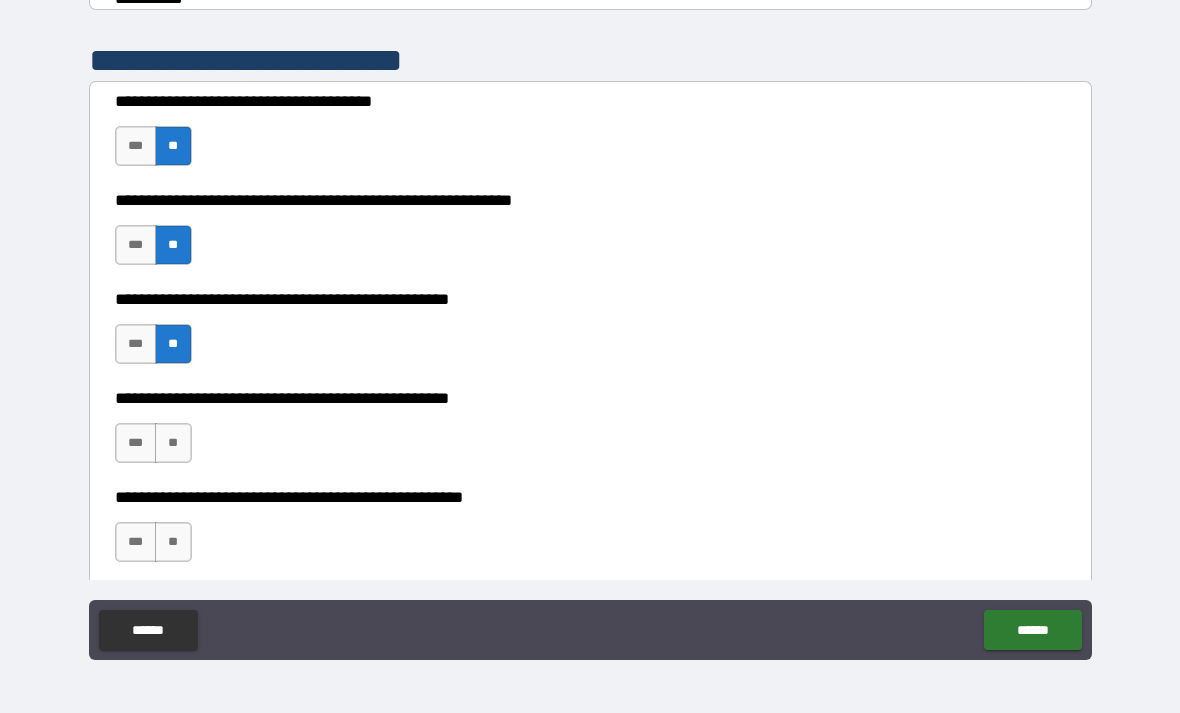 scroll, scrollTop: 396, scrollLeft: 0, axis: vertical 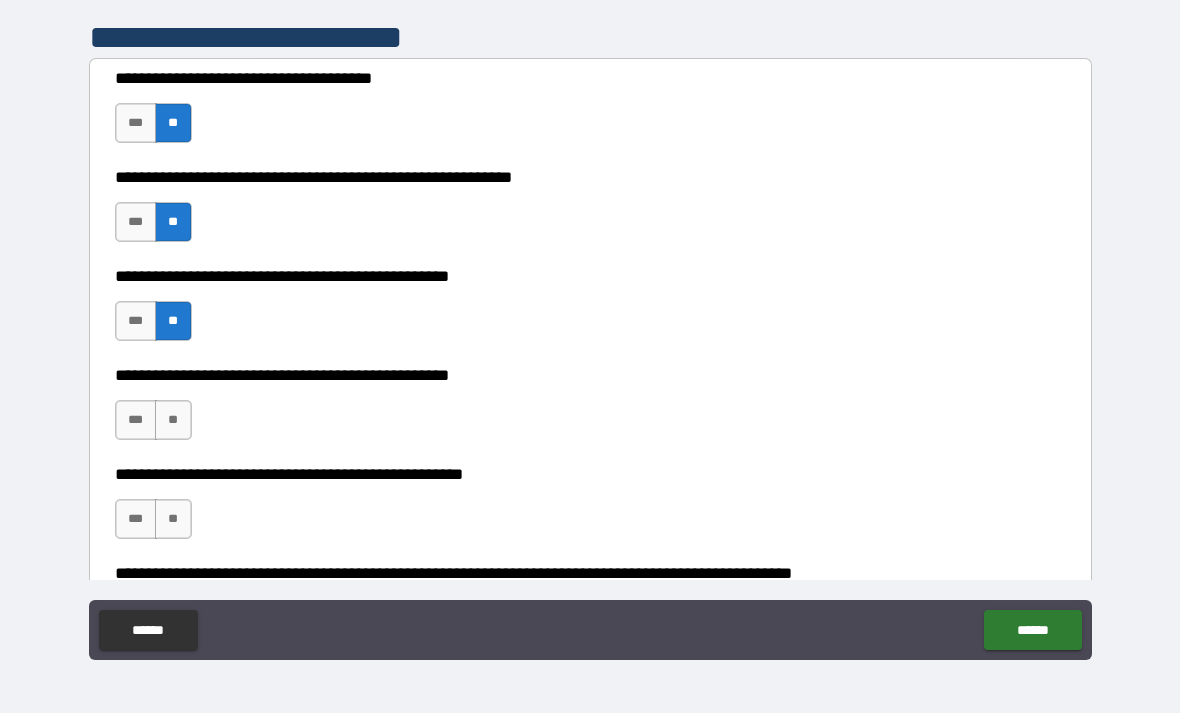 click on "***" at bounding box center [136, 420] 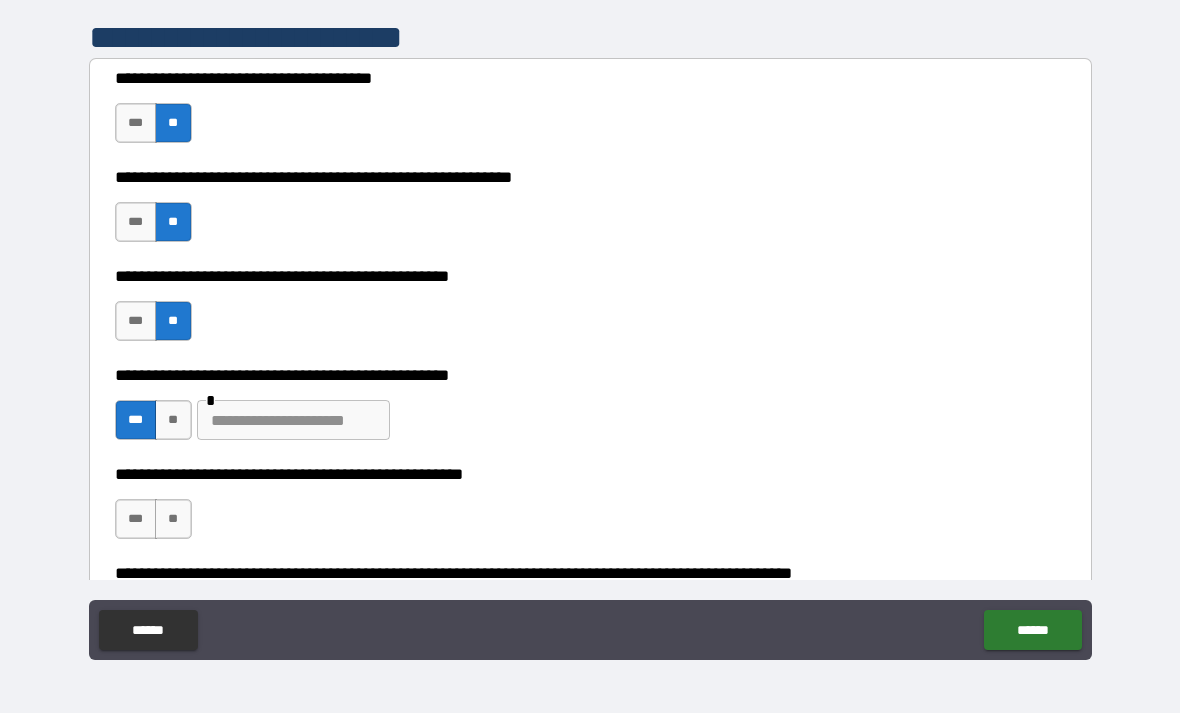 click at bounding box center [293, 420] 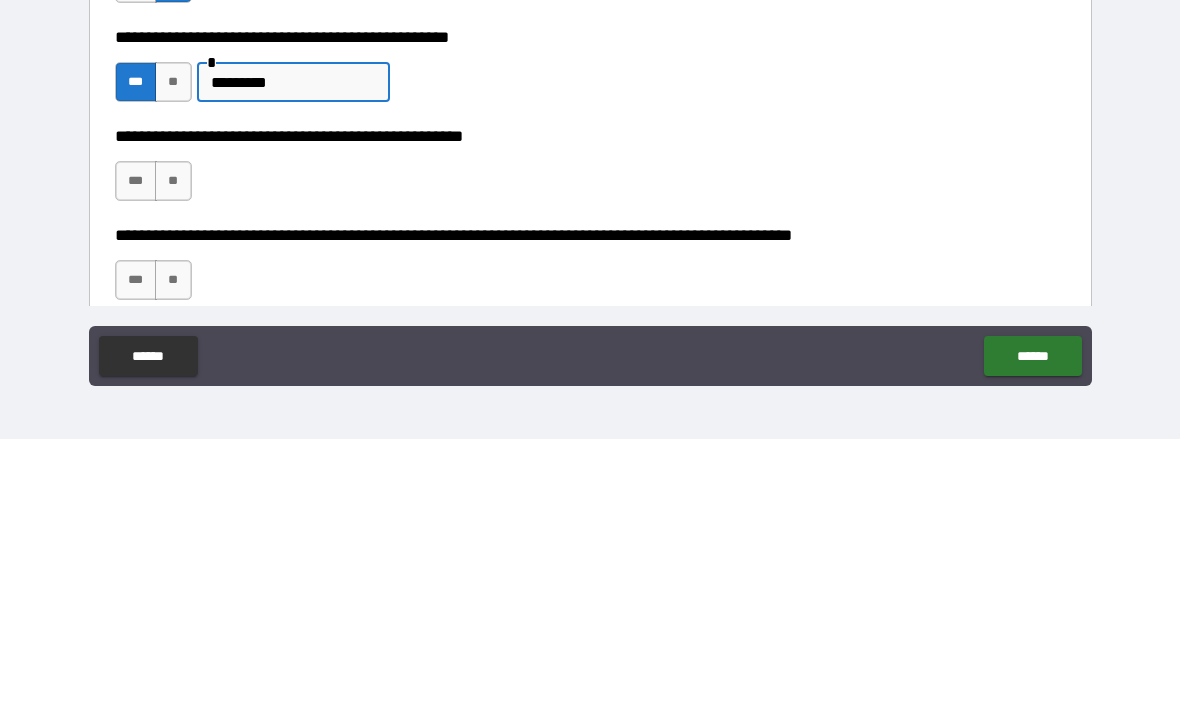 scroll, scrollTop: 461, scrollLeft: 0, axis: vertical 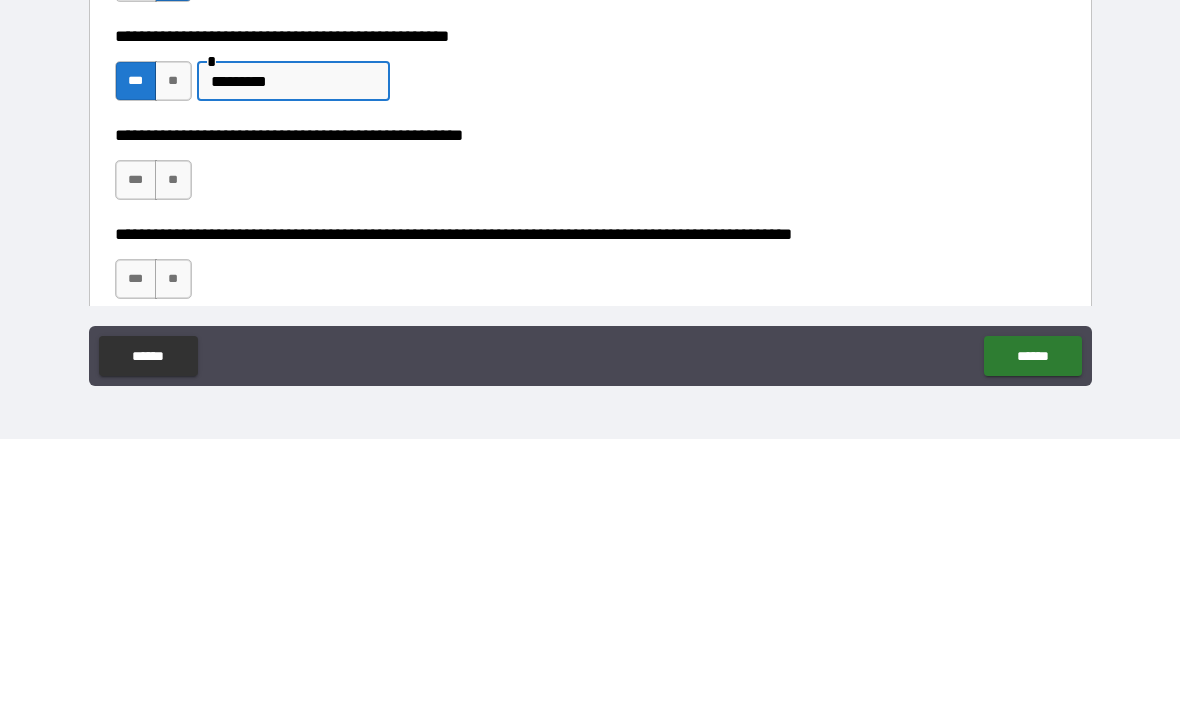 type on "*********" 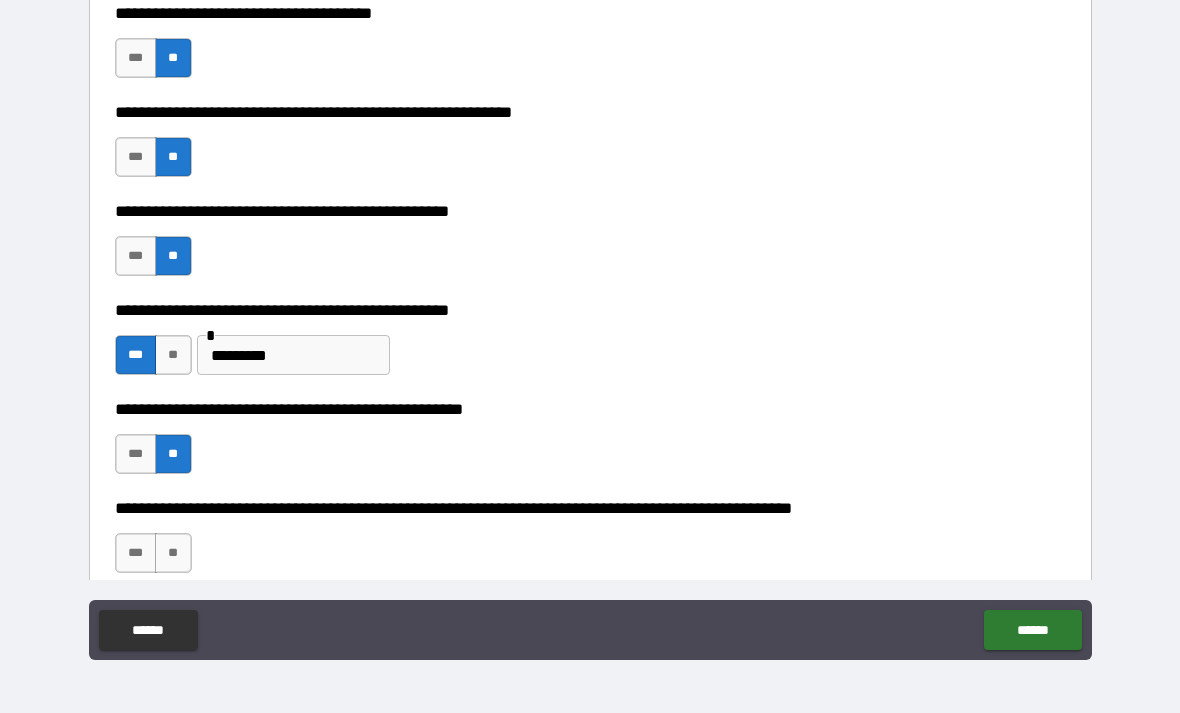 click on "**" at bounding box center (173, 553) 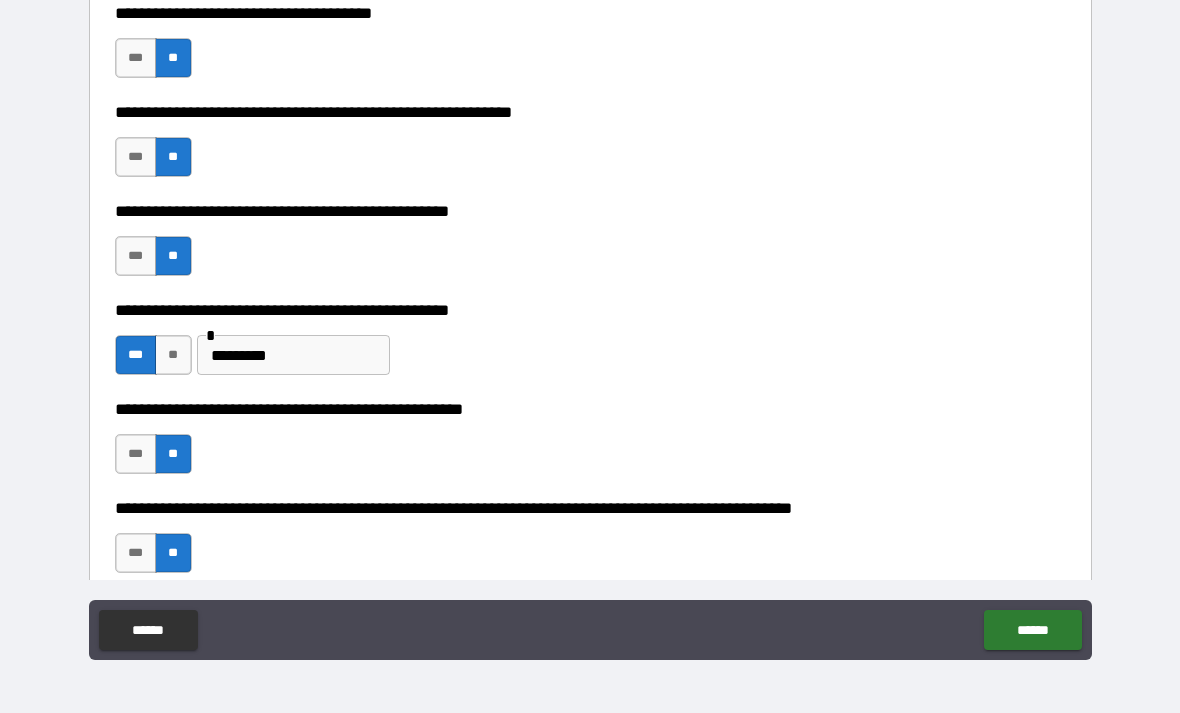 click on "******" at bounding box center [1032, 630] 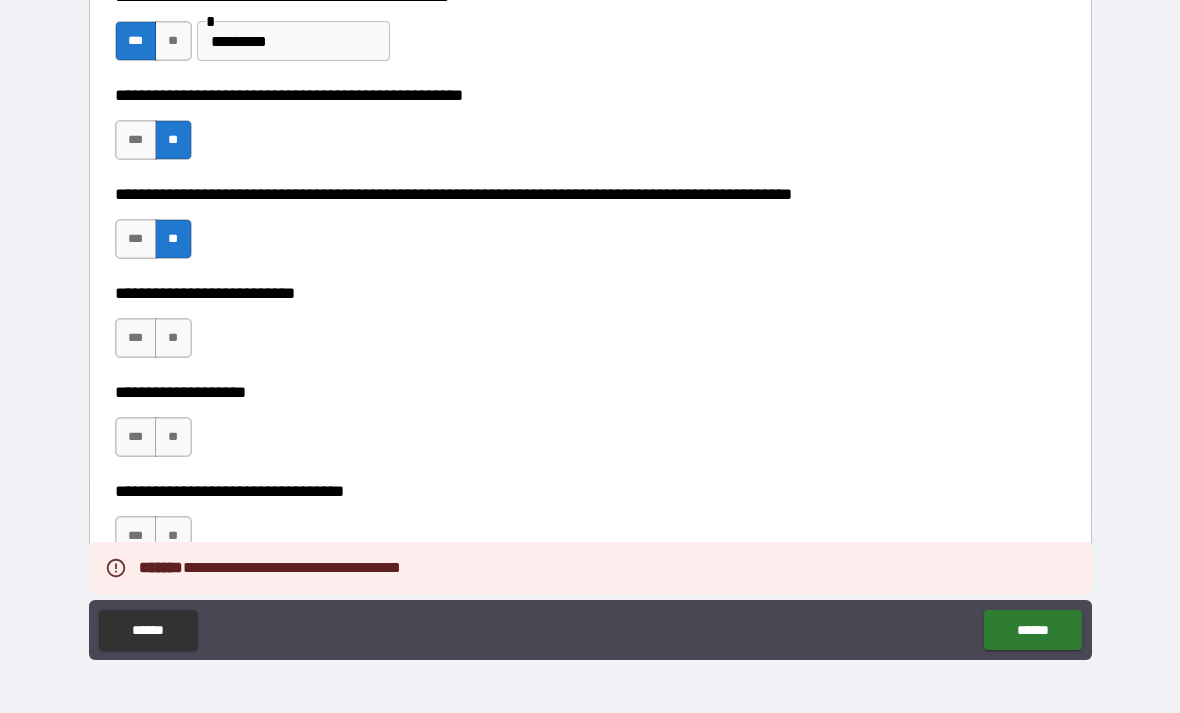 scroll, scrollTop: 857, scrollLeft: 0, axis: vertical 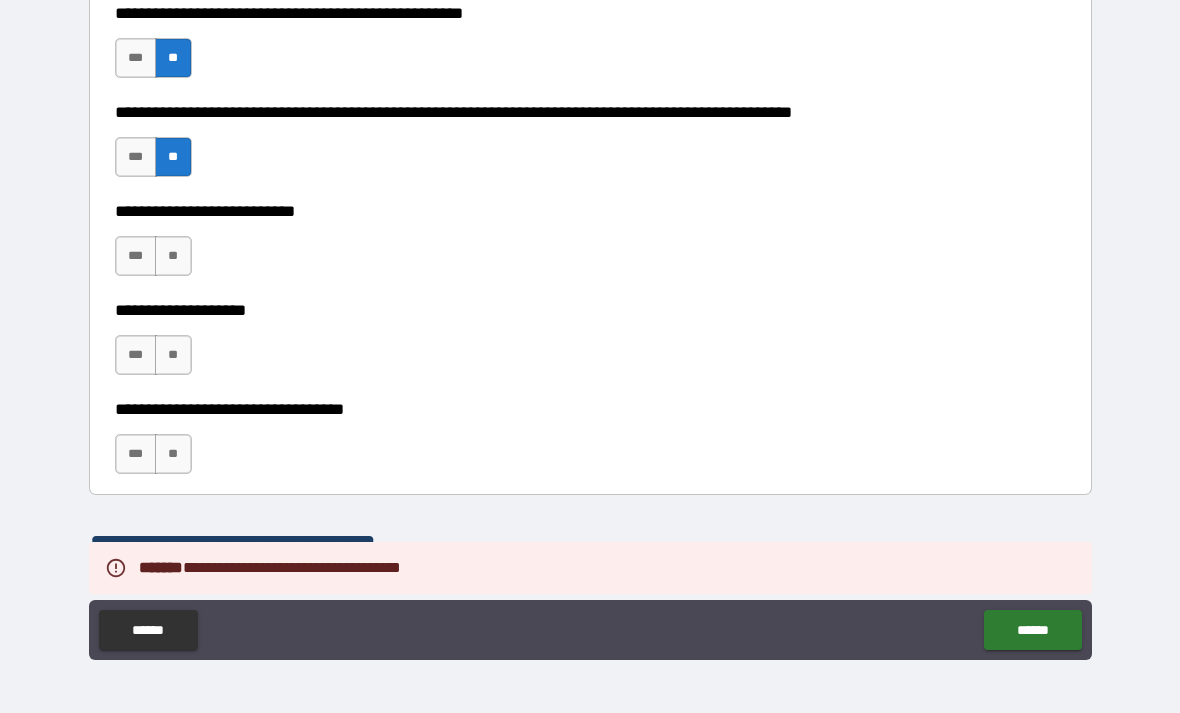 click on "**" at bounding box center (173, 256) 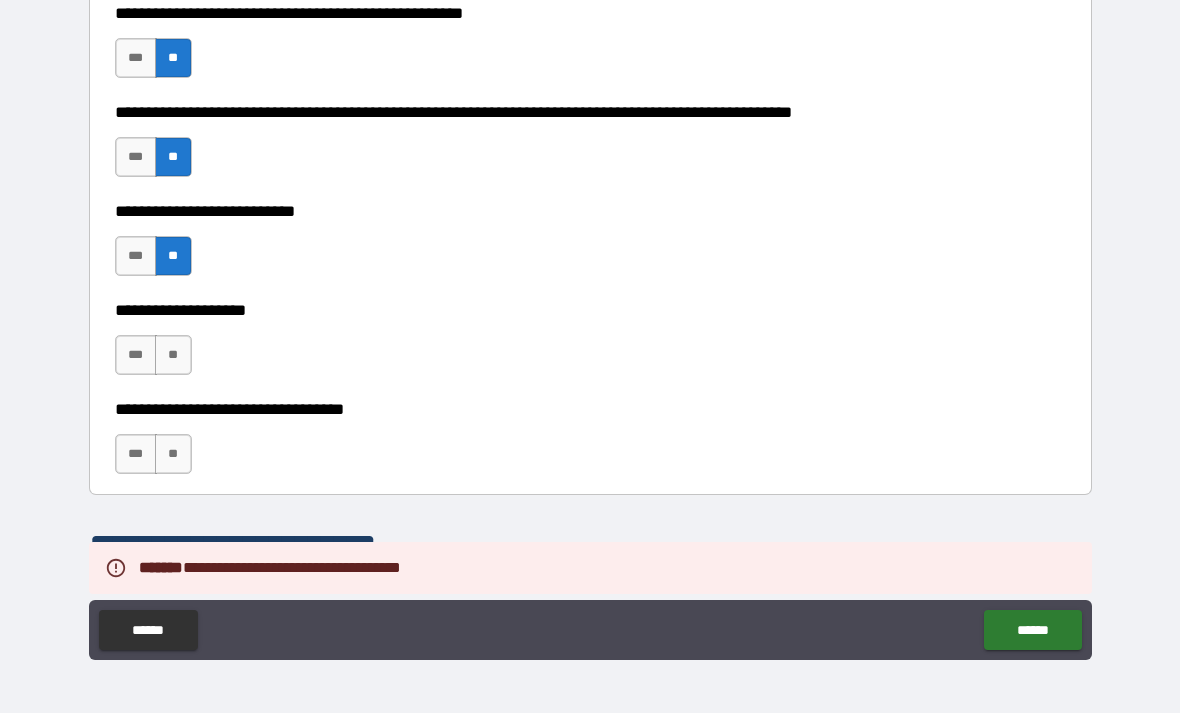 click on "**" at bounding box center (173, 355) 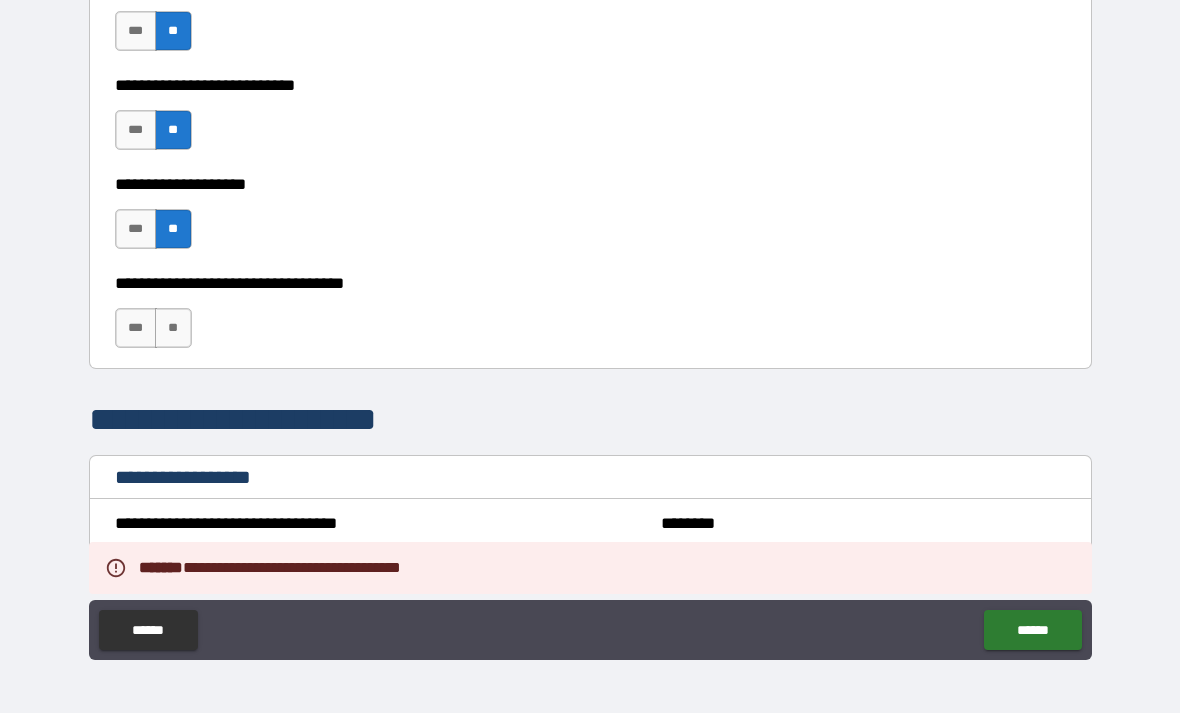 click on "**" at bounding box center (173, 328) 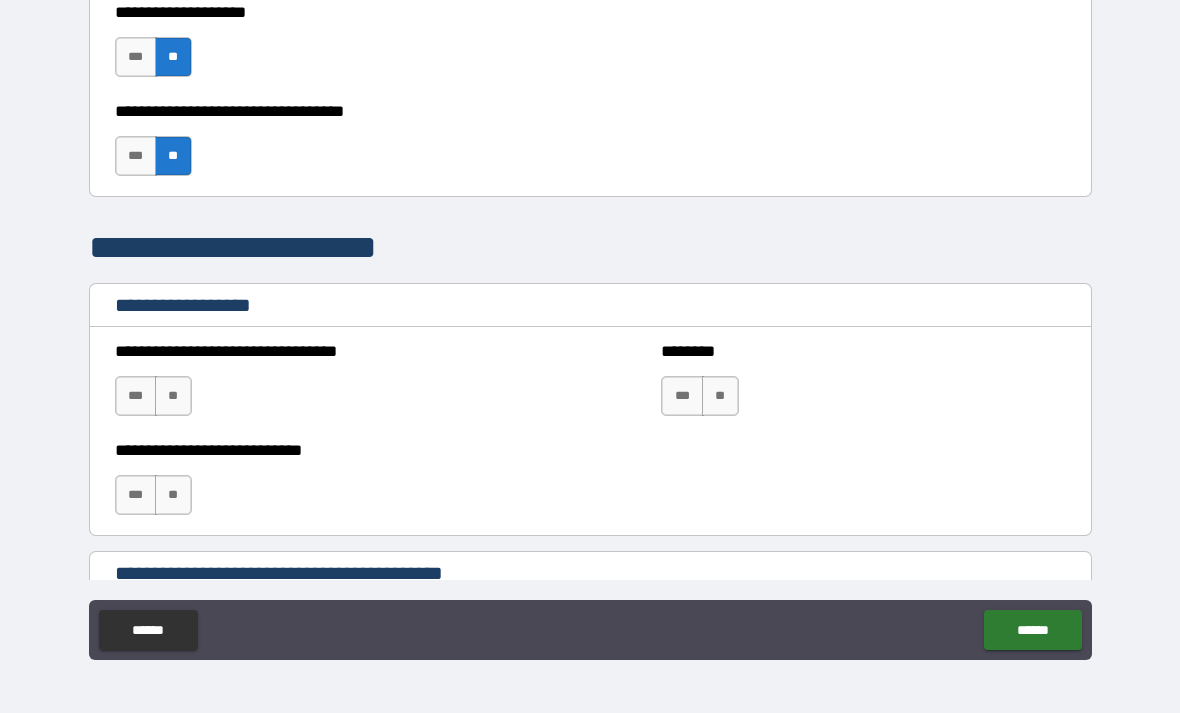 scroll, scrollTop: 1156, scrollLeft: 0, axis: vertical 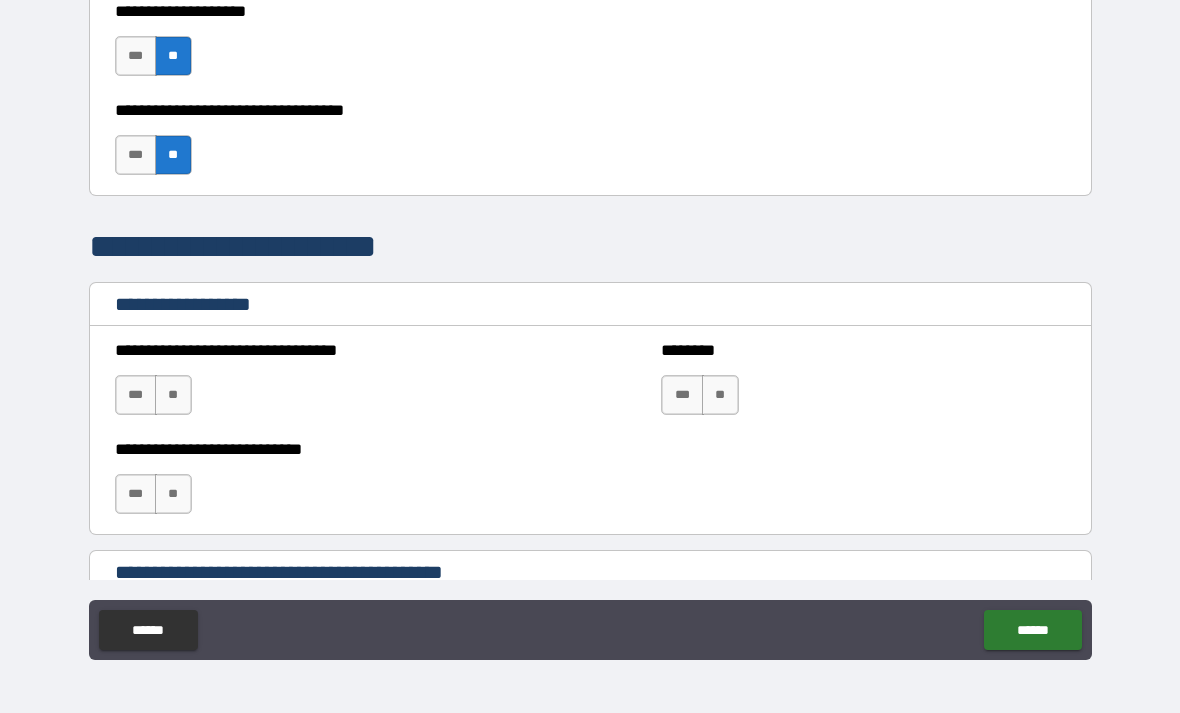 click on "**" at bounding box center (173, 395) 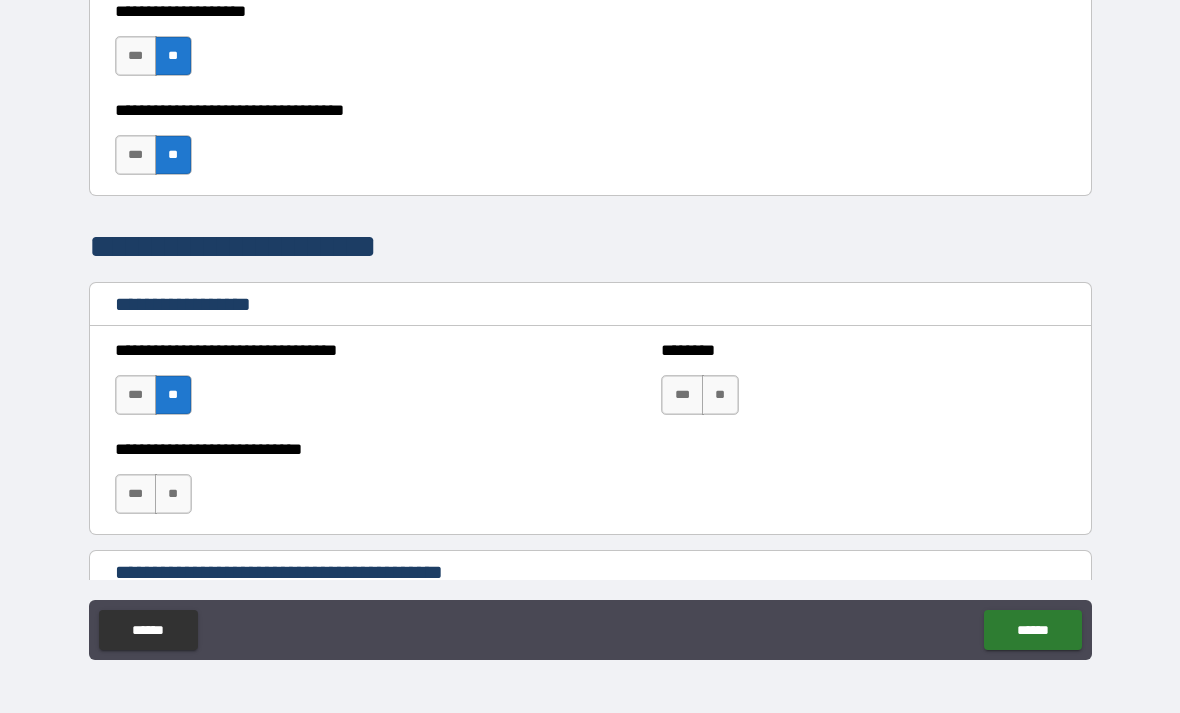 click on "**" at bounding box center [173, 494] 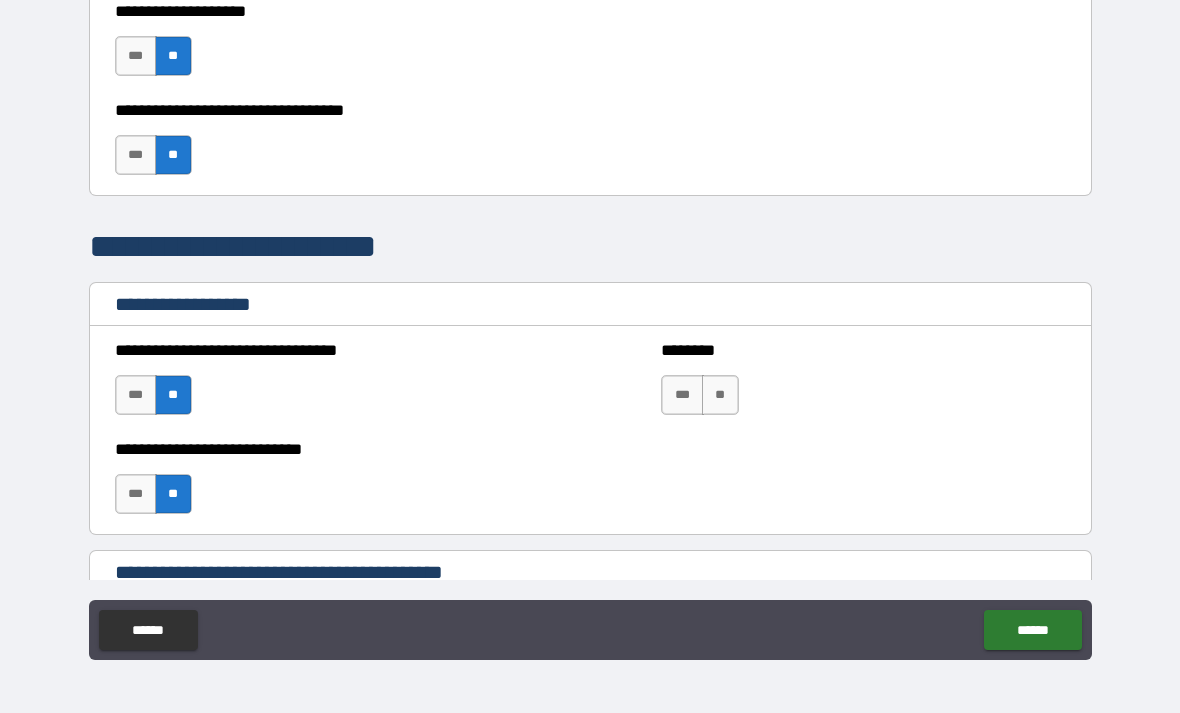 click on "**" at bounding box center (720, 395) 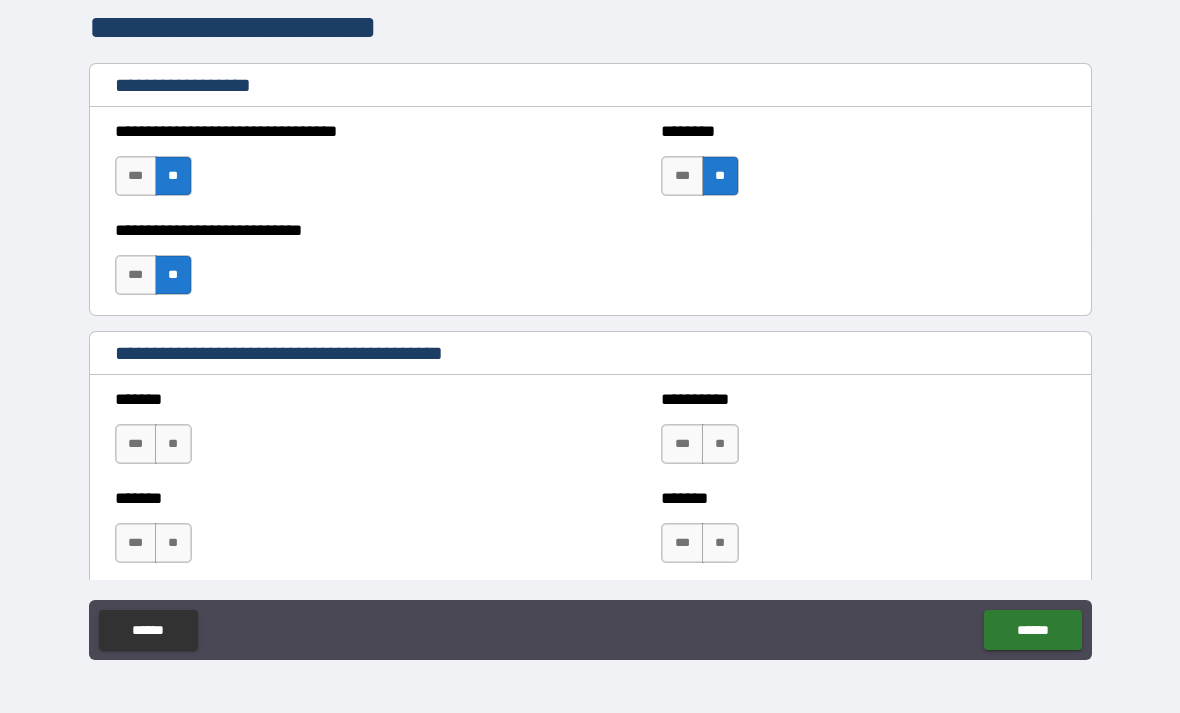 scroll, scrollTop: 1433, scrollLeft: 0, axis: vertical 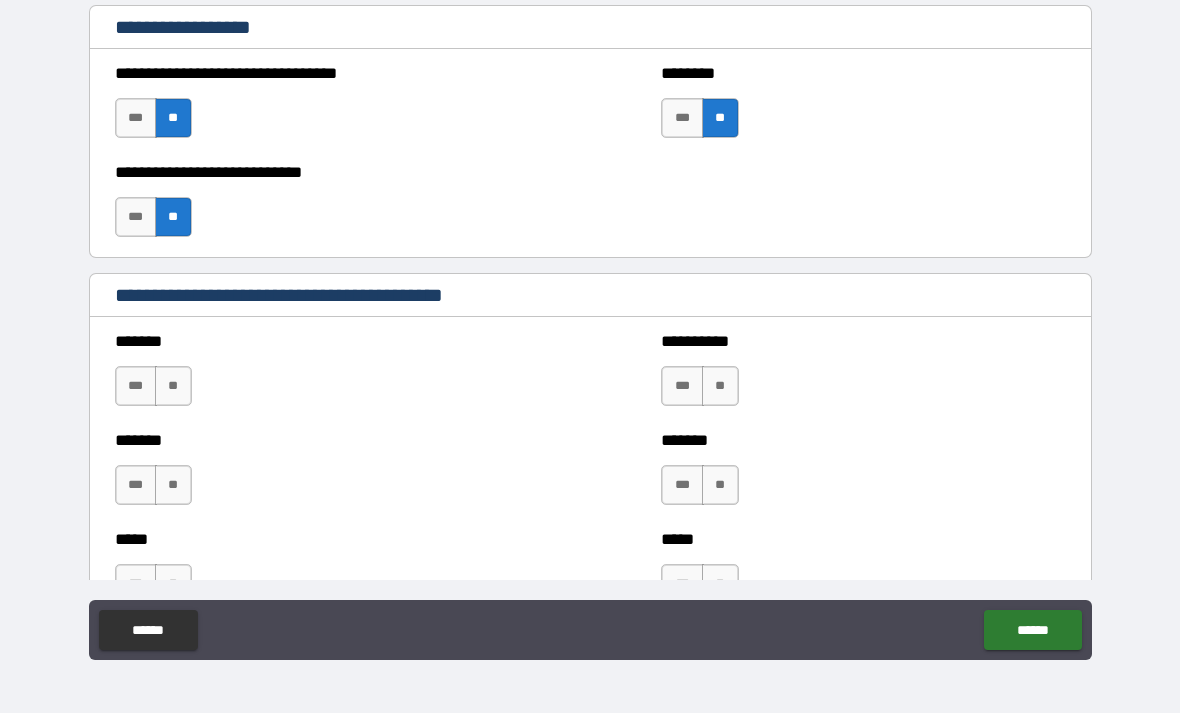 click on "**" at bounding box center [173, 386] 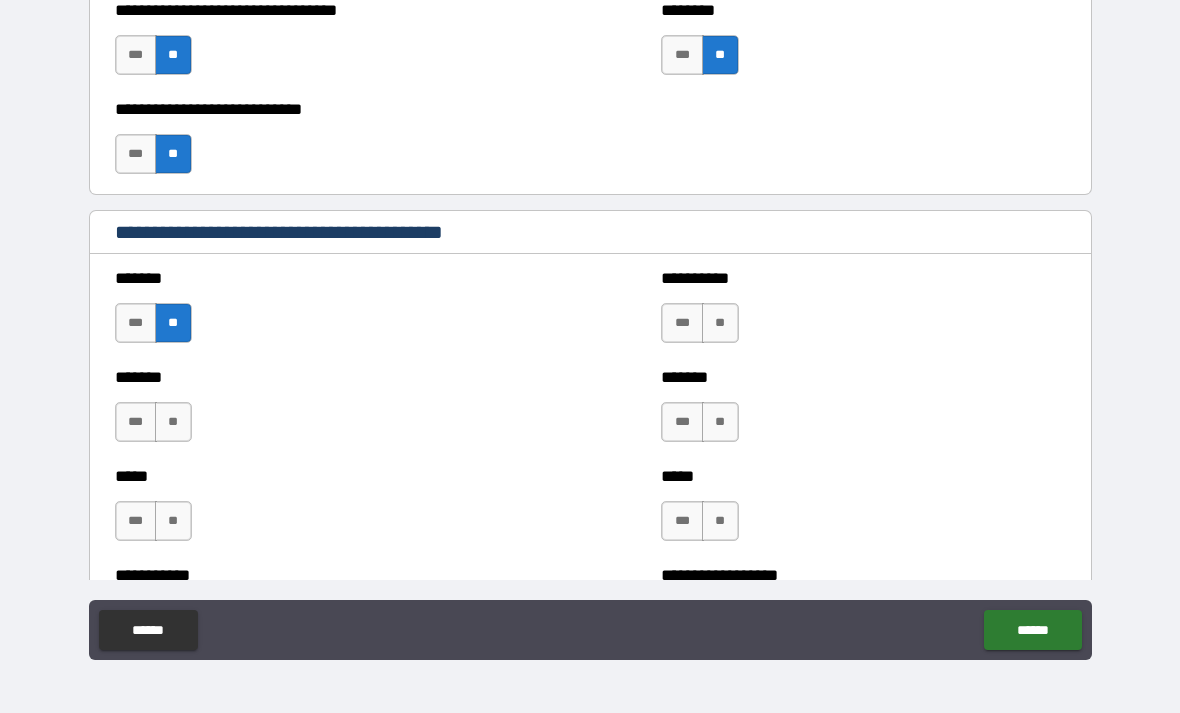 scroll, scrollTop: 1530, scrollLeft: 0, axis: vertical 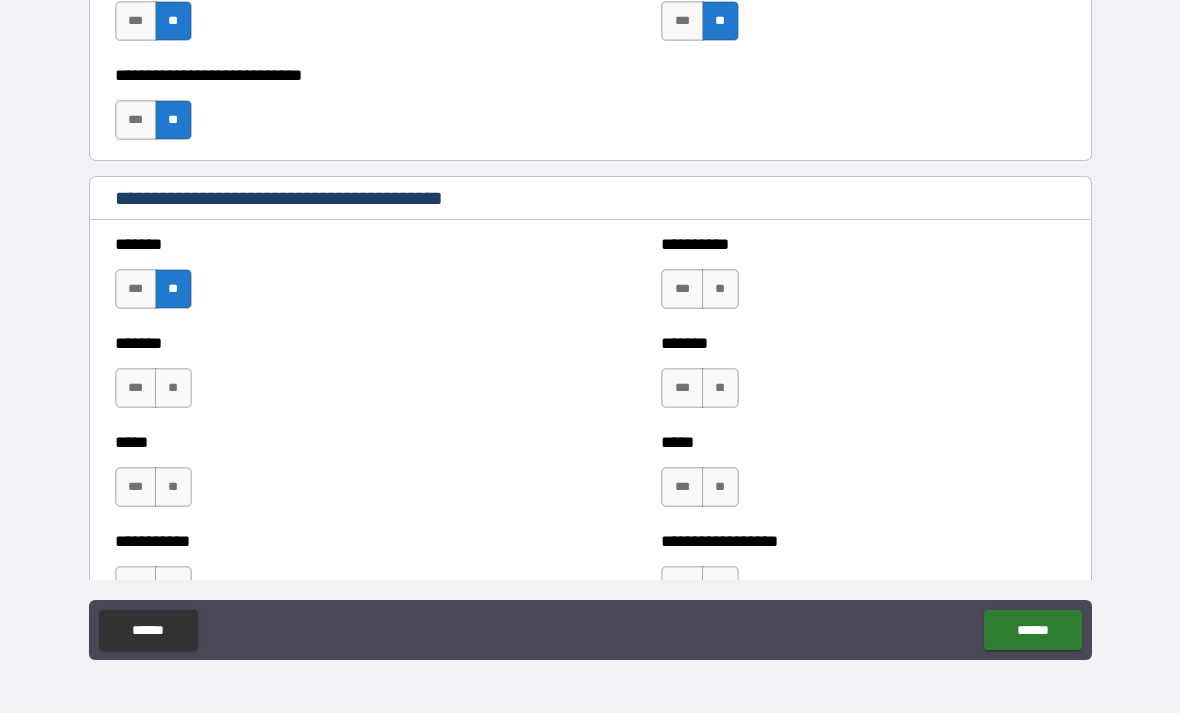 click on "**" at bounding box center [720, 289] 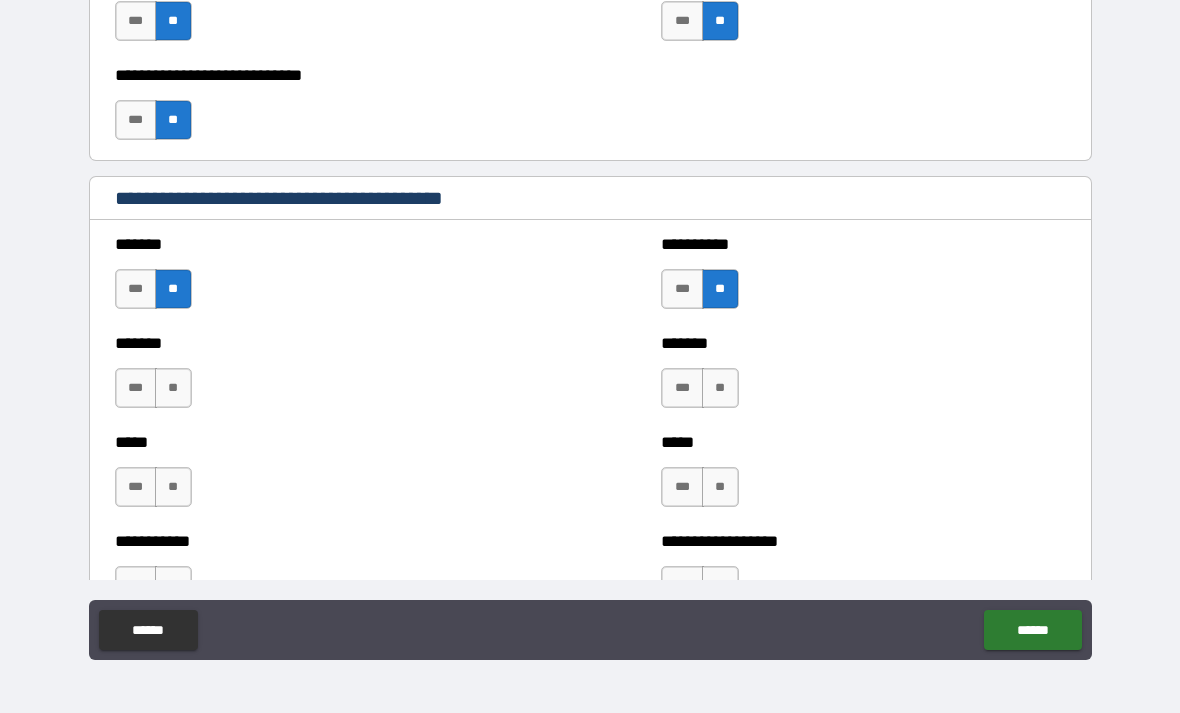click on "**" at bounding box center (720, 388) 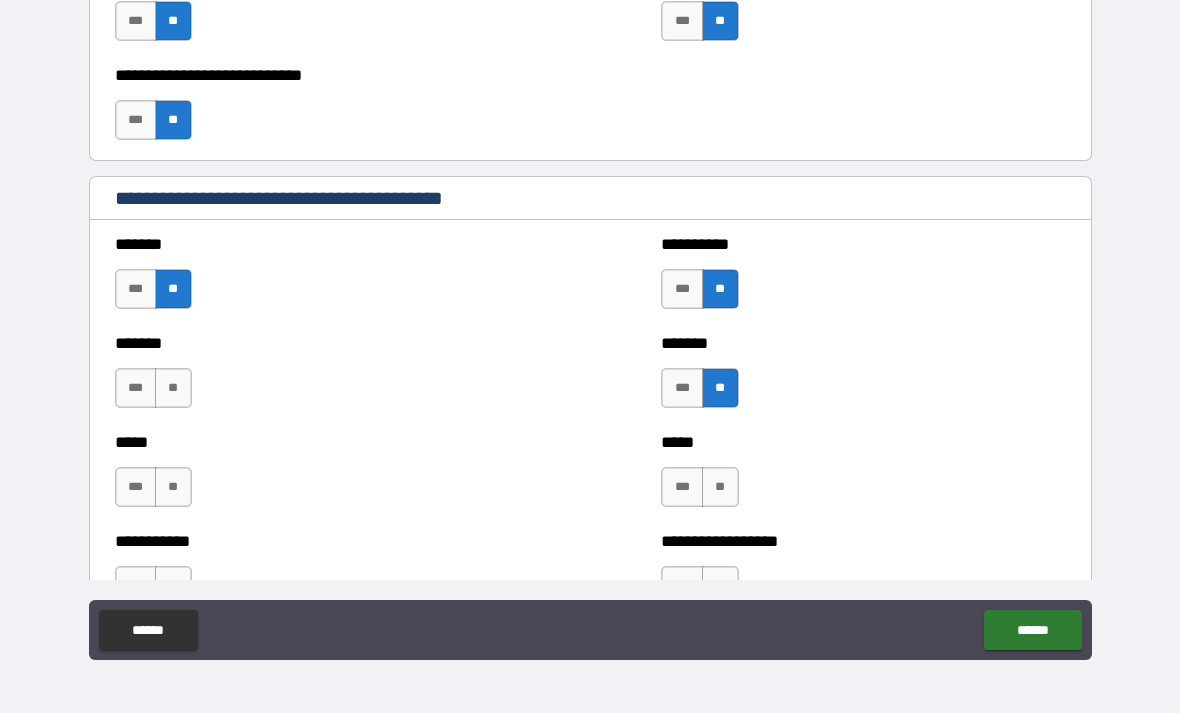 click on "**" at bounding box center (173, 388) 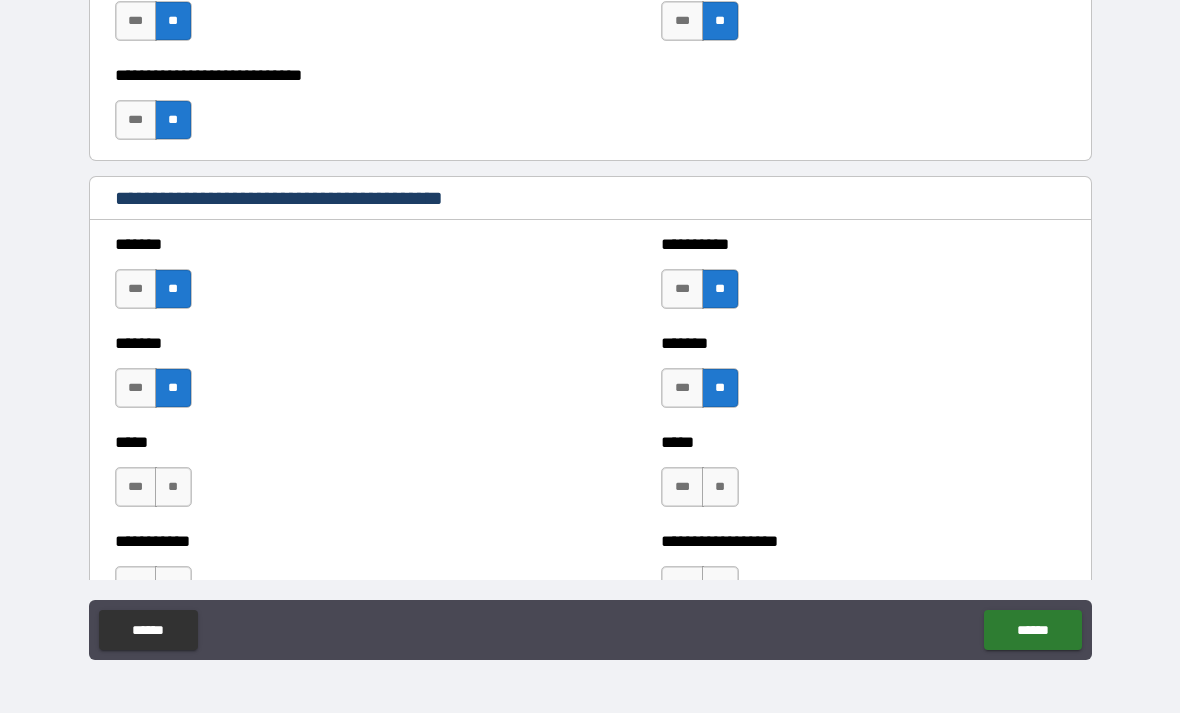 click on "**" at bounding box center [173, 487] 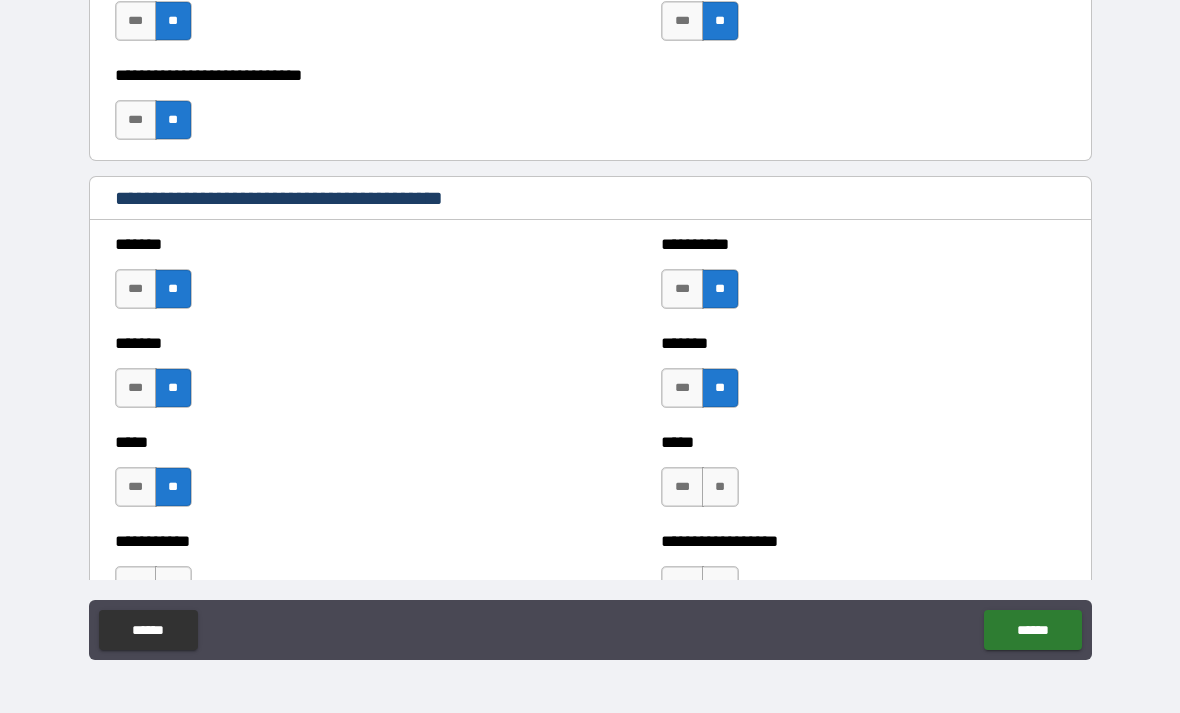 click on "**" at bounding box center [720, 487] 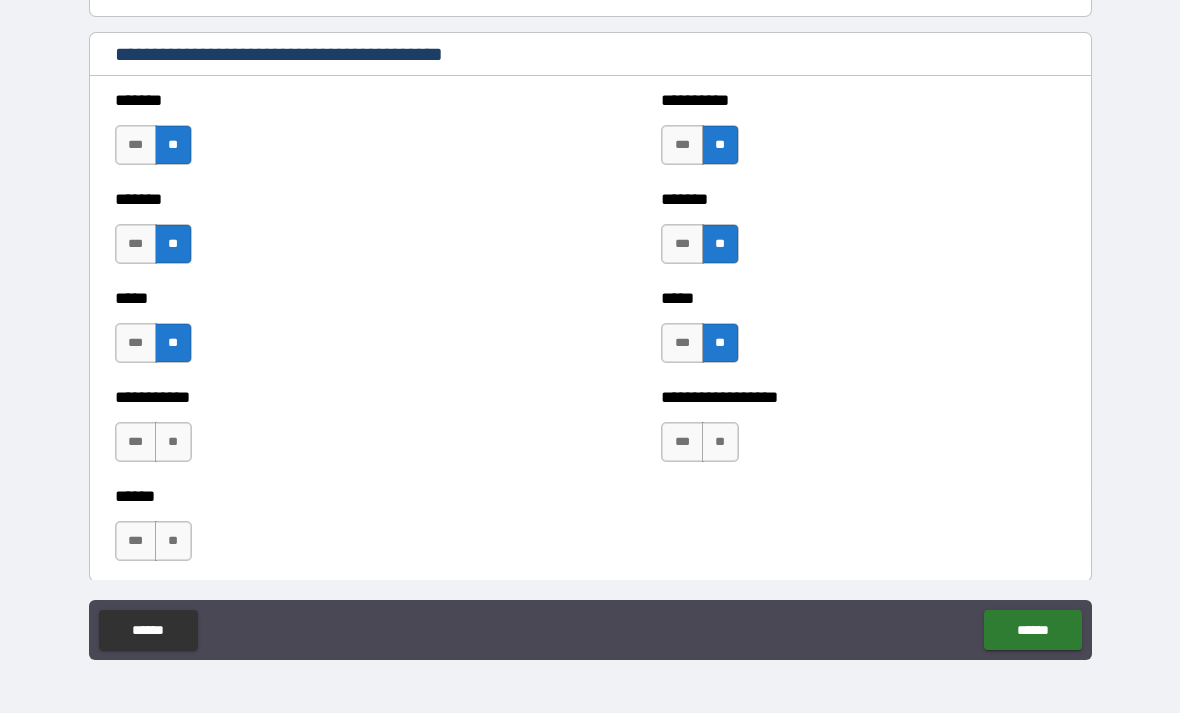 scroll, scrollTop: 1677, scrollLeft: 0, axis: vertical 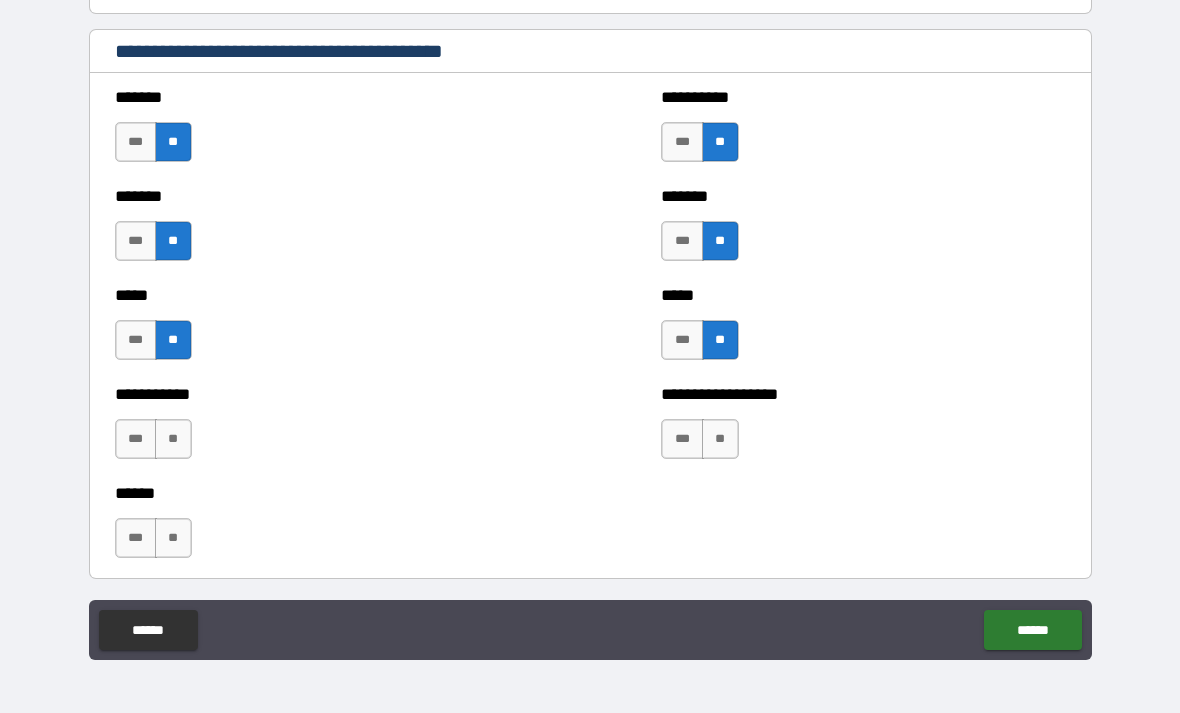 click on "***" at bounding box center (136, 439) 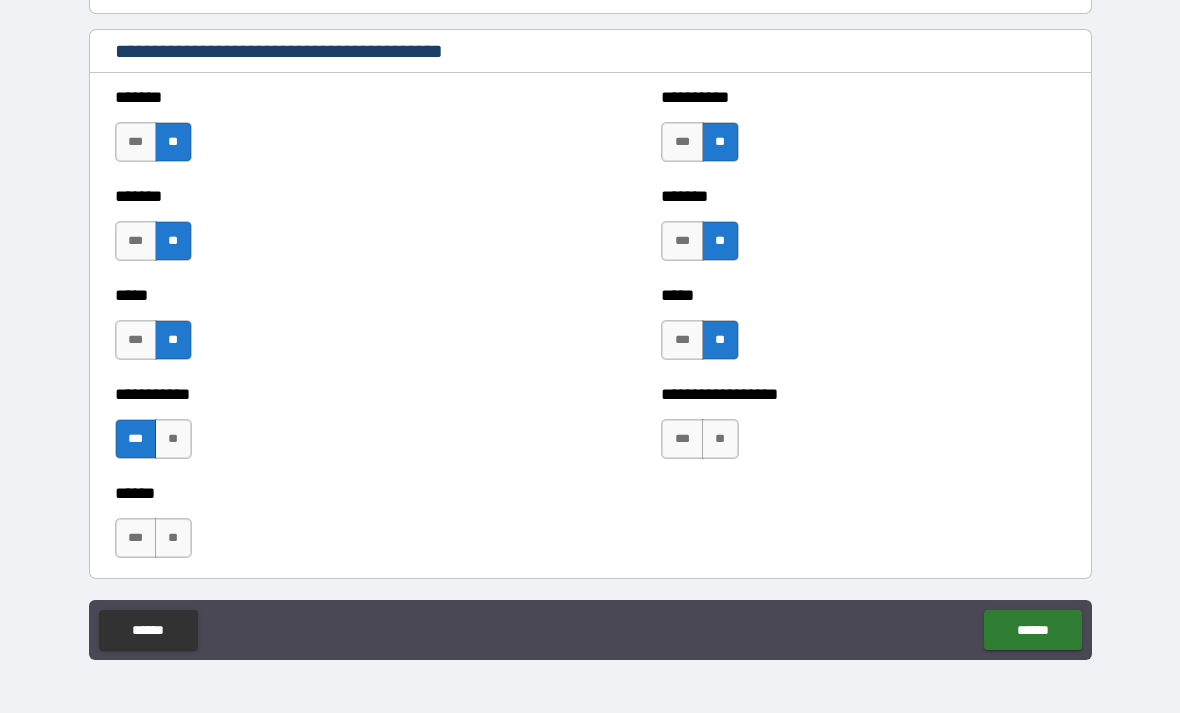 click on "**" at bounding box center [720, 439] 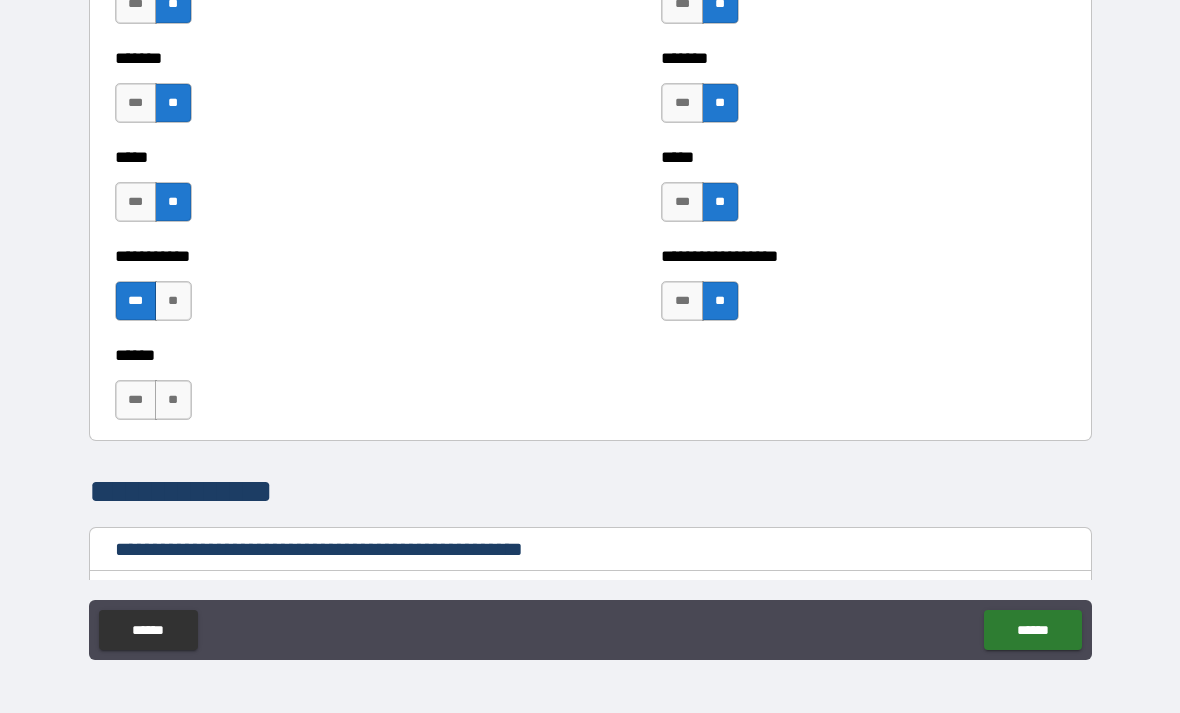 click on "**" at bounding box center (173, 400) 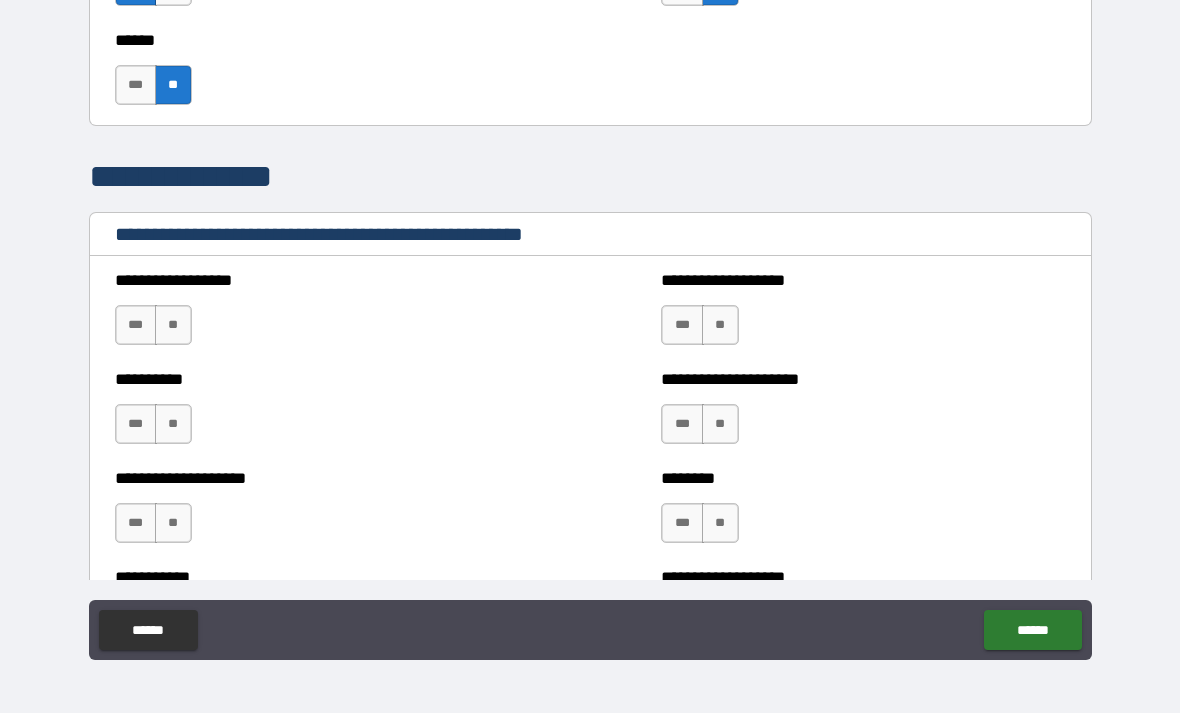 scroll, scrollTop: 2132, scrollLeft: 0, axis: vertical 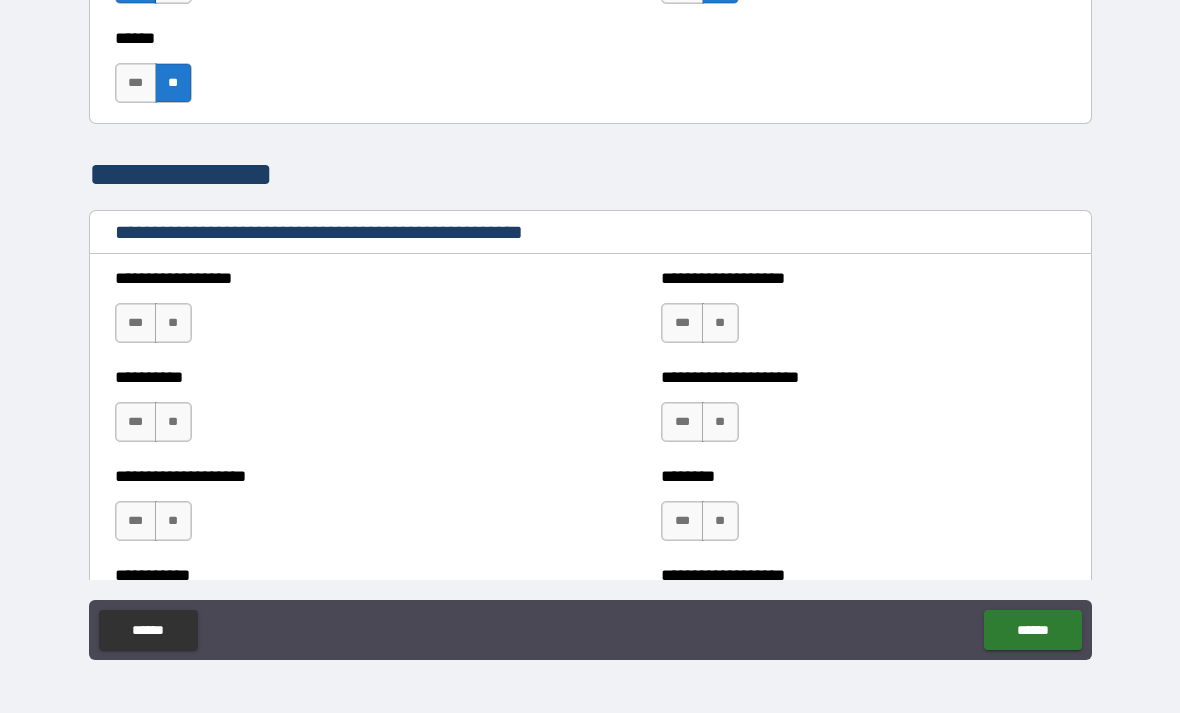 click on "**" at bounding box center (173, 323) 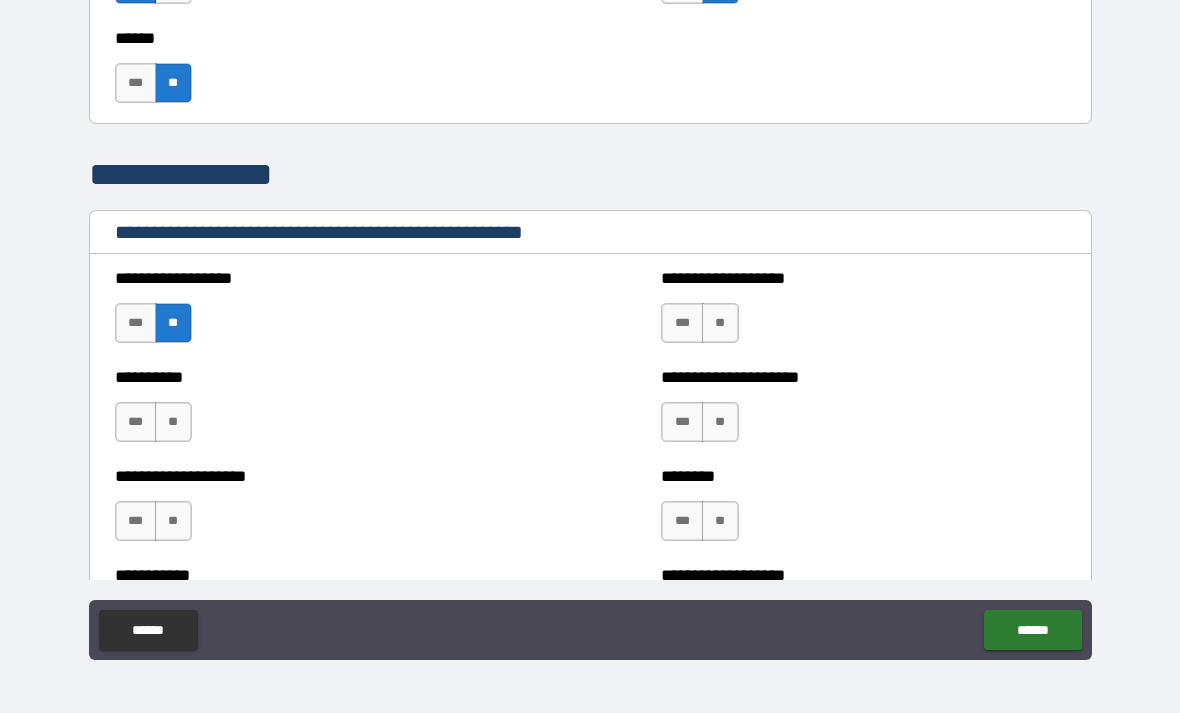 click on "**" at bounding box center (720, 323) 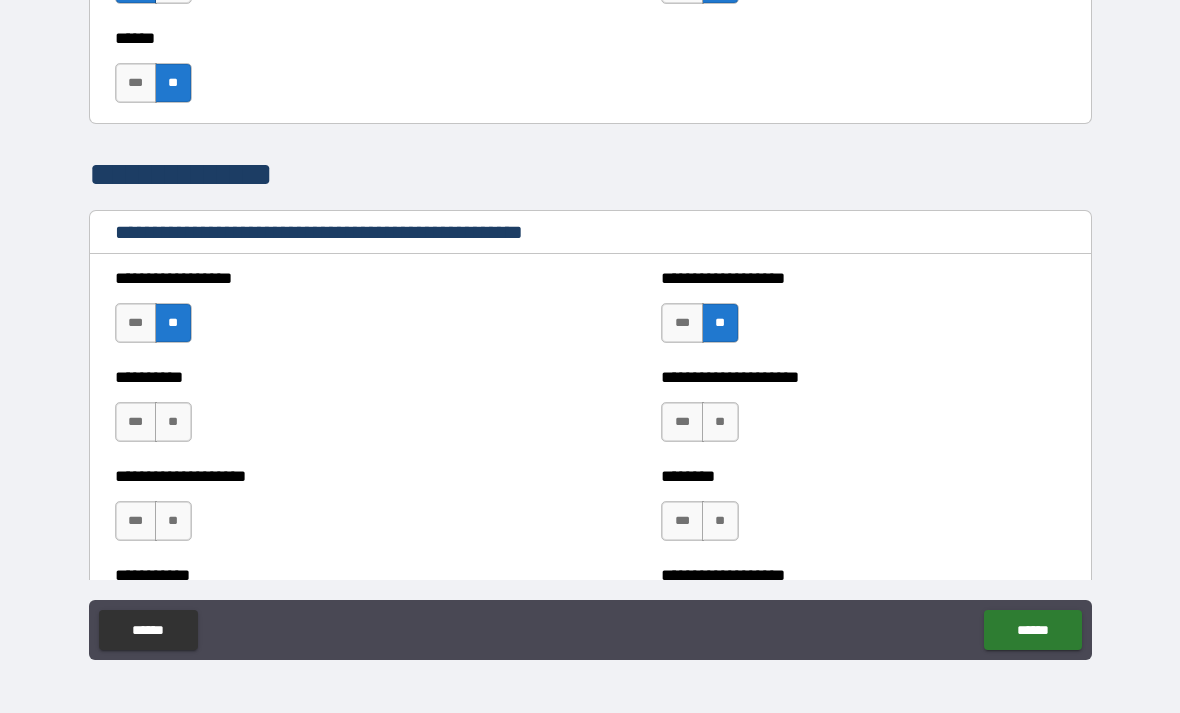 click on "**" at bounding box center (720, 422) 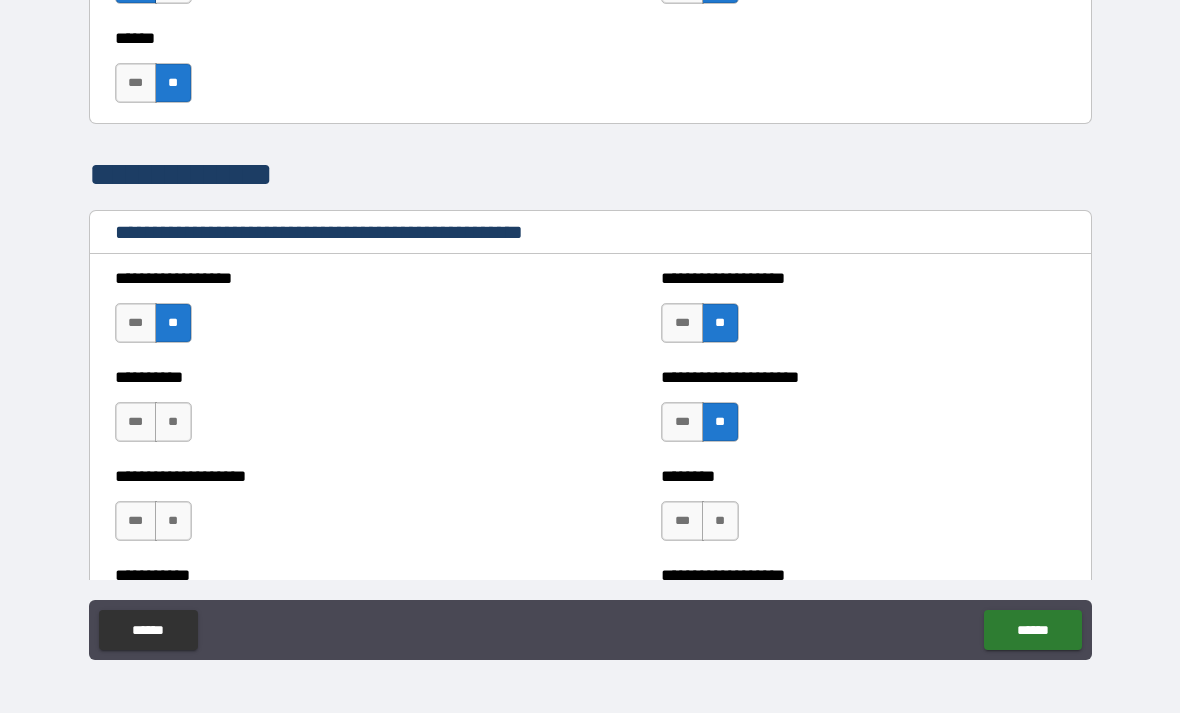 click on "**" at bounding box center [173, 422] 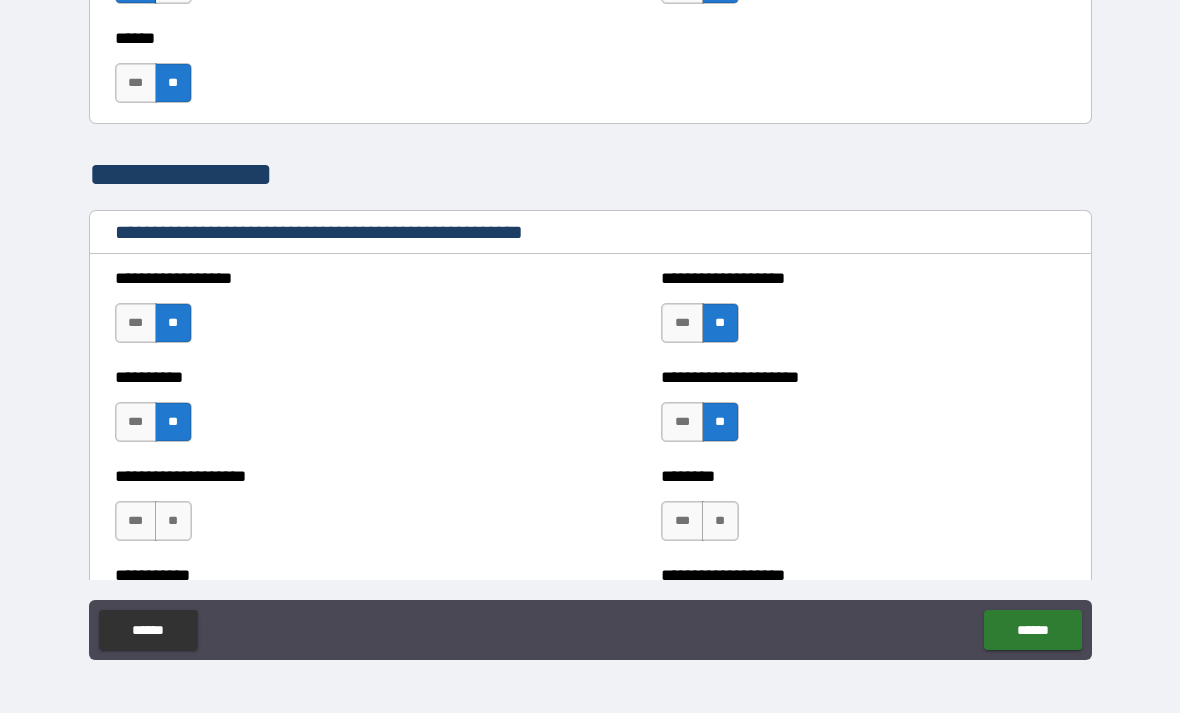 click on "**" at bounding box center (173, 521) 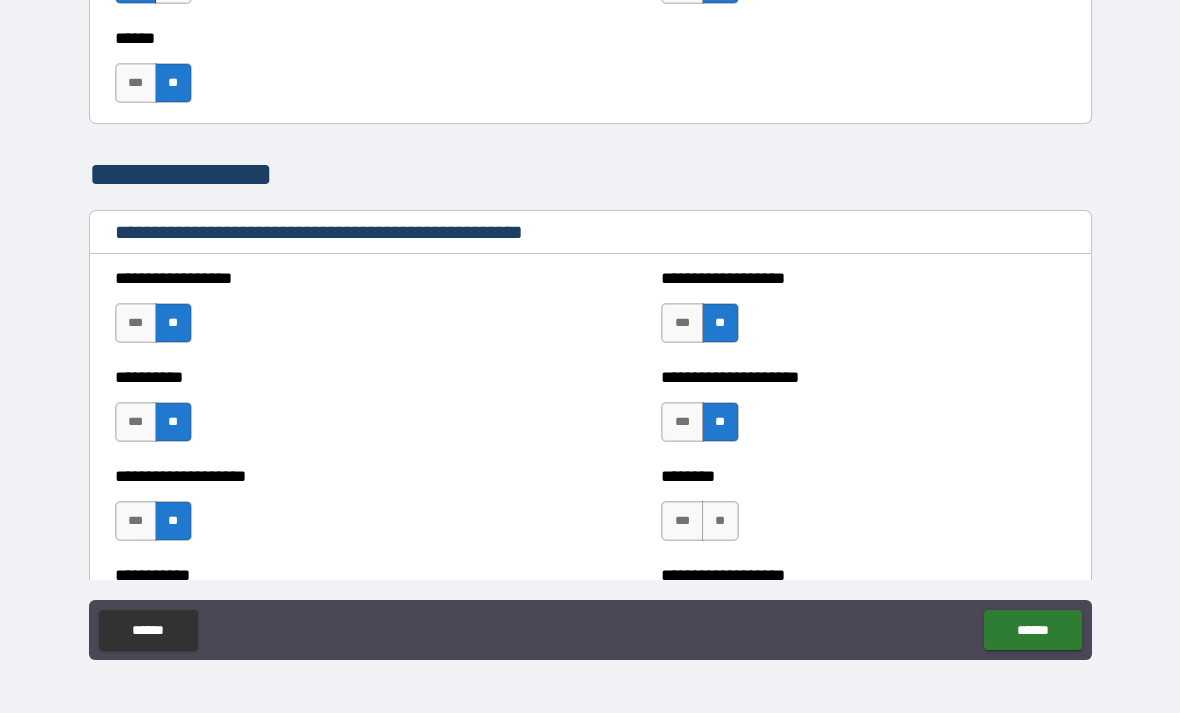 click on "**" at bounding box center (720, 521) 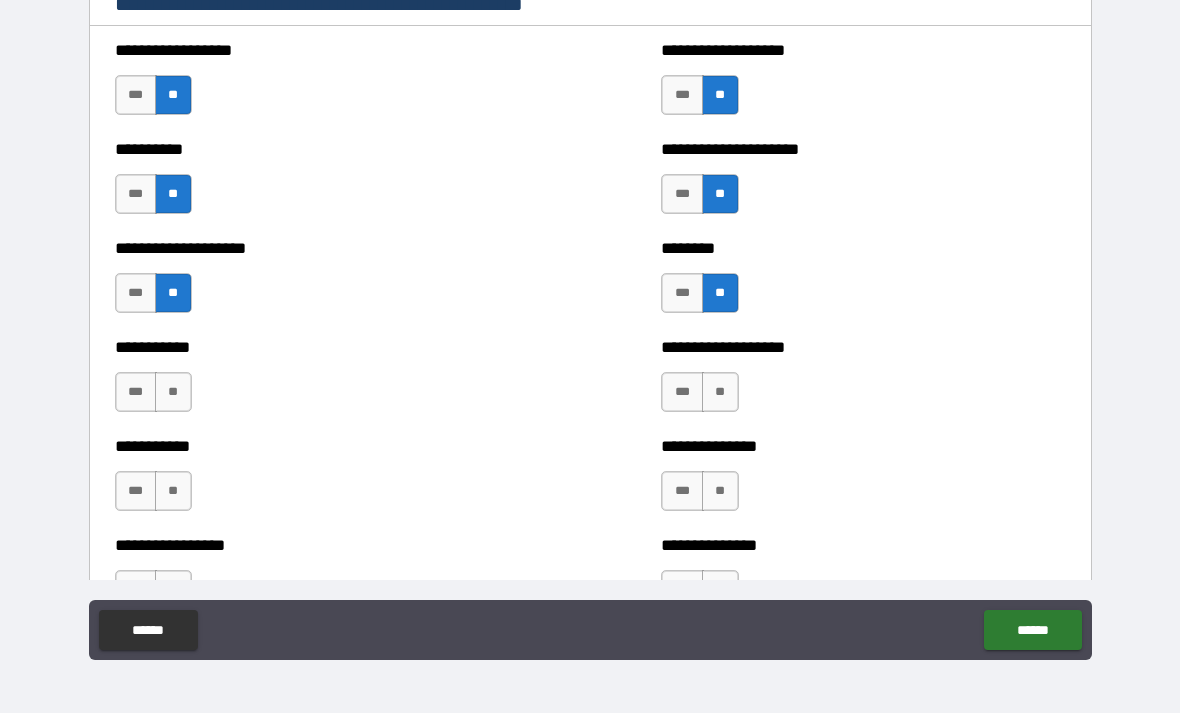 scroll, scrollTop: 2362, scrollLeft: 0, axis: vertical 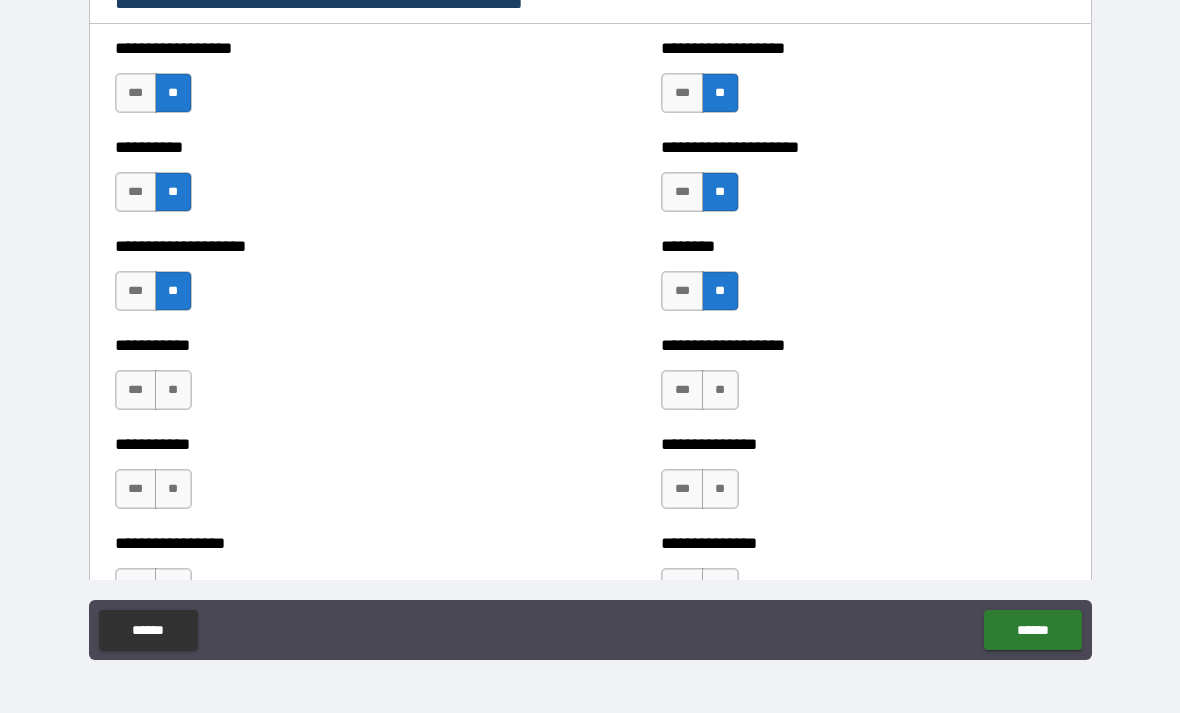 click on "**" at bounding box center (720, 390) 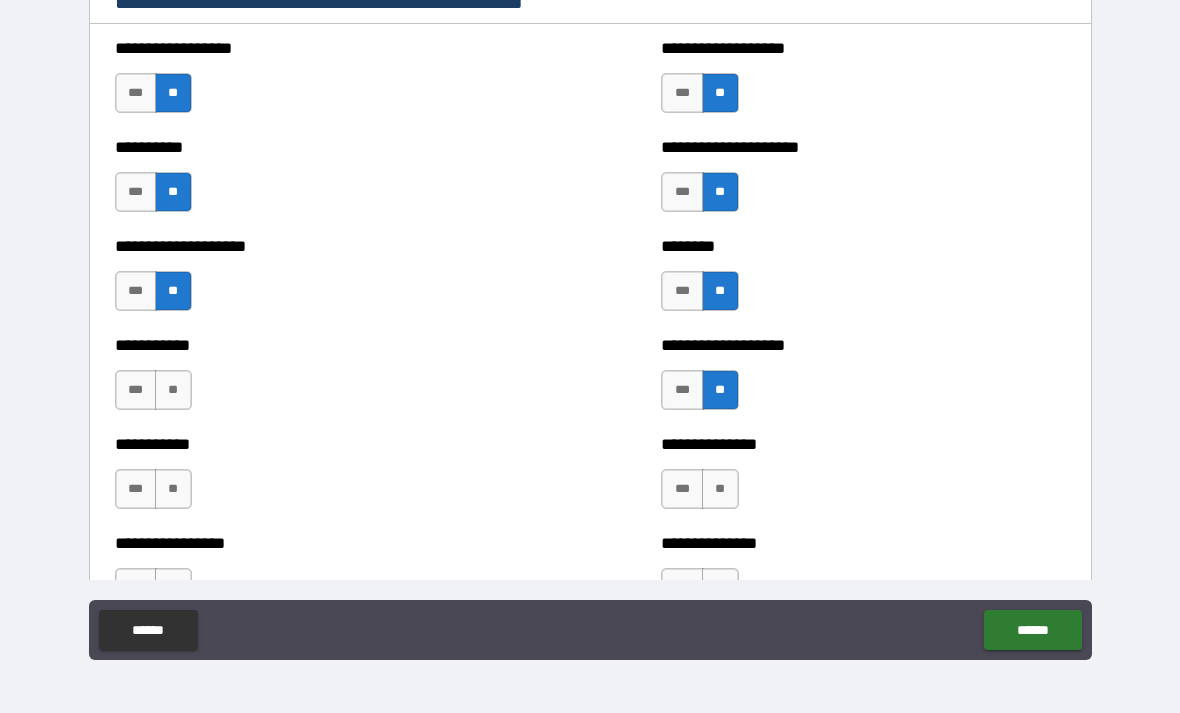 click on "**" at bounding box center [173, 390] 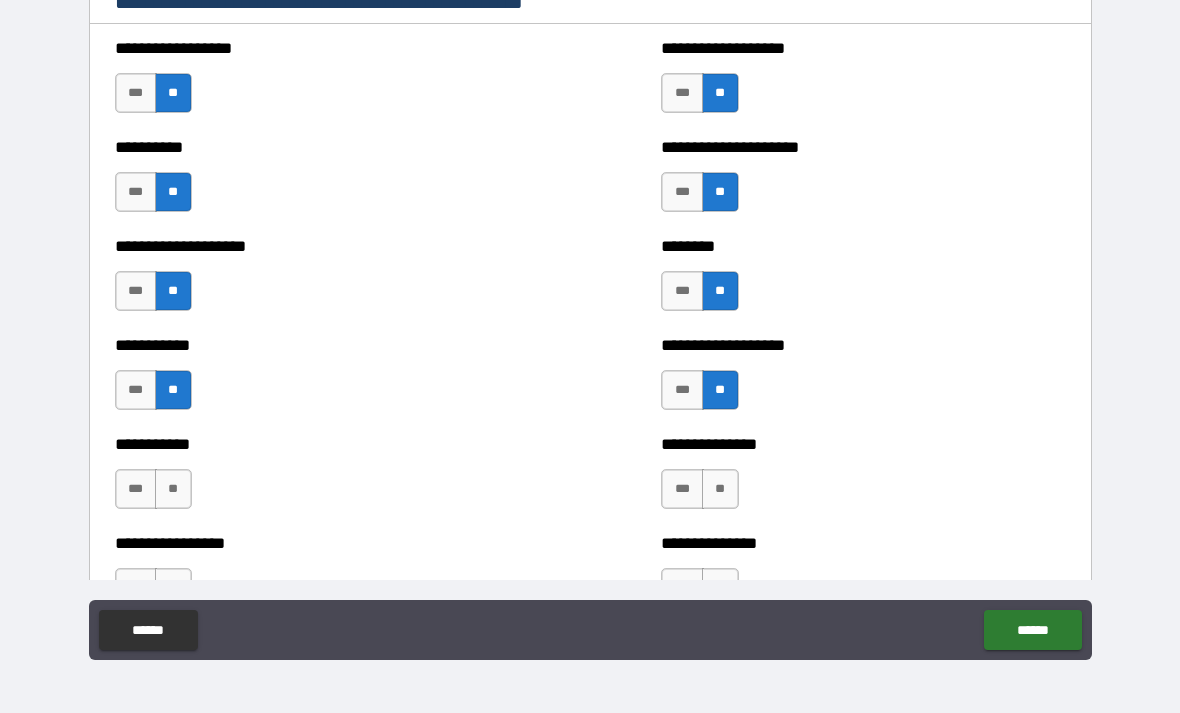 click on "**" at bounding box center (173, 489) 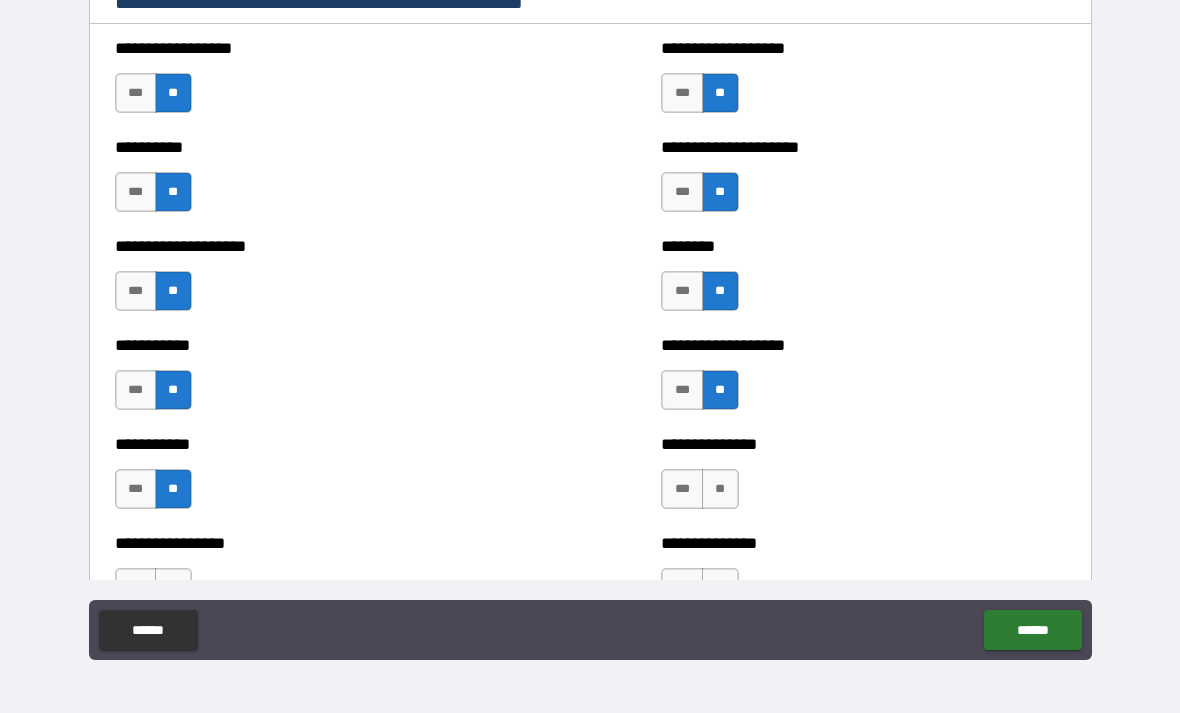 click on "**" at bounding box center (720, 489) 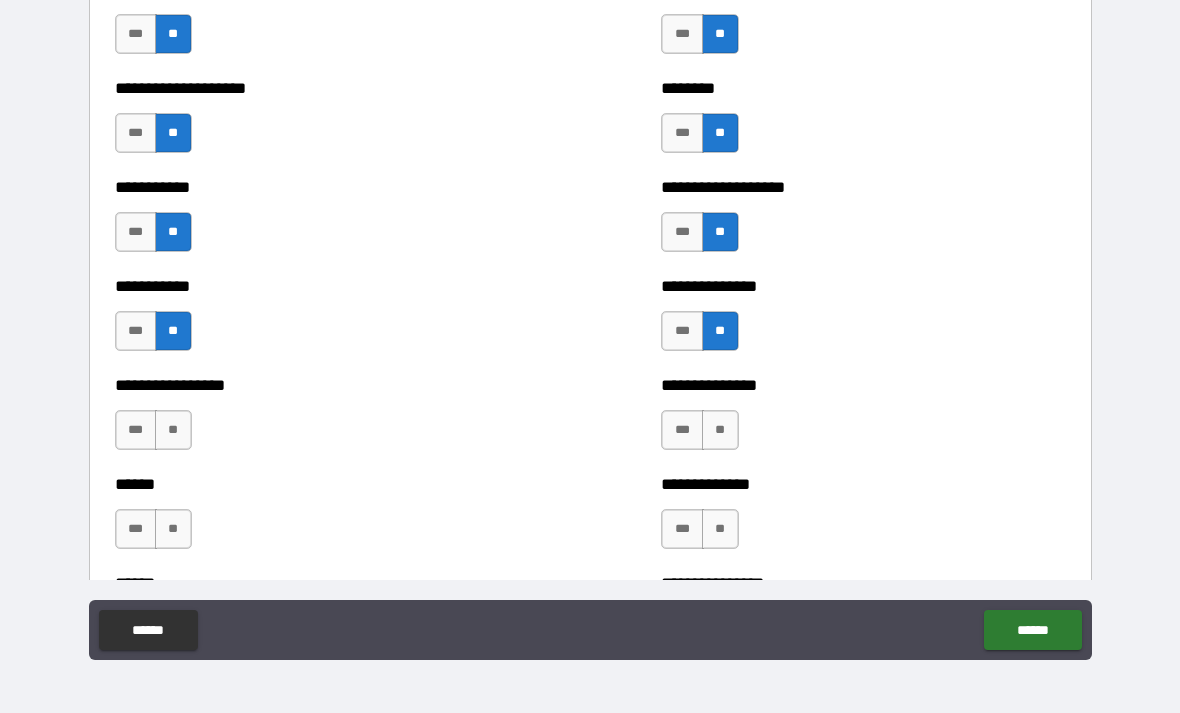 scroll, scrollTop: 2519, scrollLeft: 0, axis: vertical 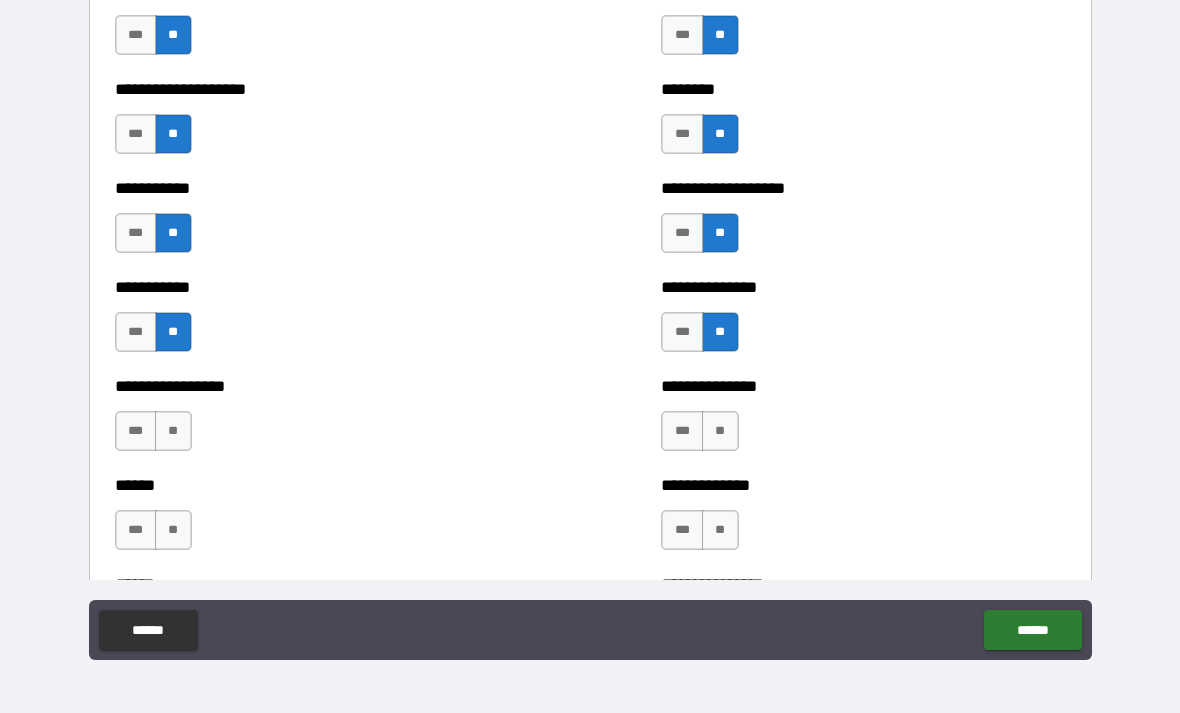 click on "**" at bounding box center (720, 431) 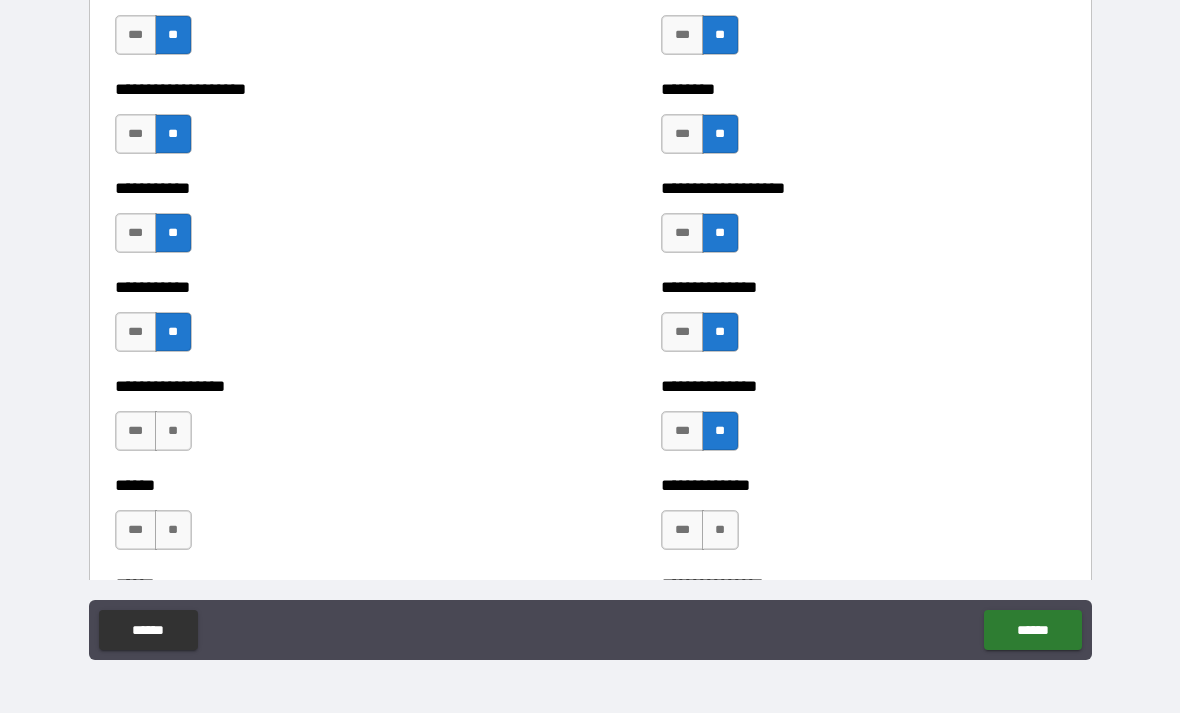 click on "**" at bounding box center [173, 431] 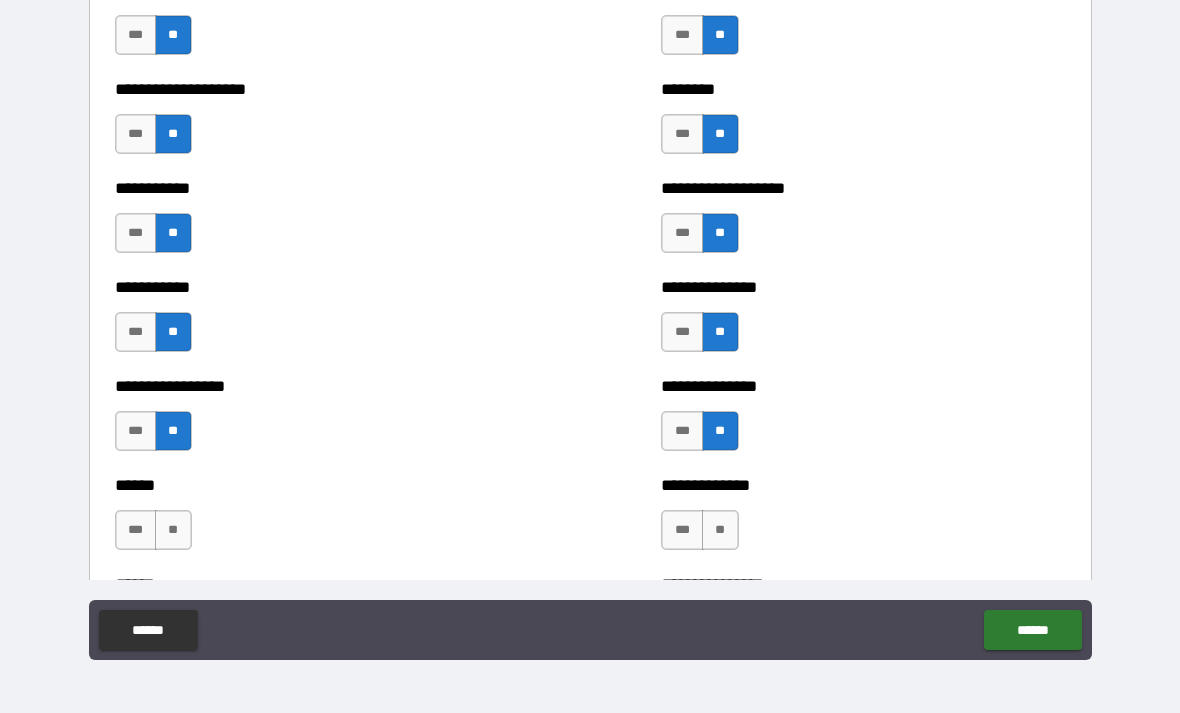 click on "**" at bounding box center [173, 530] 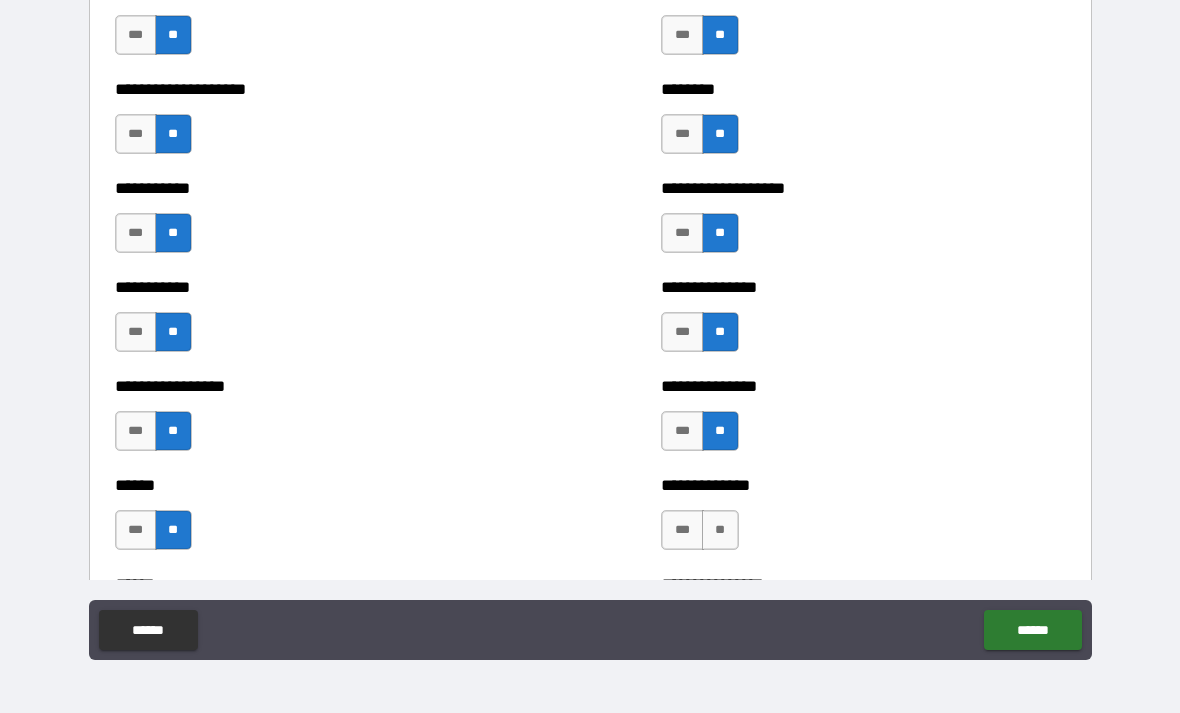 click on "**" at bounding box center [720, 530] 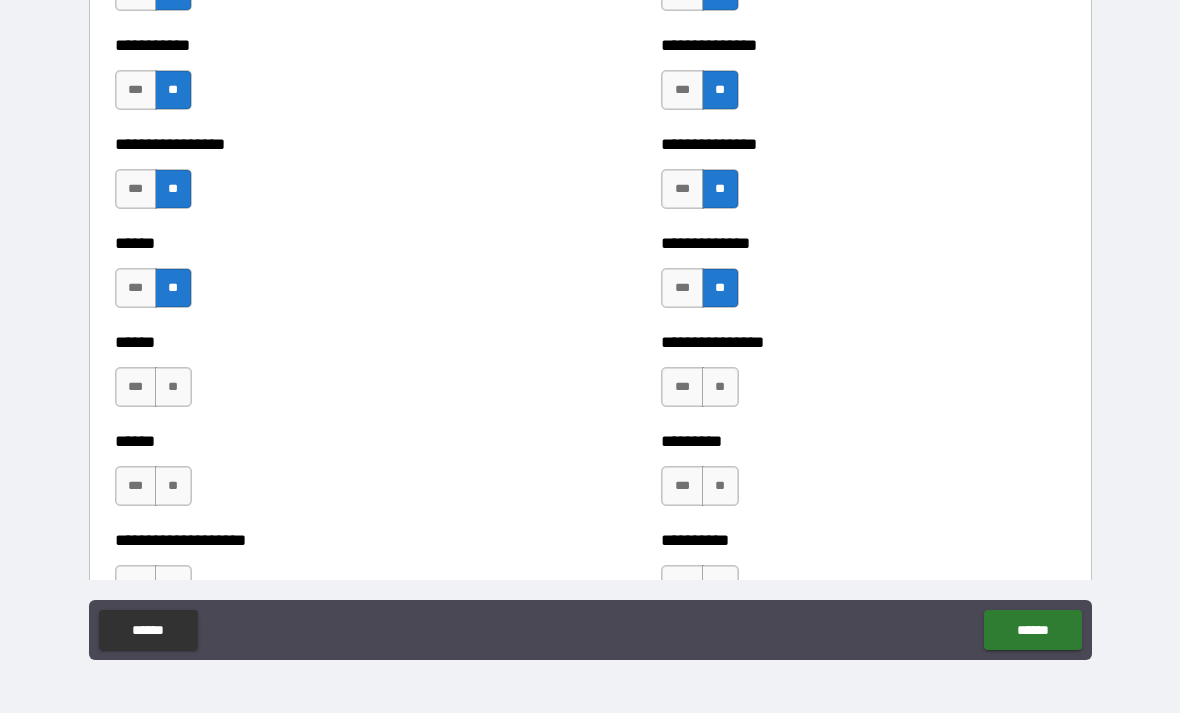 scroll, scrollTop: 2759, scrollLeft: 0, axis: vertical 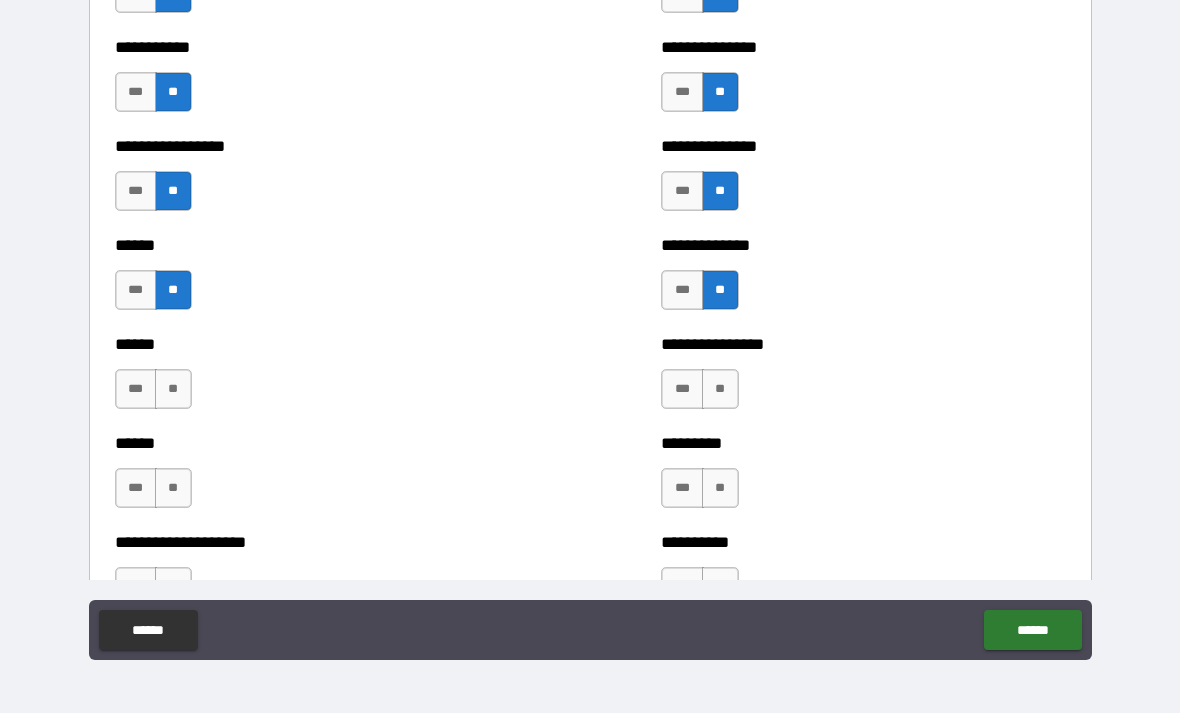 click on "**" at bounding box center (173, 389) 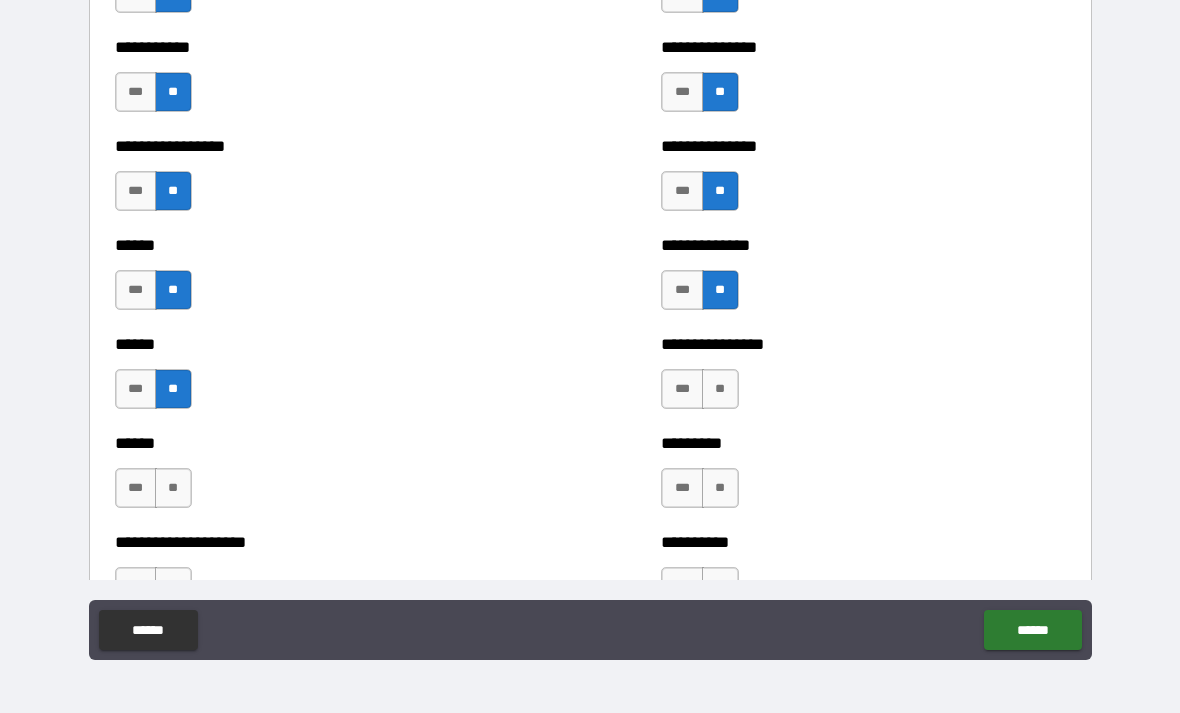 click on "**" at bounding box center [720, 389] 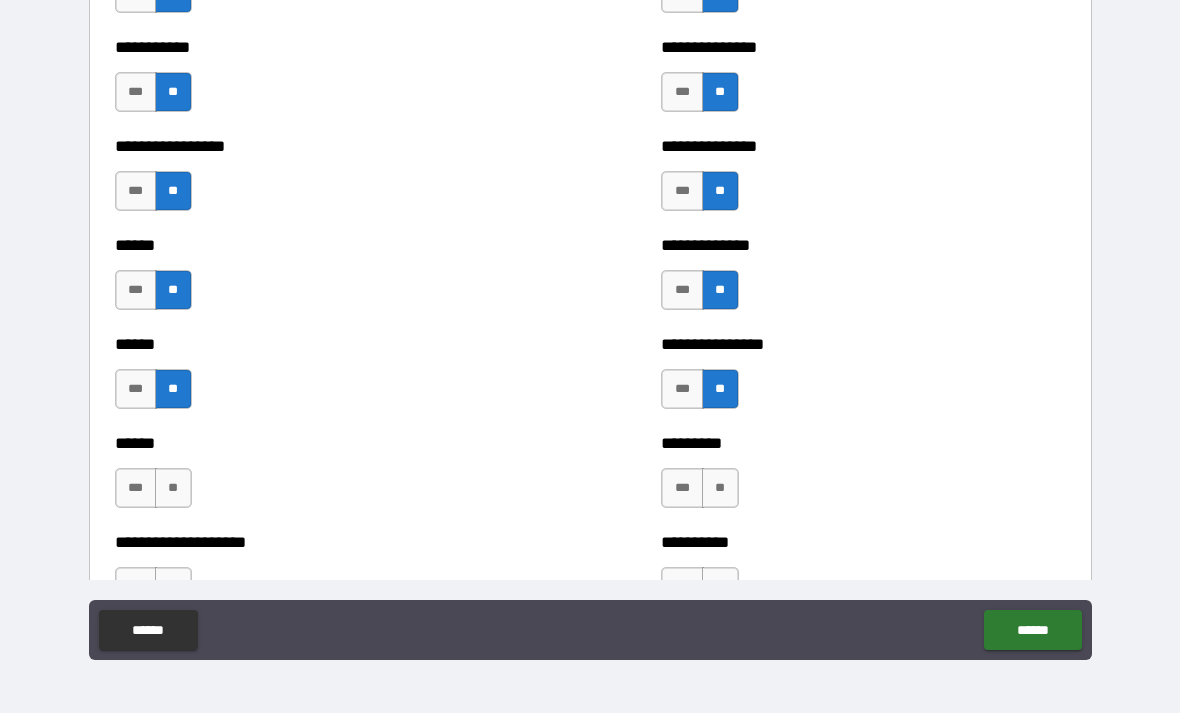 click on "**" at bounding box center [173, 488] 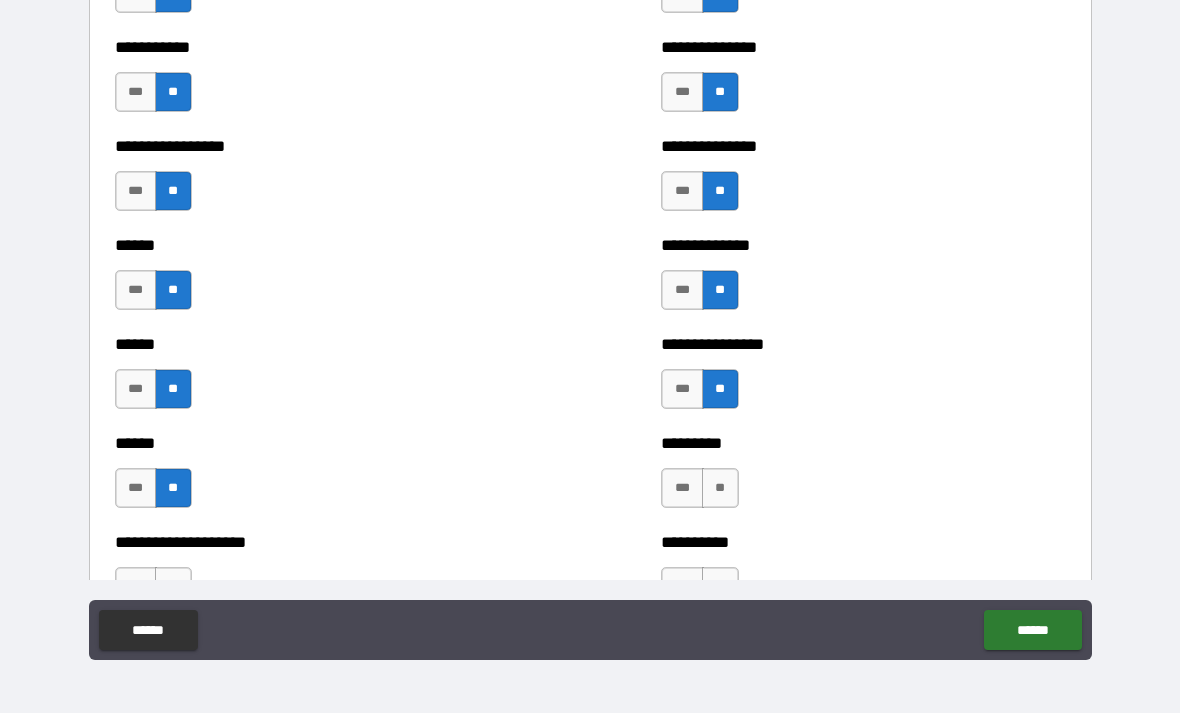 click on "**" at bounding box center [720, 488] 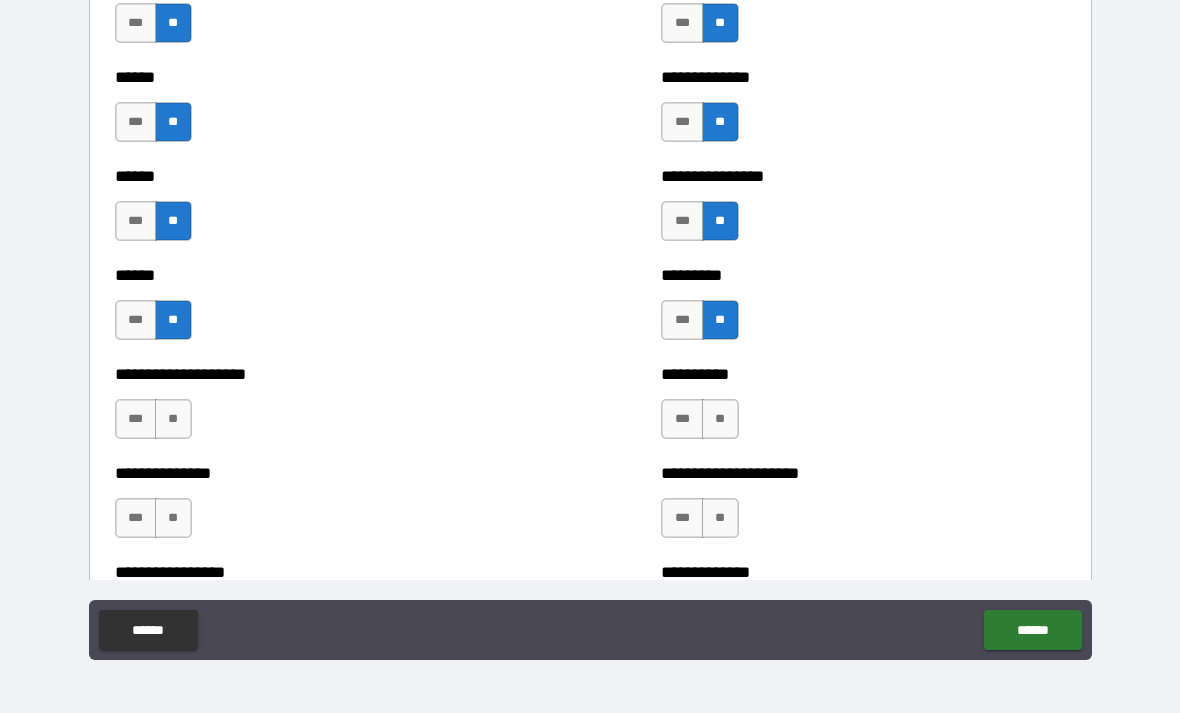 scroll, scrollTop: 2928, scrollLeft: 0, axis: vertical 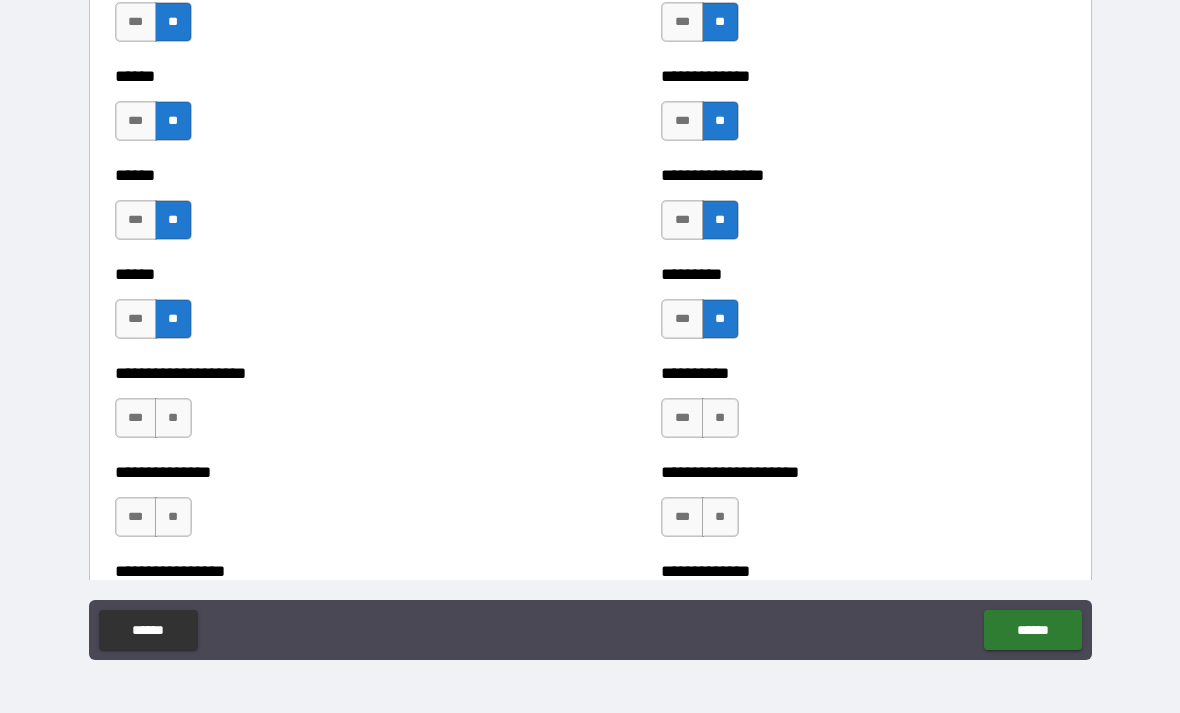 click on "**" at bounding box center [173, 418] 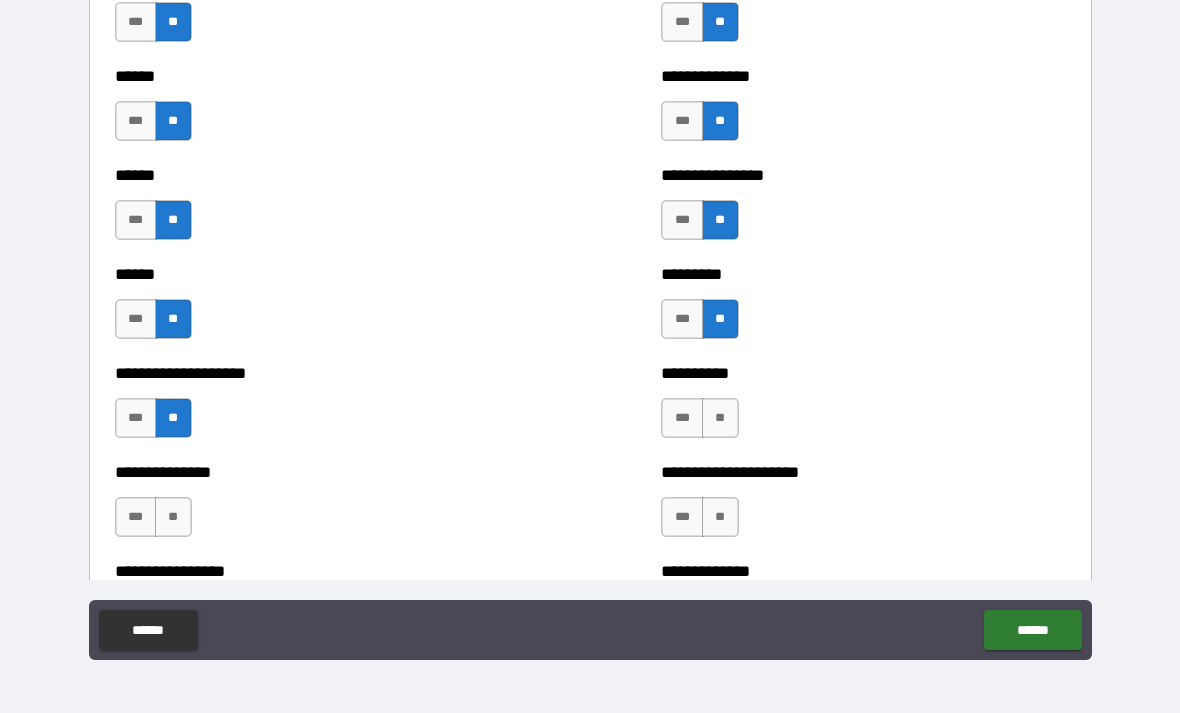 click on "**" at bounding box center (720, 418) 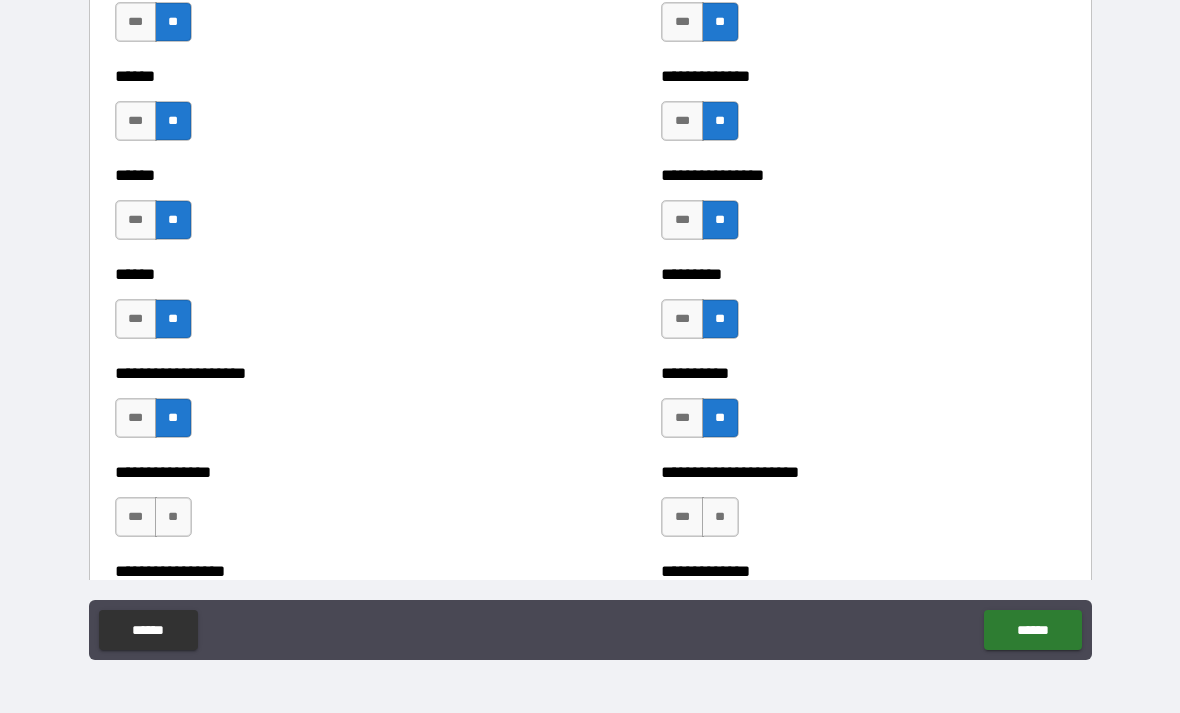 click on "**" at bounding box center [173, 517] 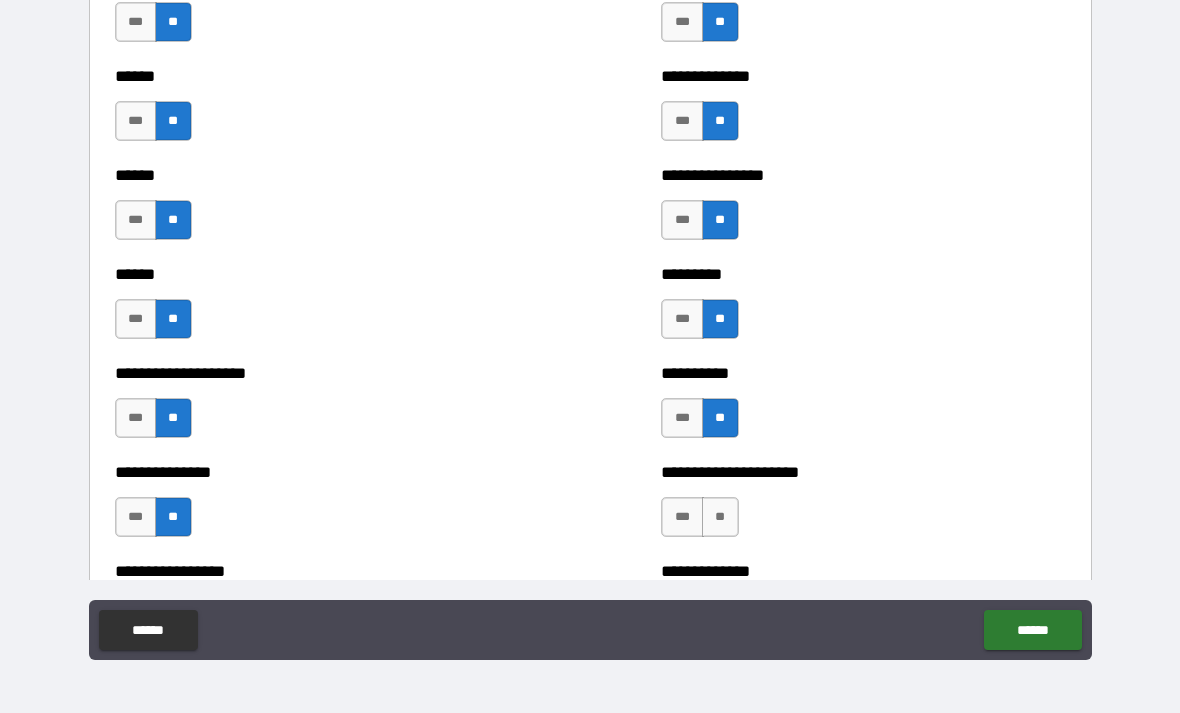 click on "**" at bounding box center (720, 517) 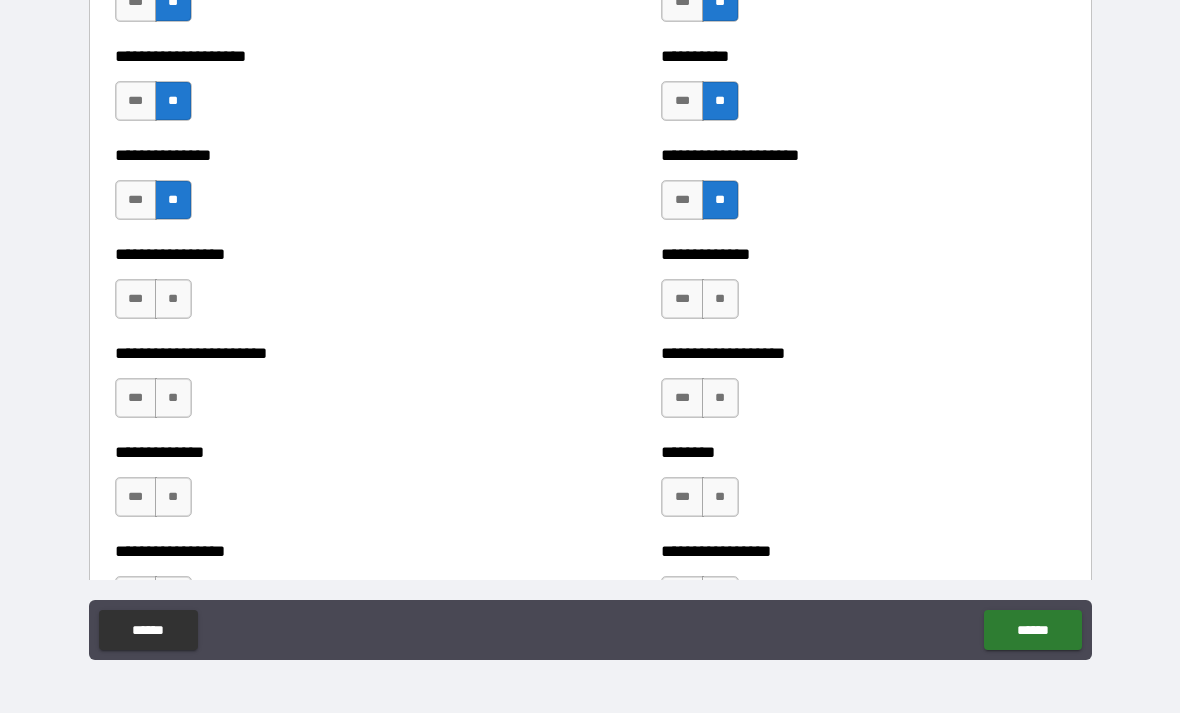 scroll, scrollTop: 3268, scrollLeft: 0, axis: vertical 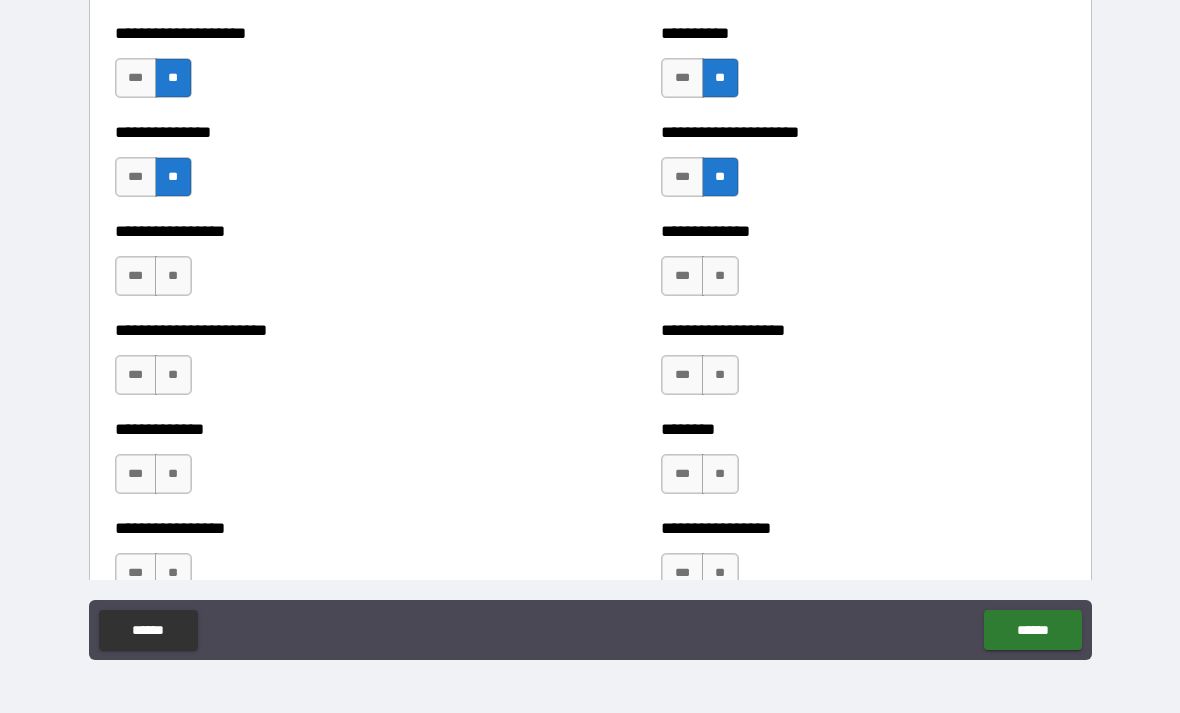 click on "**" at bounding box center (173, 276) 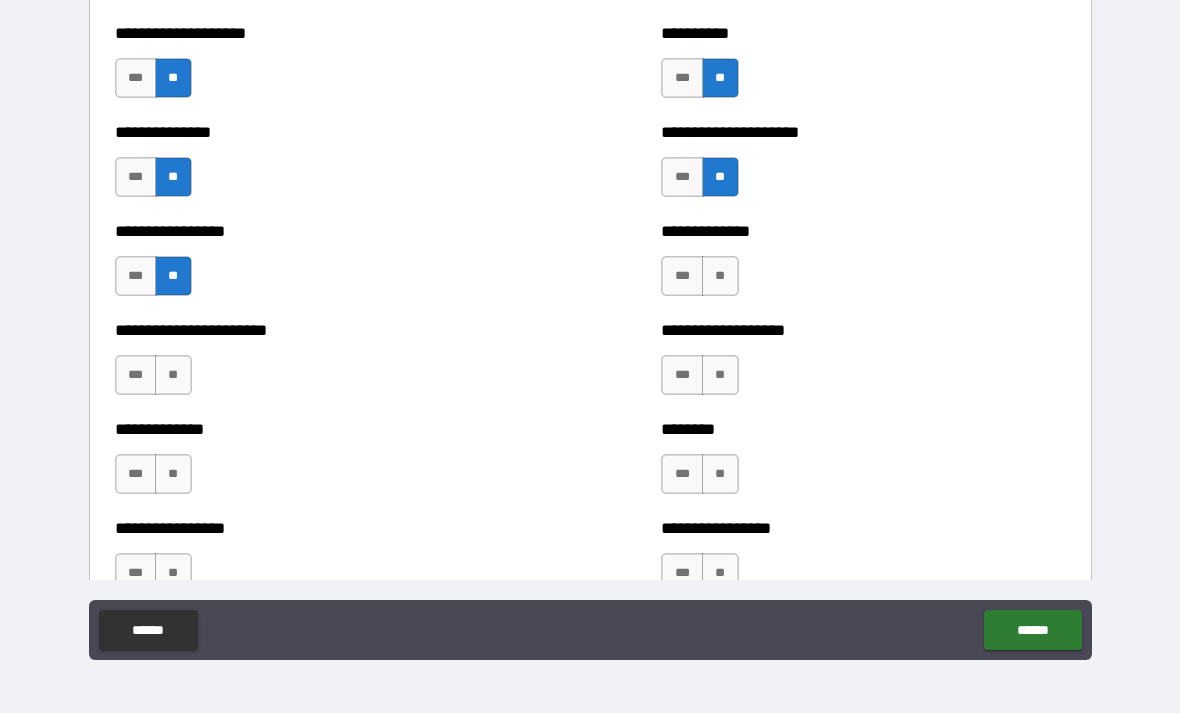click on "**" at bounding box center (720, 276) 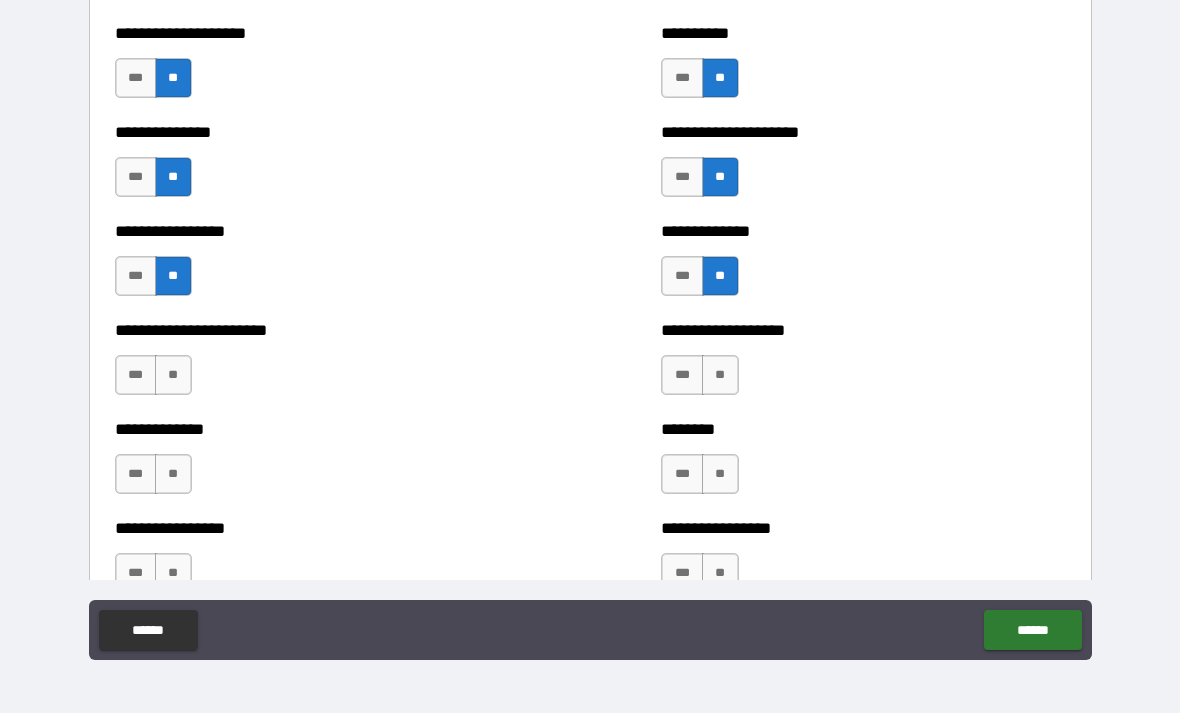 click on "**" at bounding box center (173, 375) 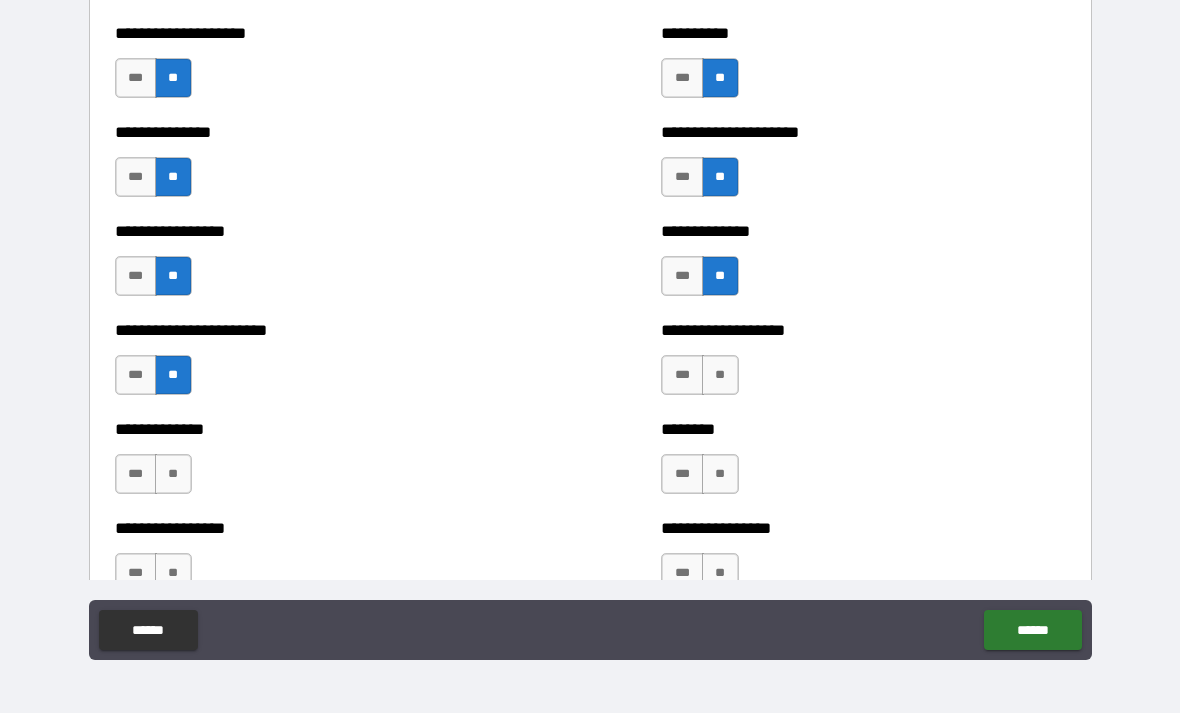 click on "**" at bounding box center (720, 375) 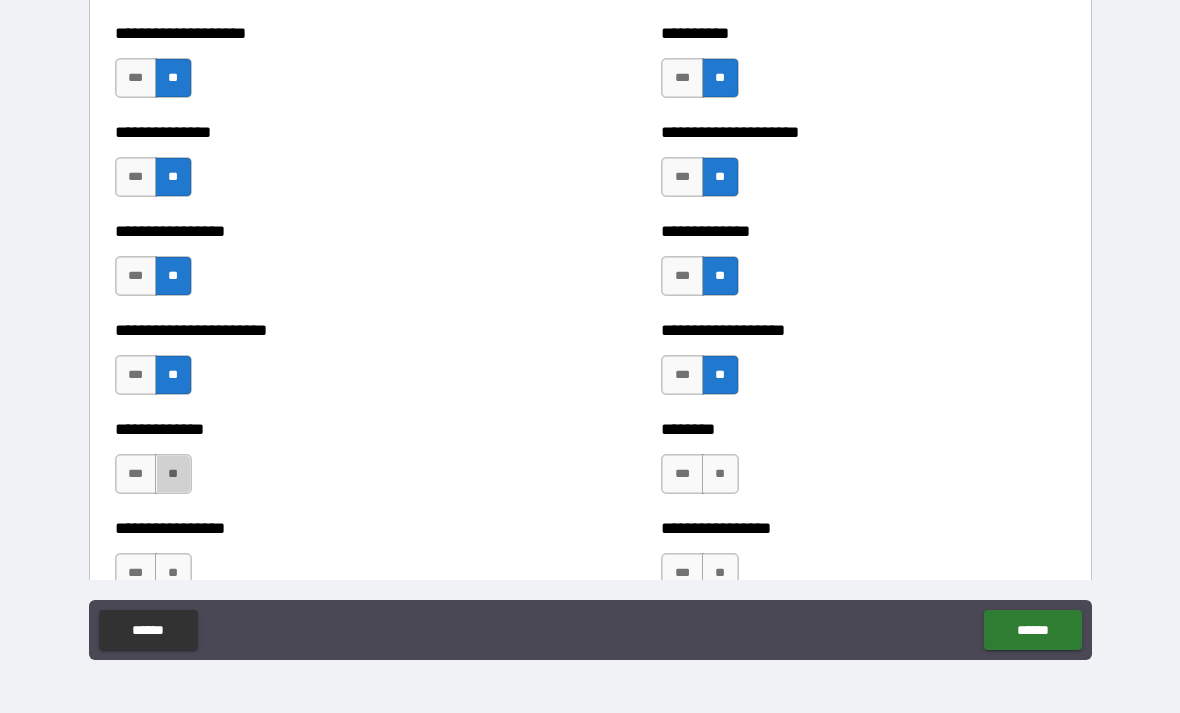 click on "**" at bounding box center (173, 474) 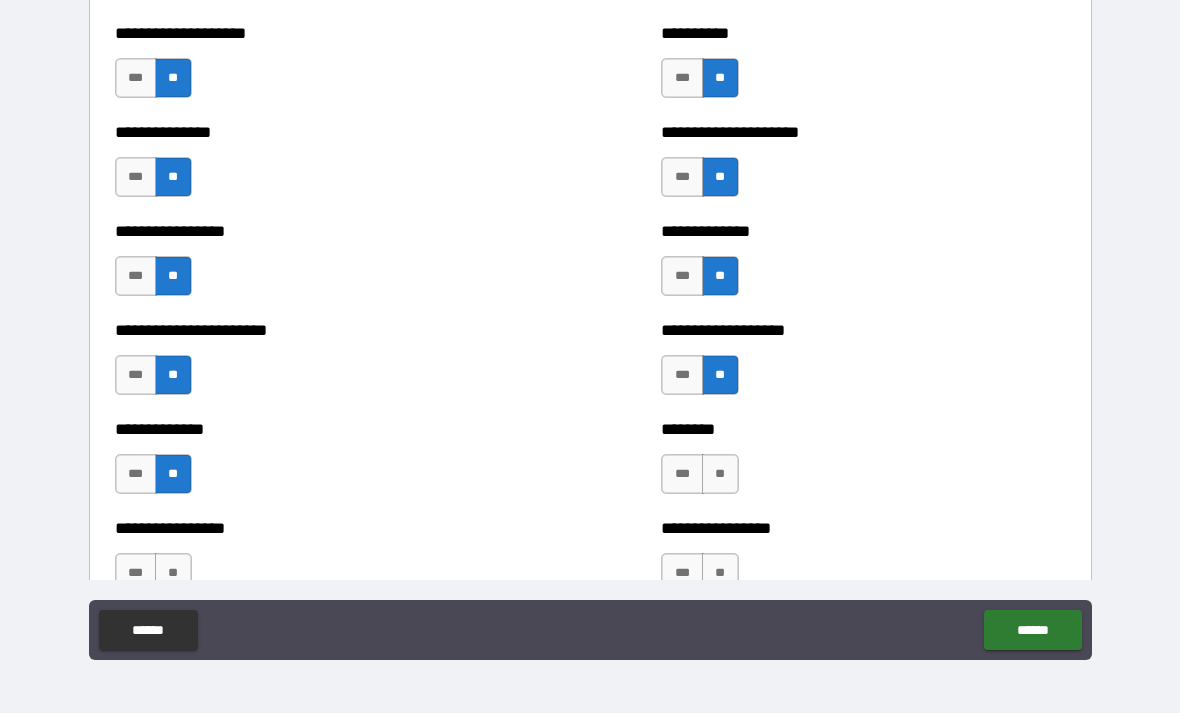 click on "**" at bounding box center (720, 474) 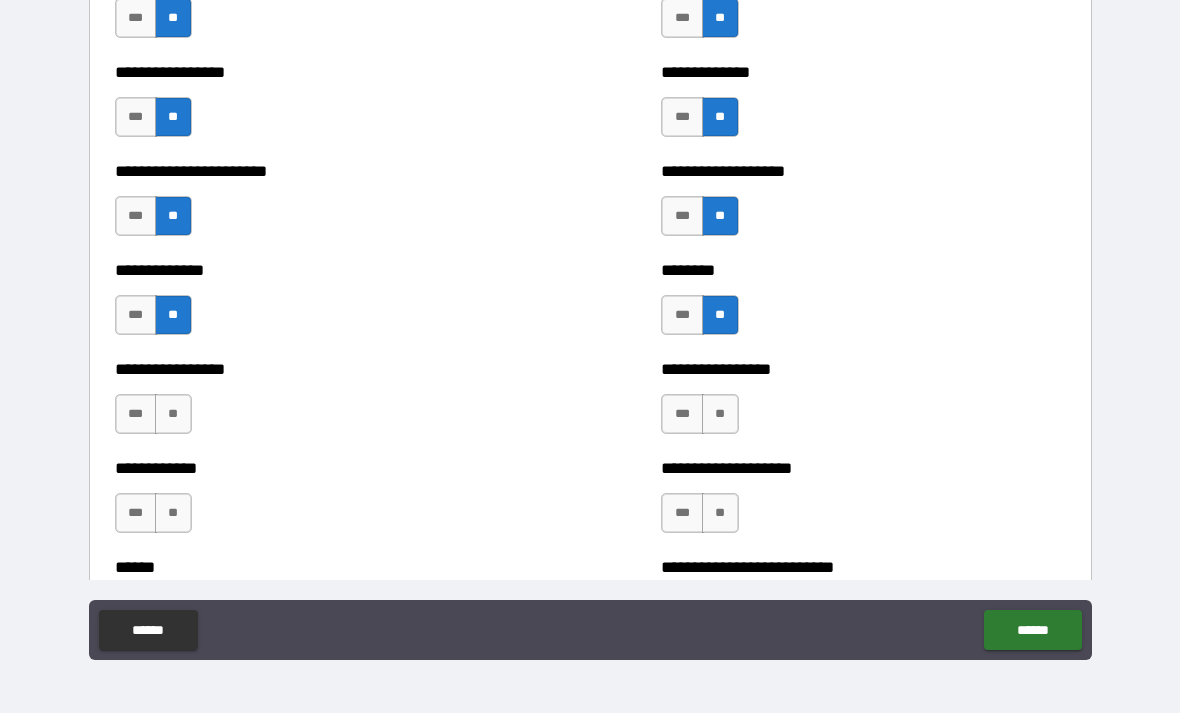 scroll, scrollTop: 3426, scrollLeft: 0, axis: vertical 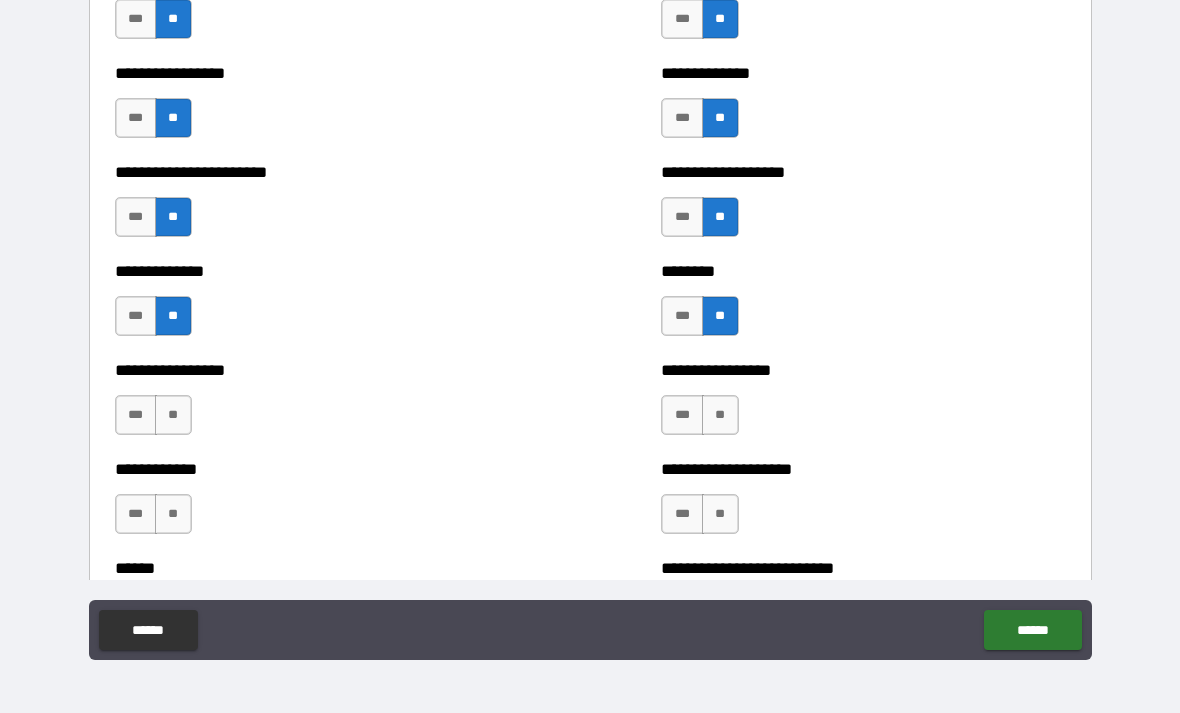 click on "**" at bounding box center [720, 415] 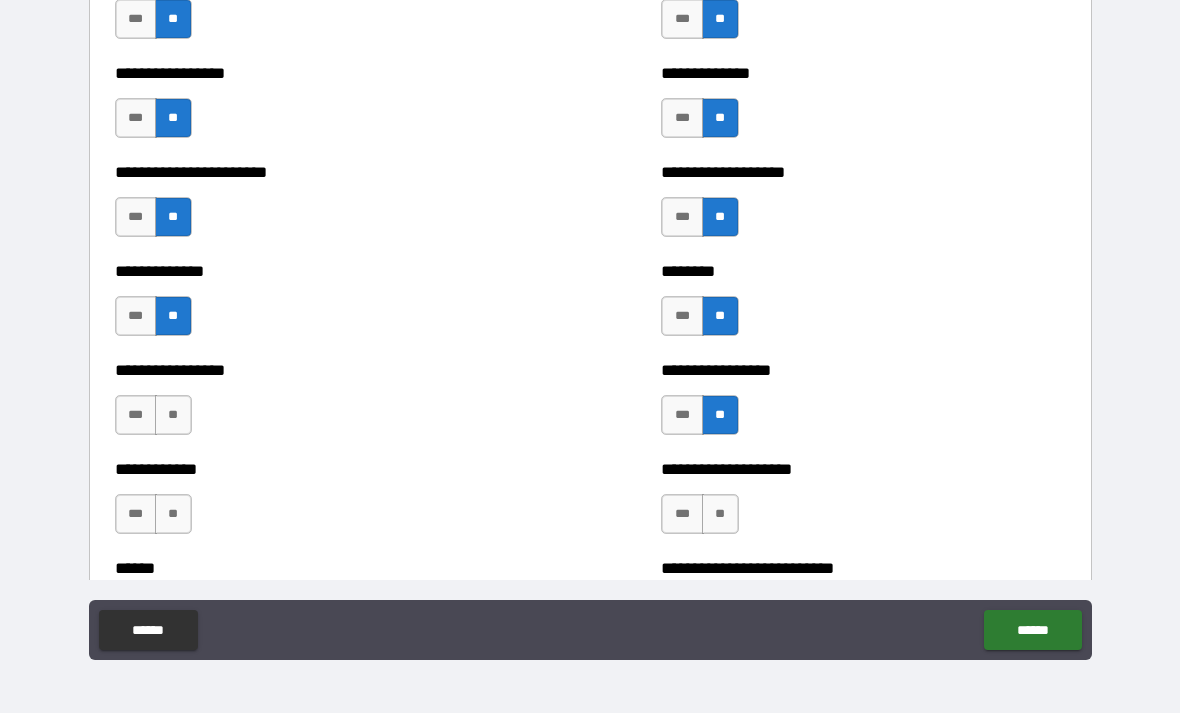 click on "**" at bounding box center [173, 415] 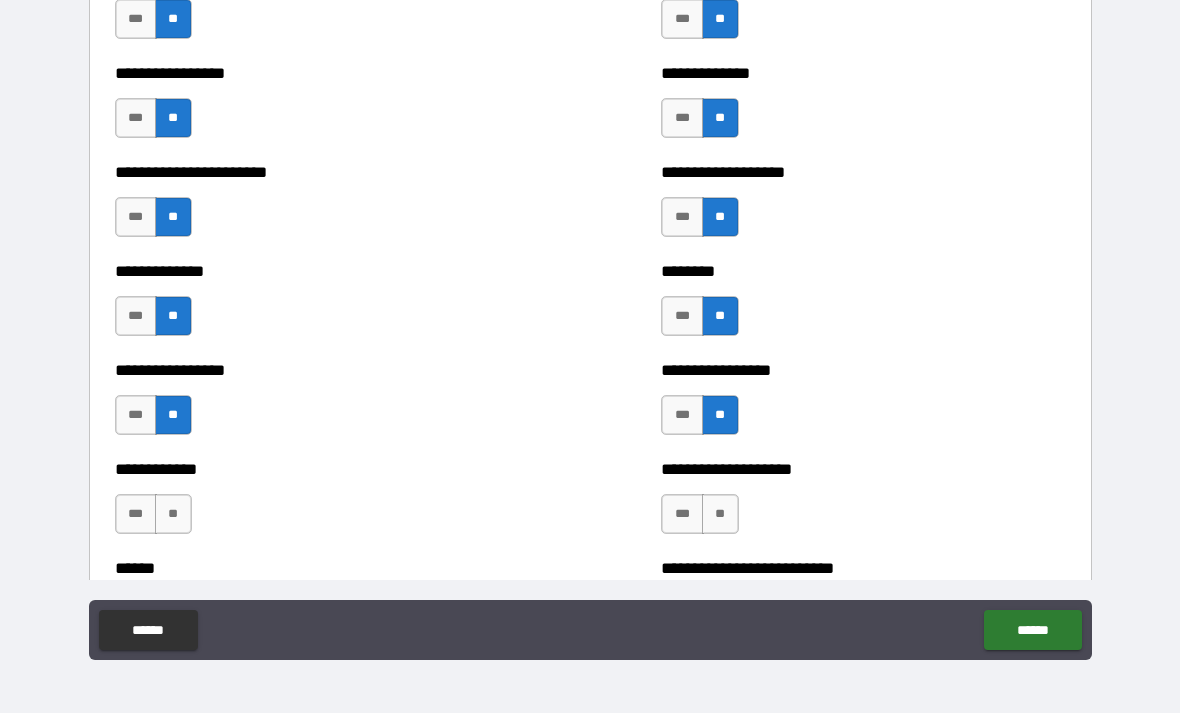 click on "**********" at bounding box center (317, 504) 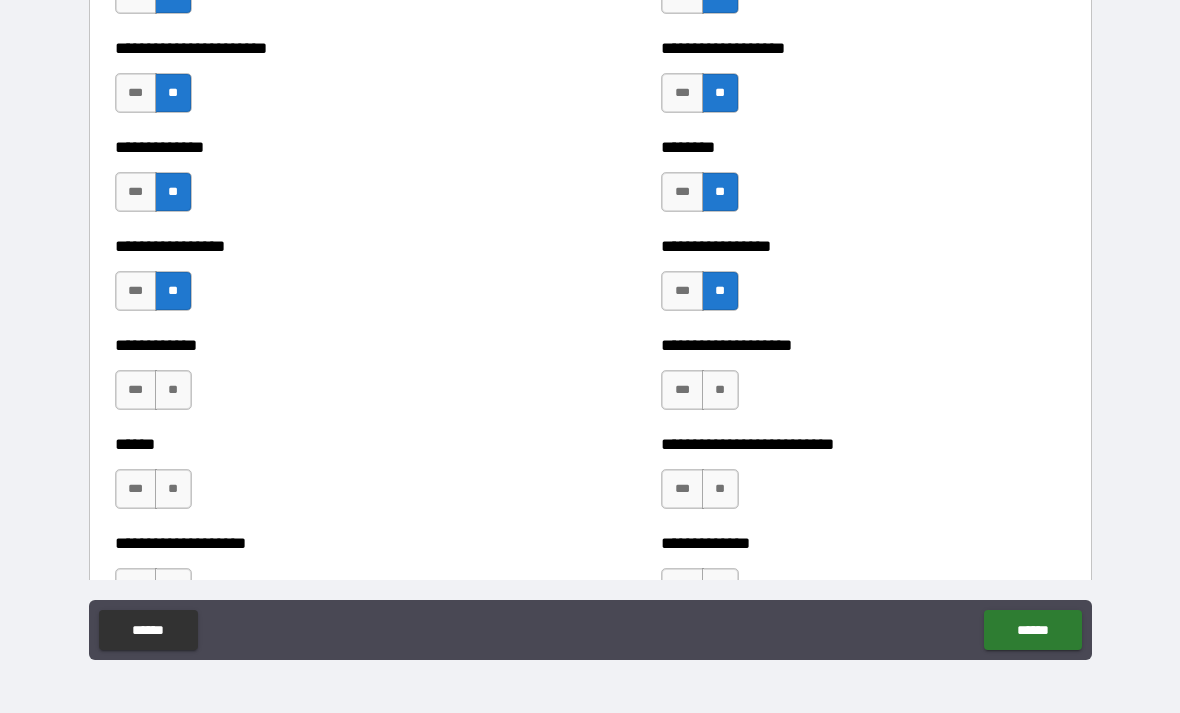 scroll, scrollTop: 3546, scrollLeft: 0, axis: vertical 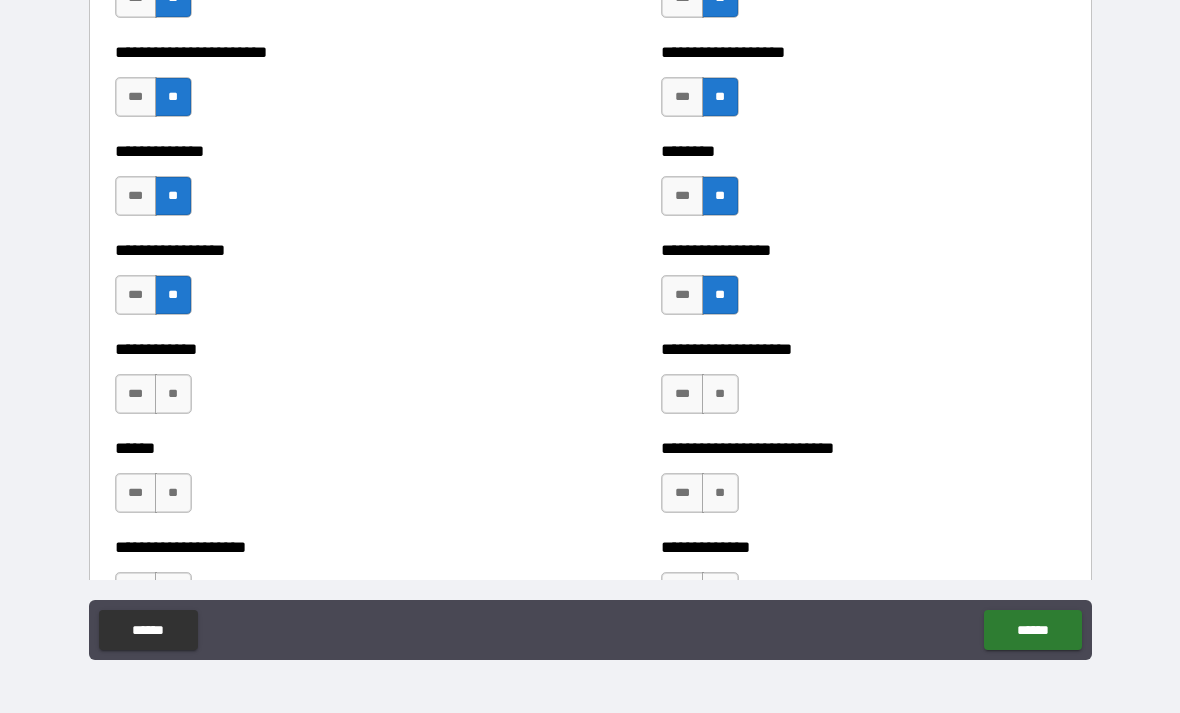 click on "**" at bounding box center [173, 394] 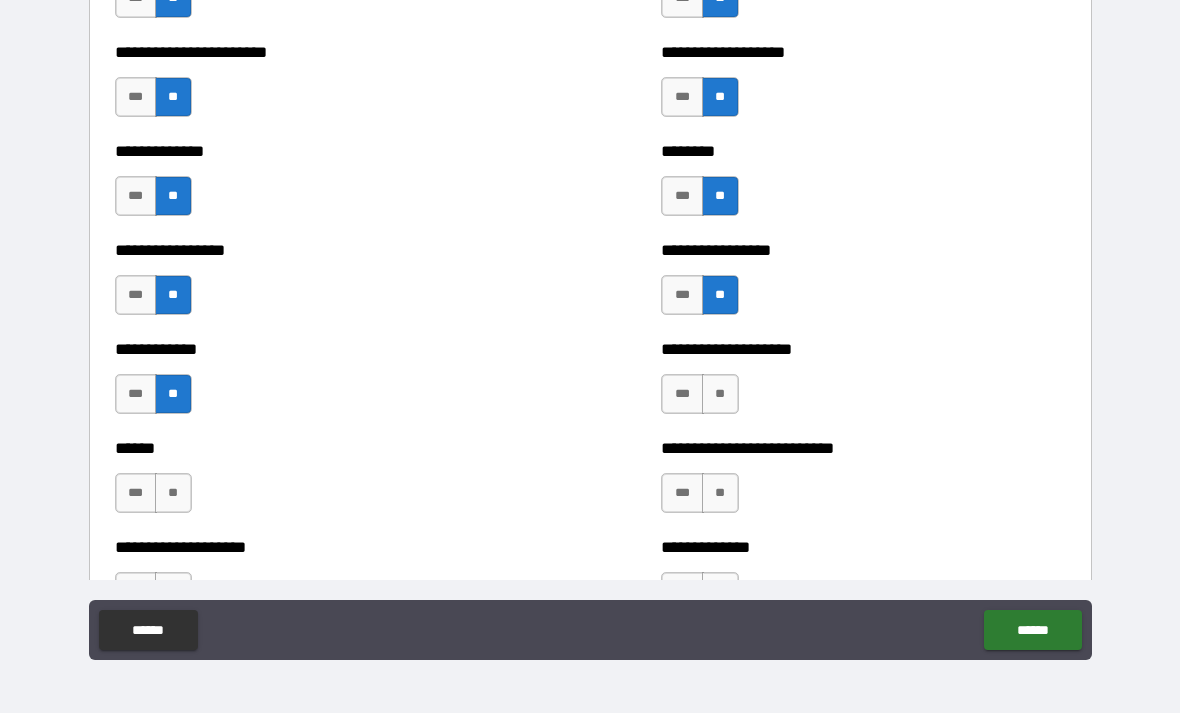 click on "**" at bounding box center [173, 493] 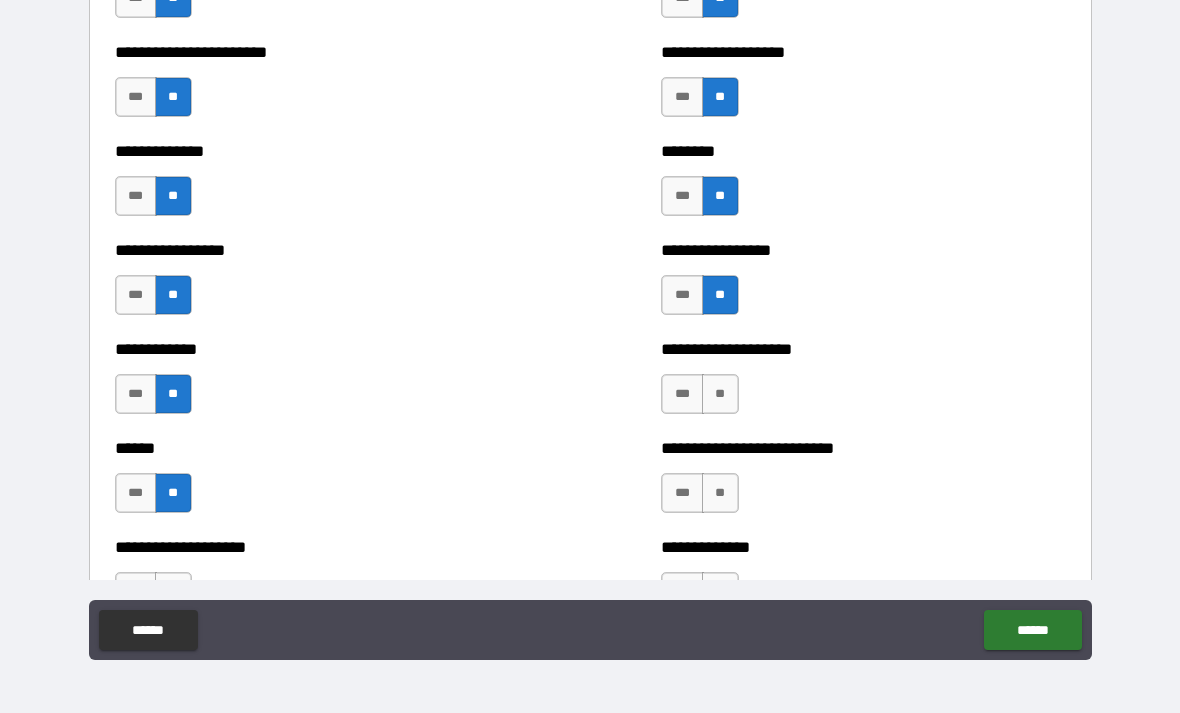 click on "**" at bounding box center (720, 394) 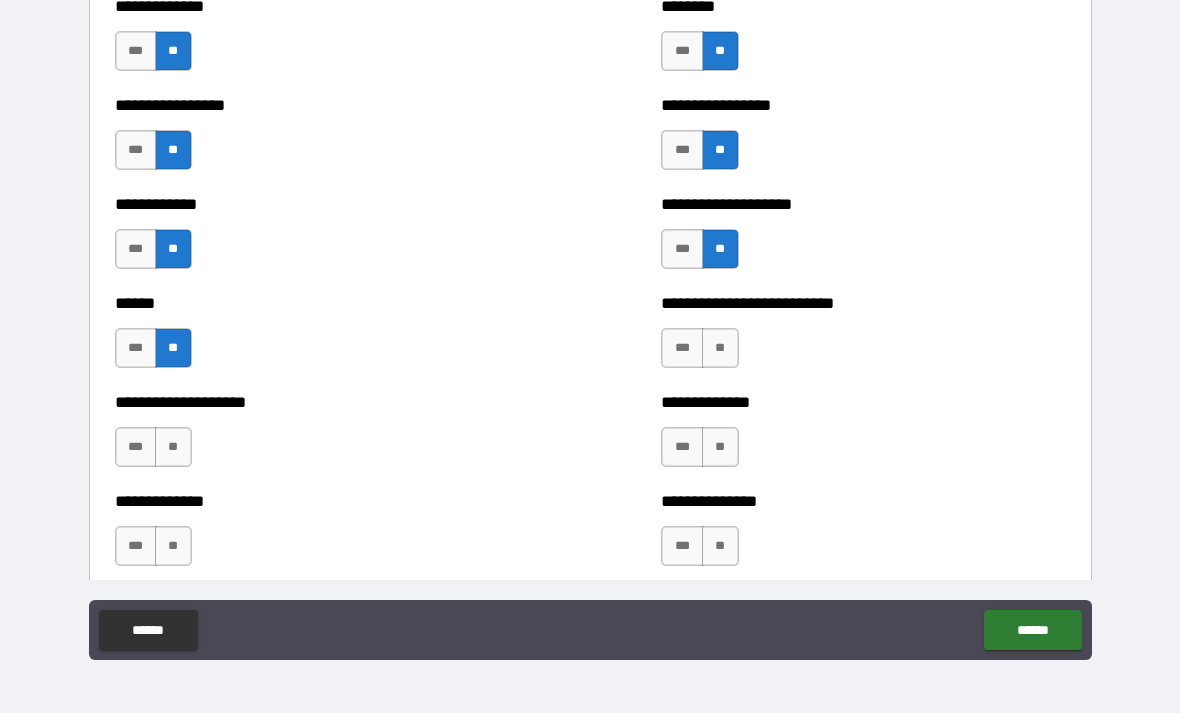 scroll, scrollTop: 3687, scrollLeft: 0, axis: vertical 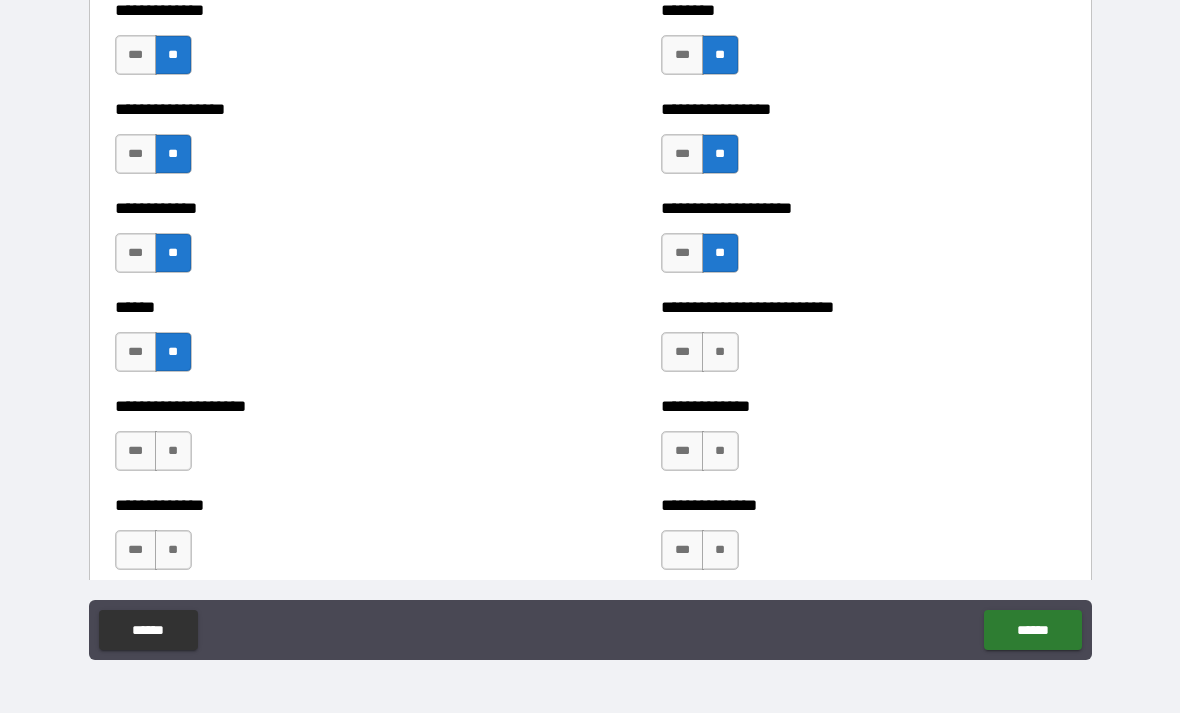 click on "**" at bounding box center (720, 352) 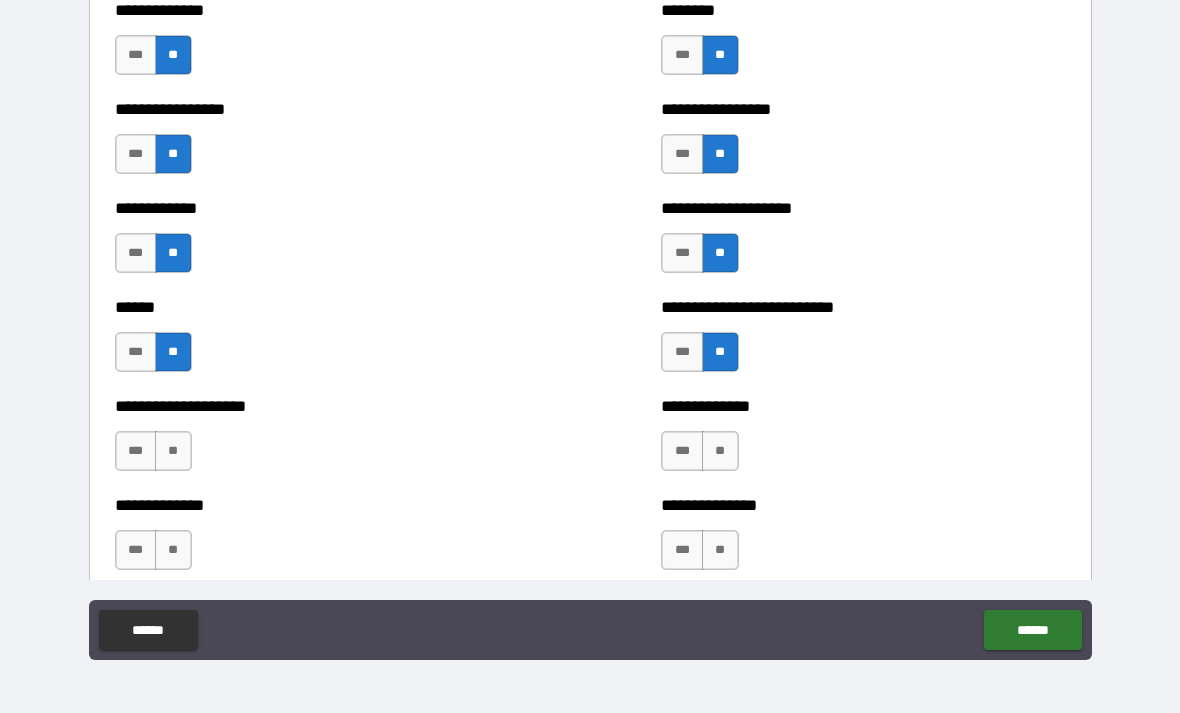 click on "**" at bounding box center (720, 451) 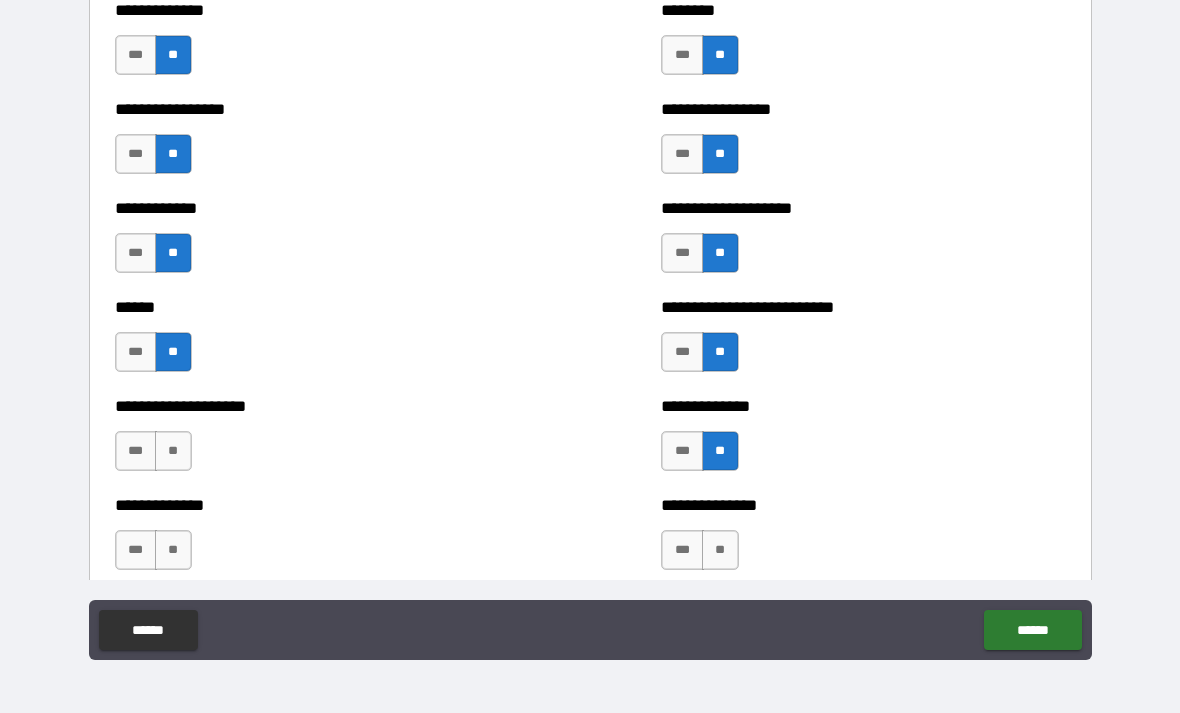 click on "**" at bounding box center [173, 451] 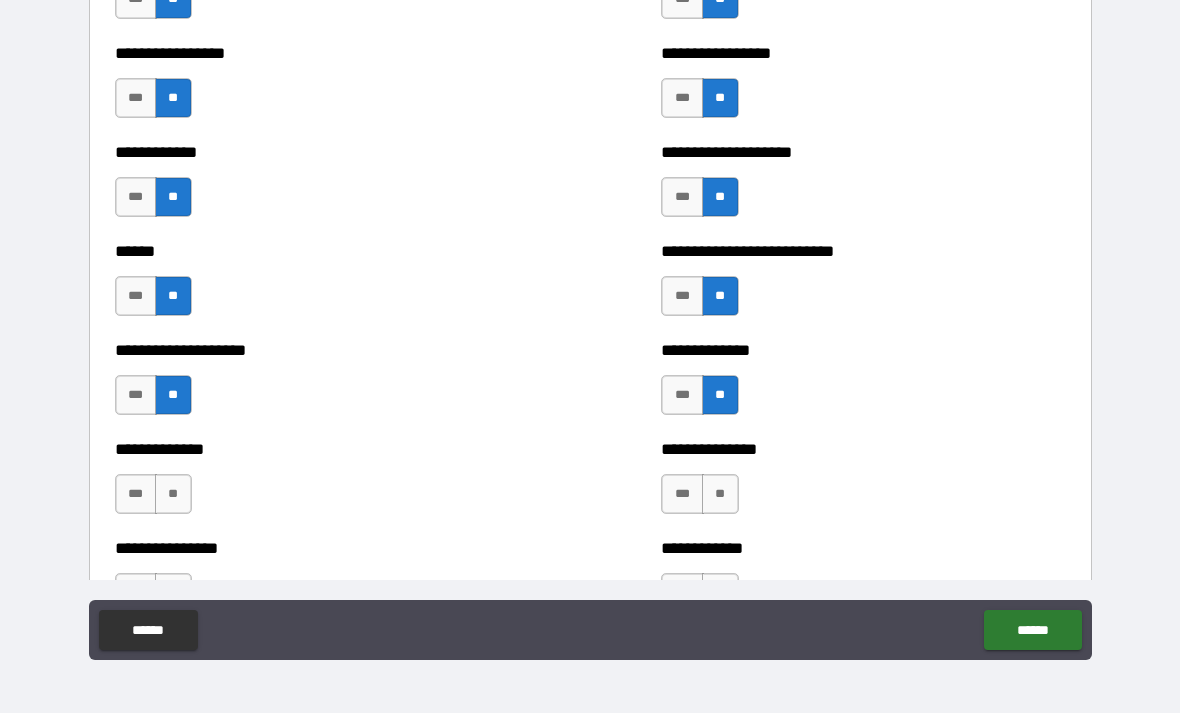 scroll, scrollTop: 3805, scrollLeft: 0, axis: vertical 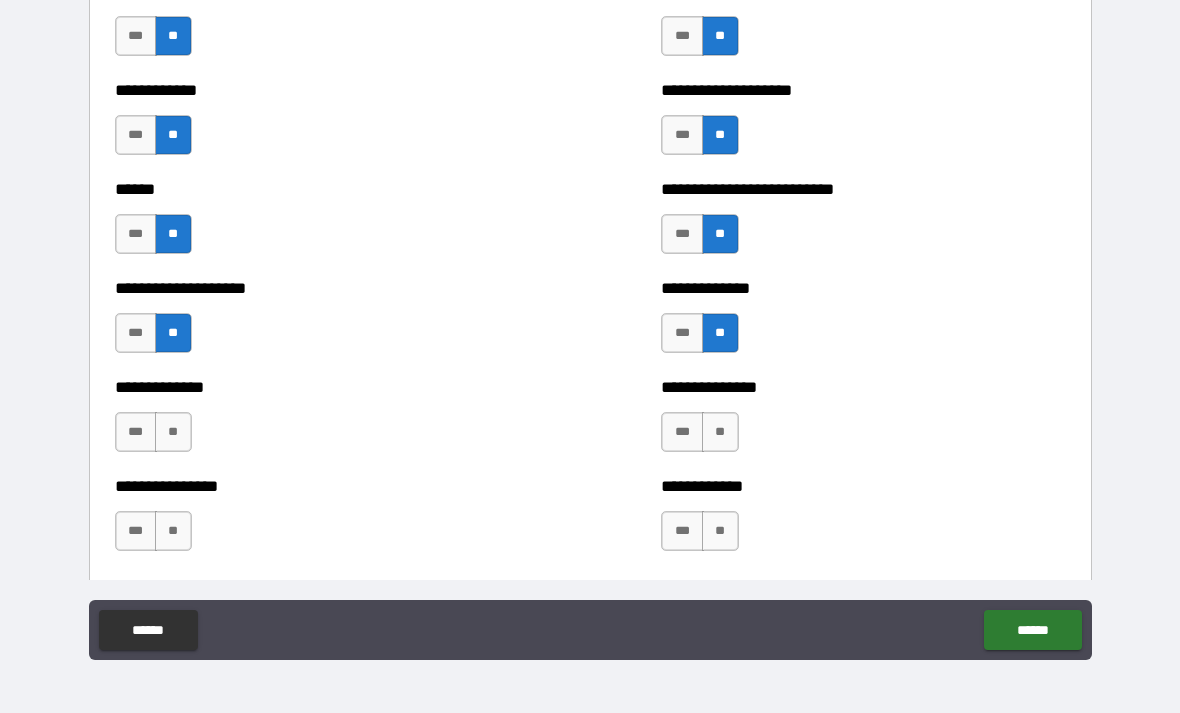 click on "***" at bounding box center [136, 432] 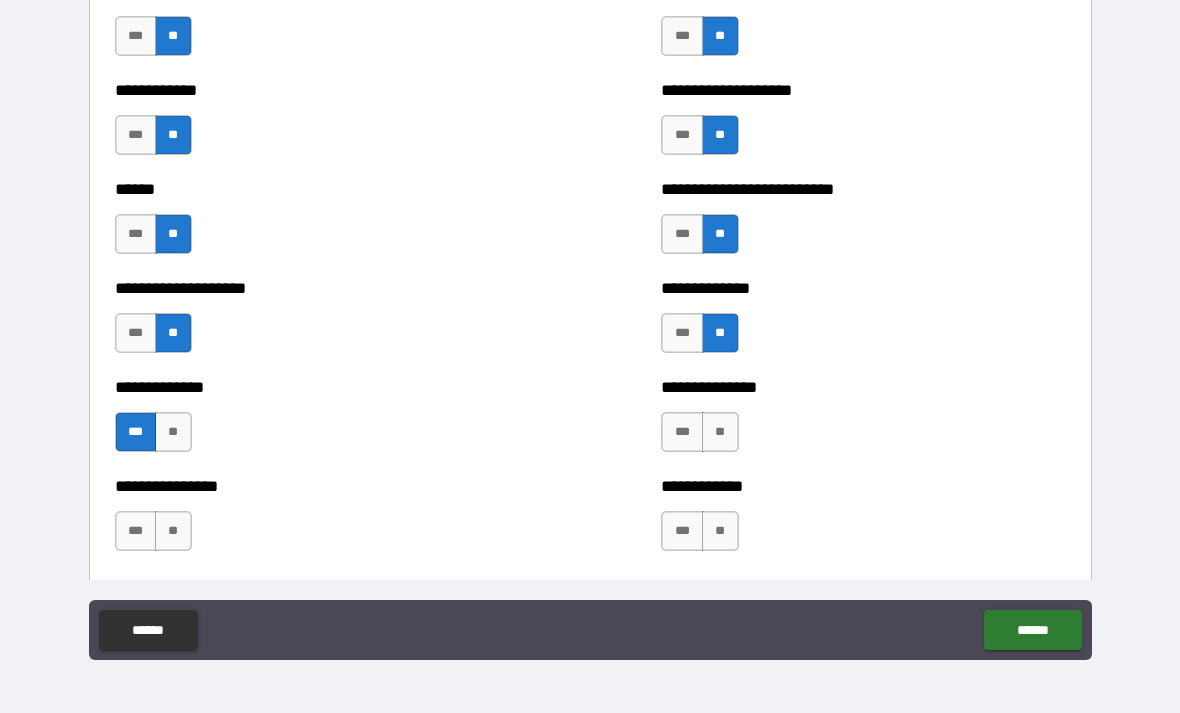 click on "**" at bounding box center [173, 432] 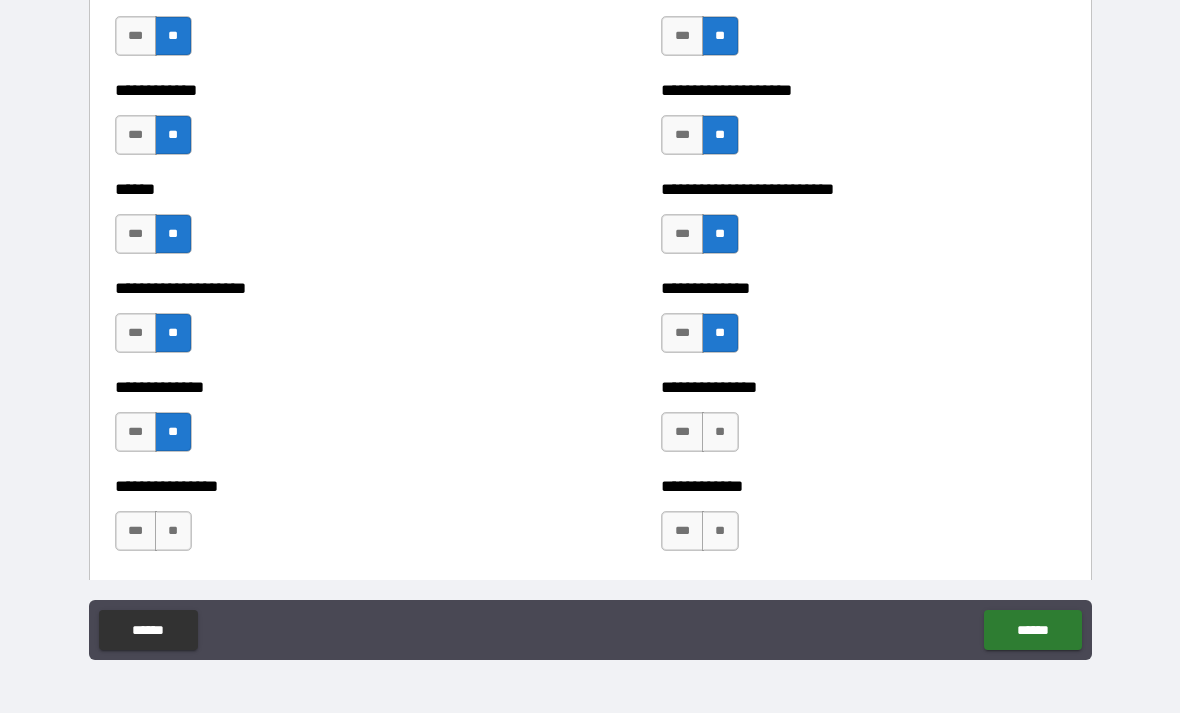 click on "**" at bounding box center (720, 432) 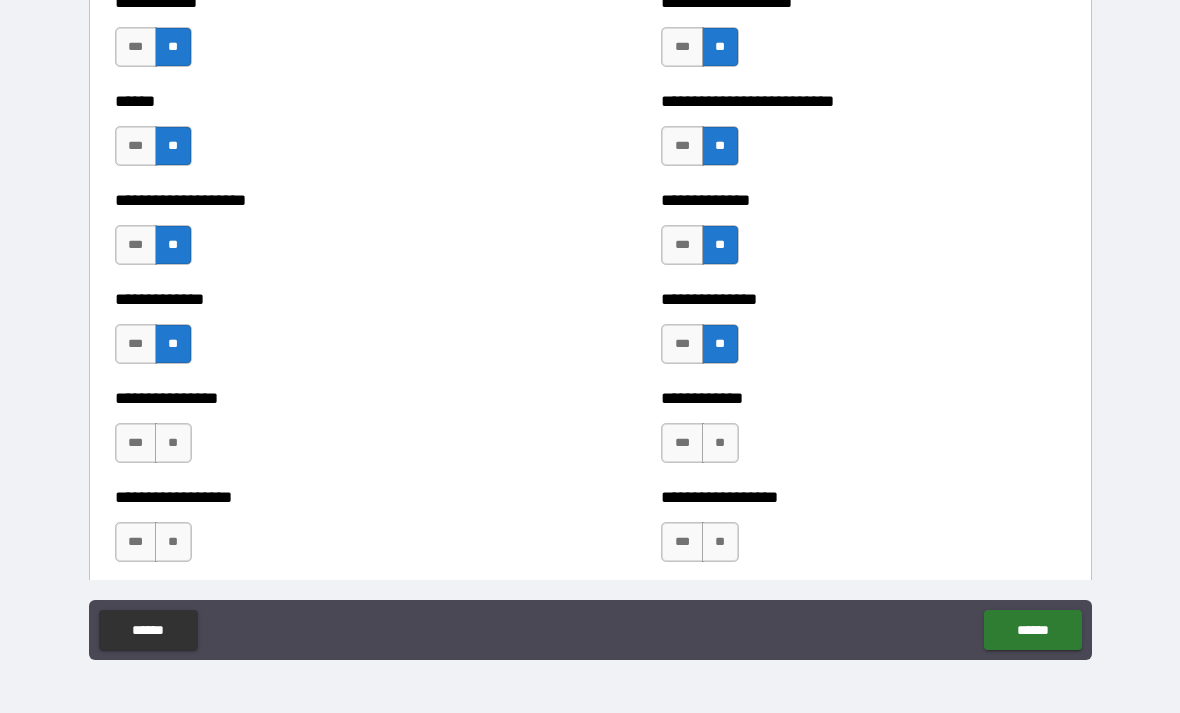 scroll, scrollTop: 3922, scrollLeft: 0, axis: vertical 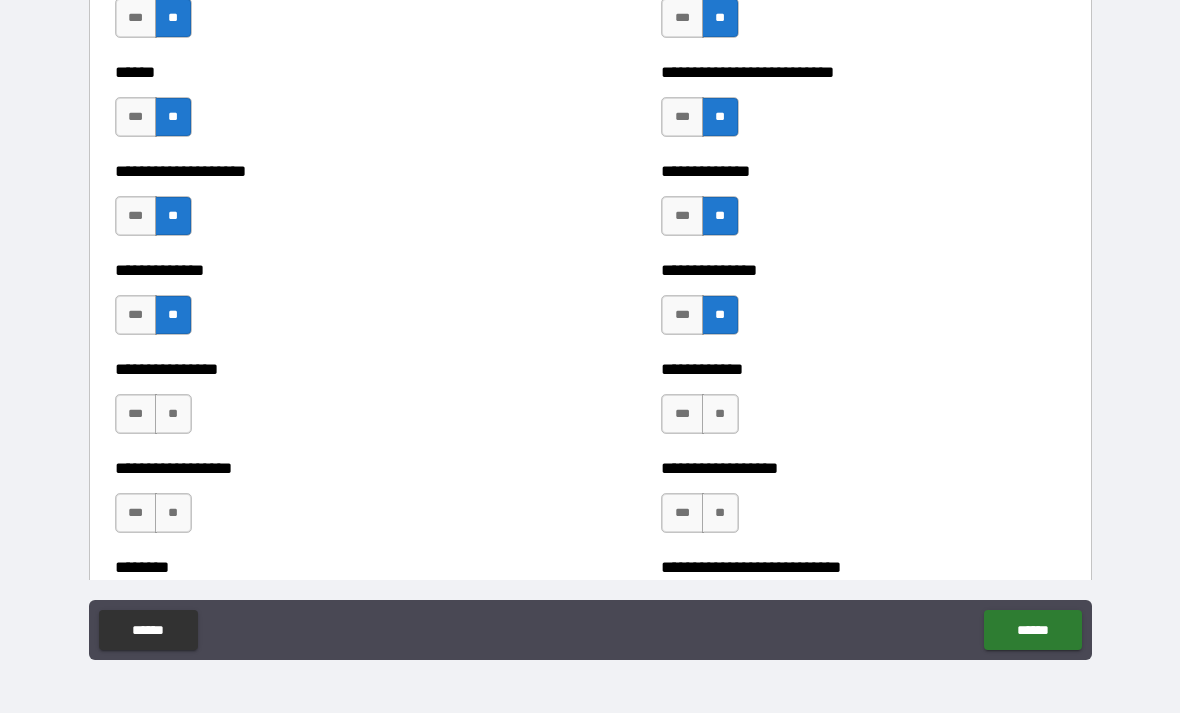 click on "**" at bounding box center [720, 414] 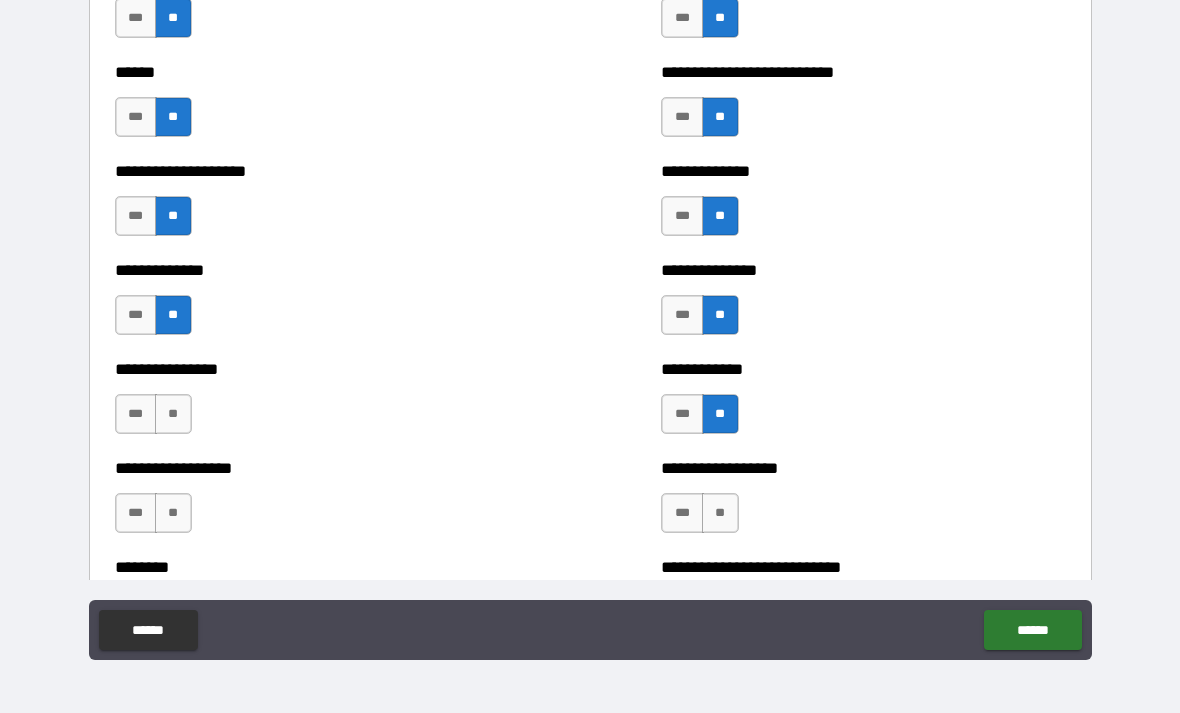 click on "**" at bounding box center (173, 414) 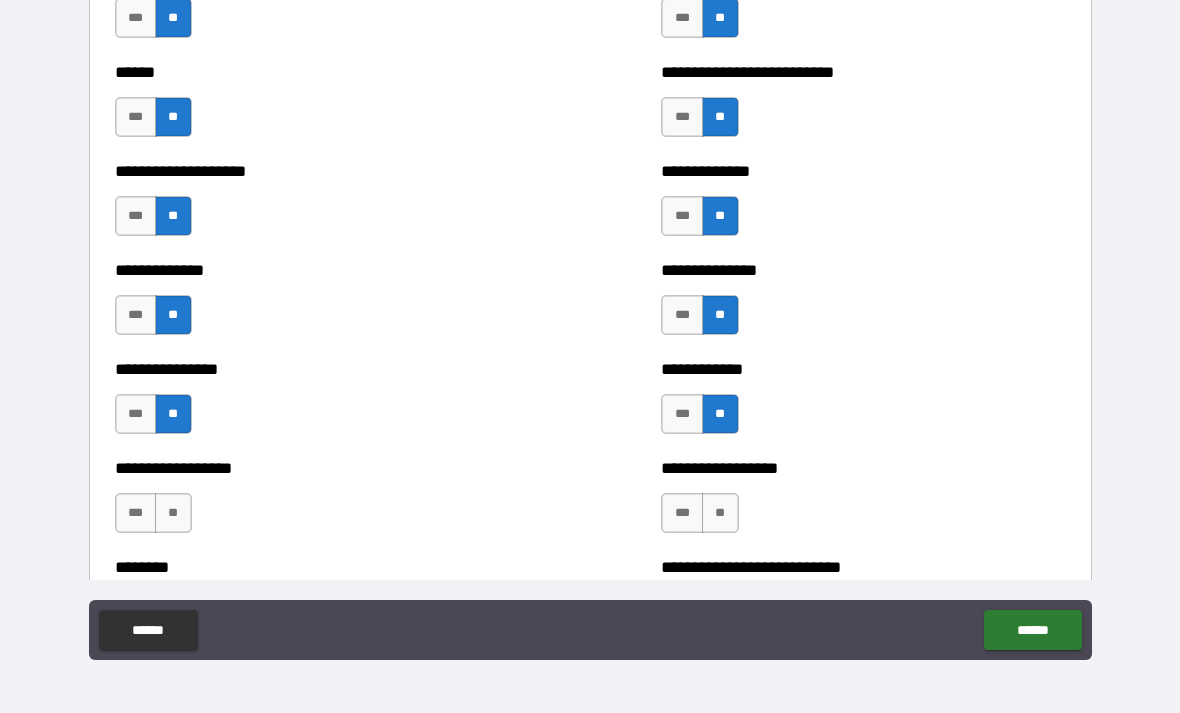 click on "**" at bounding box center (173, 513) 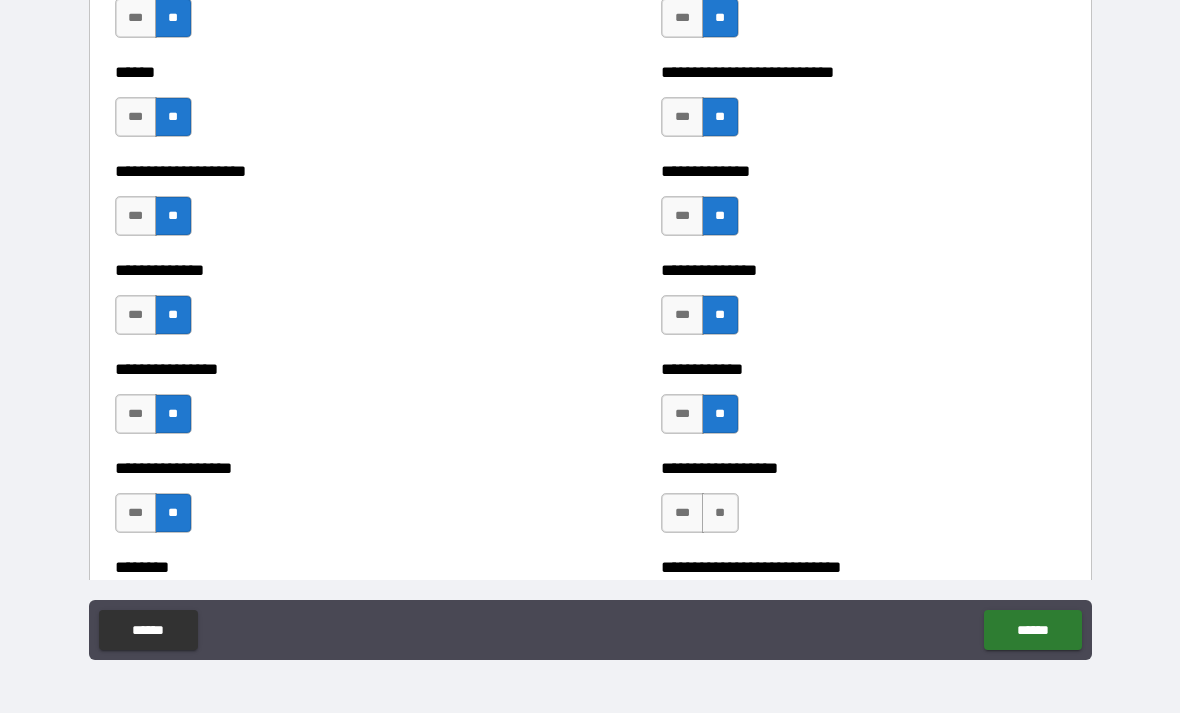 click on "**" at bounding box center [720, 513] 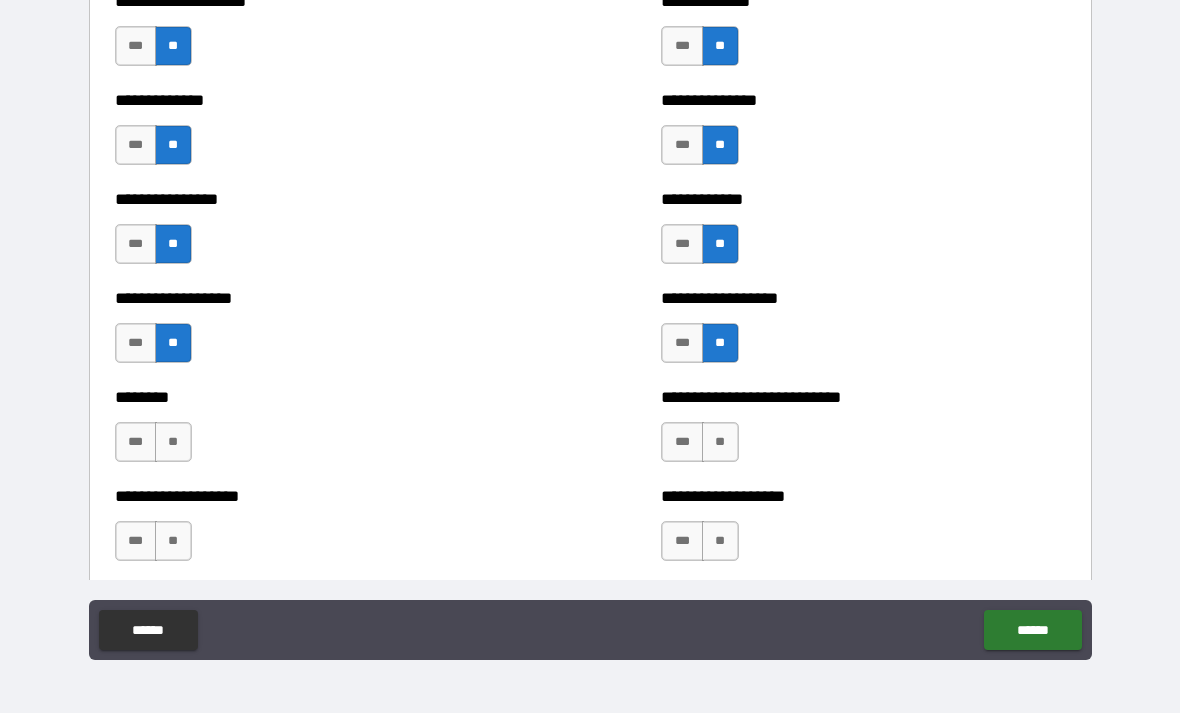 scroll, scrollTop: 4096, scrollLeft: 0, axis: vertical 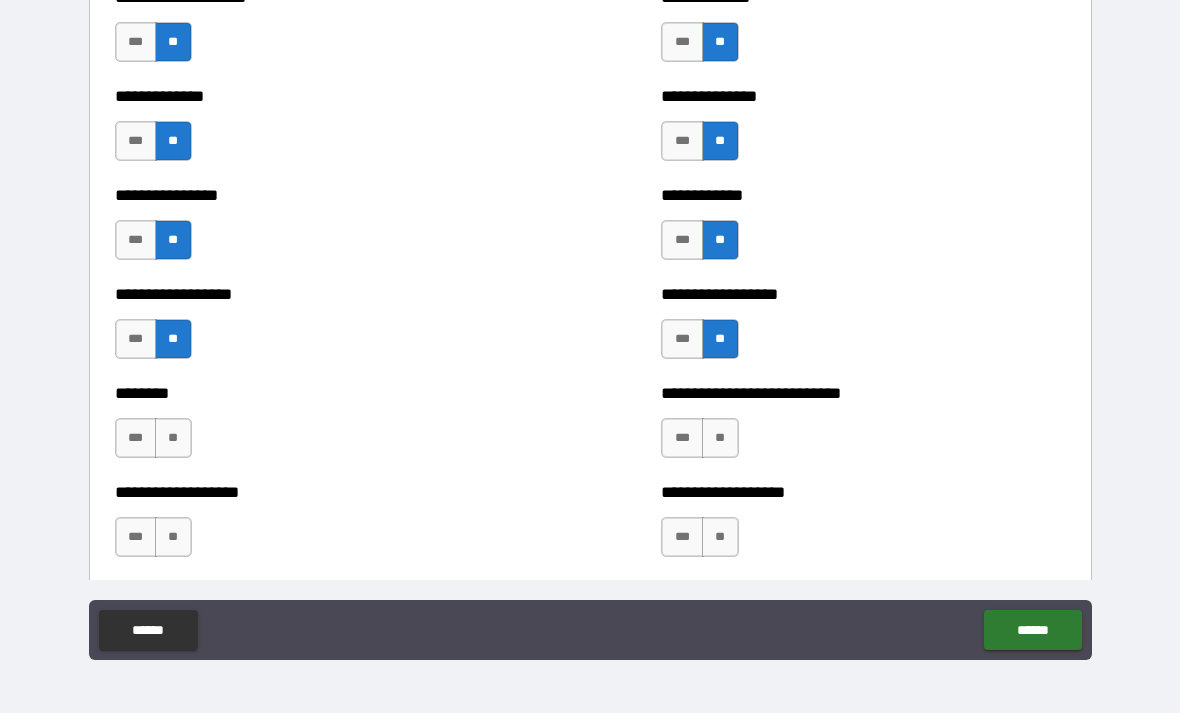click on "**" at bounding box center (720, 438) 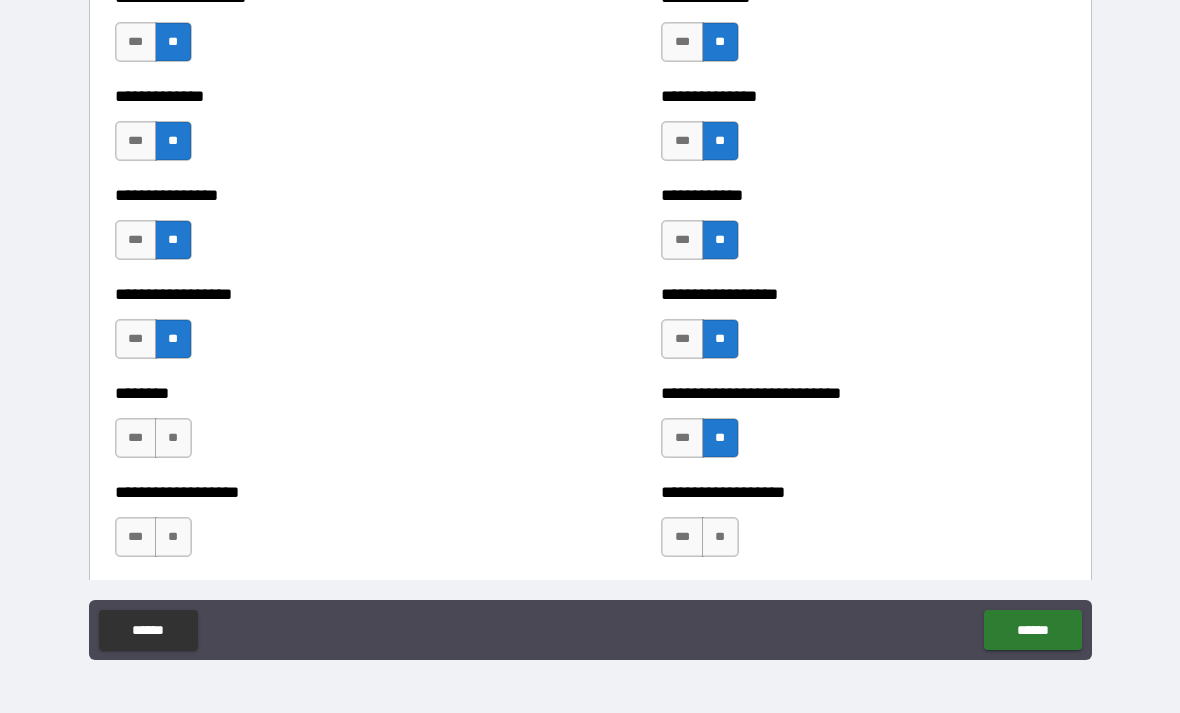 click on "**" at bounding box center [173, 438] 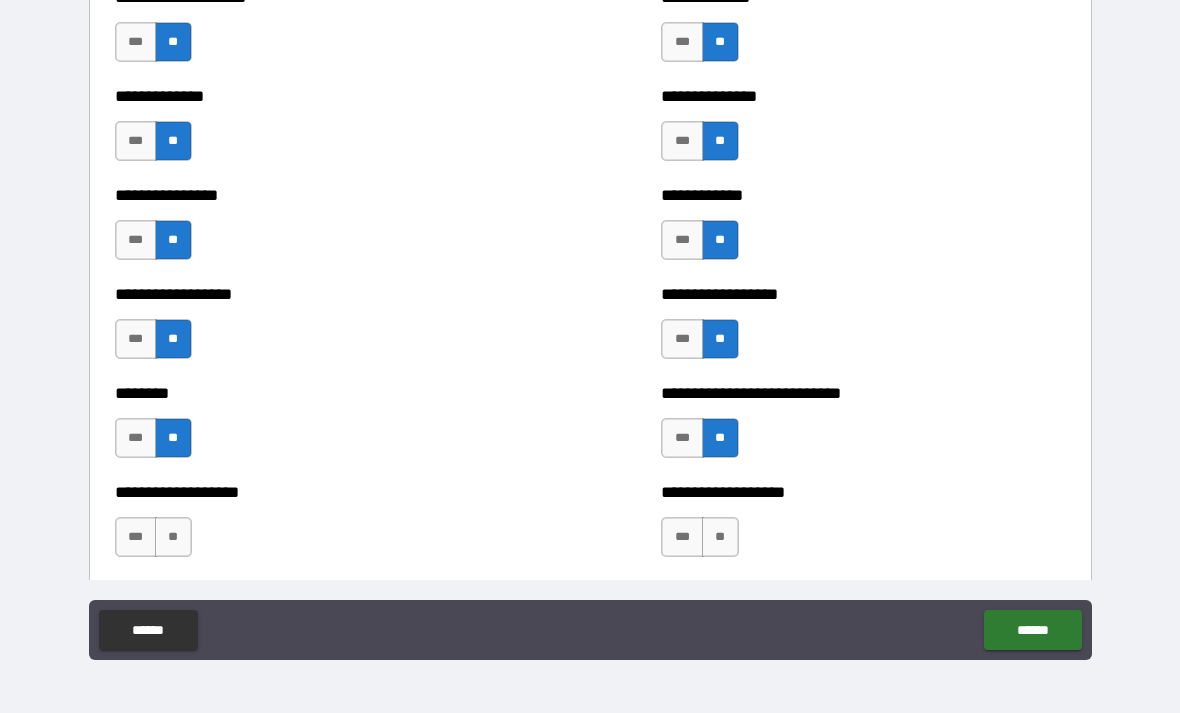 click on "**" at bounding box center [173, 537] 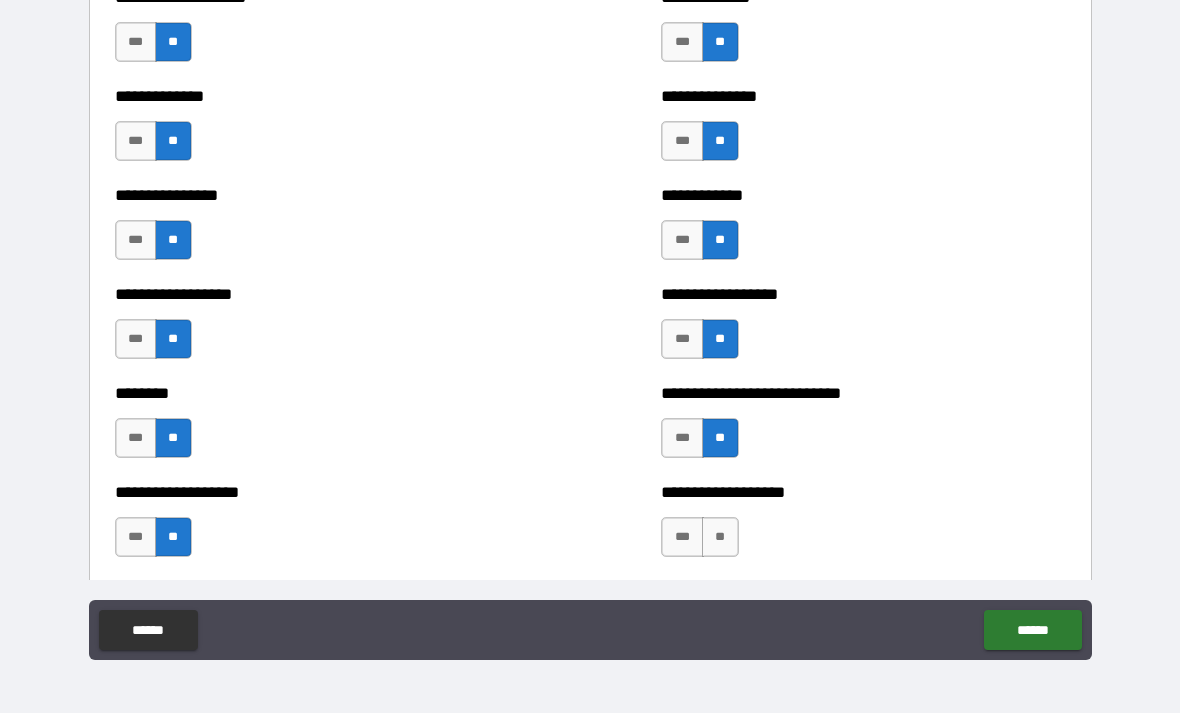 click on "**" at bounding box center [720, 537] 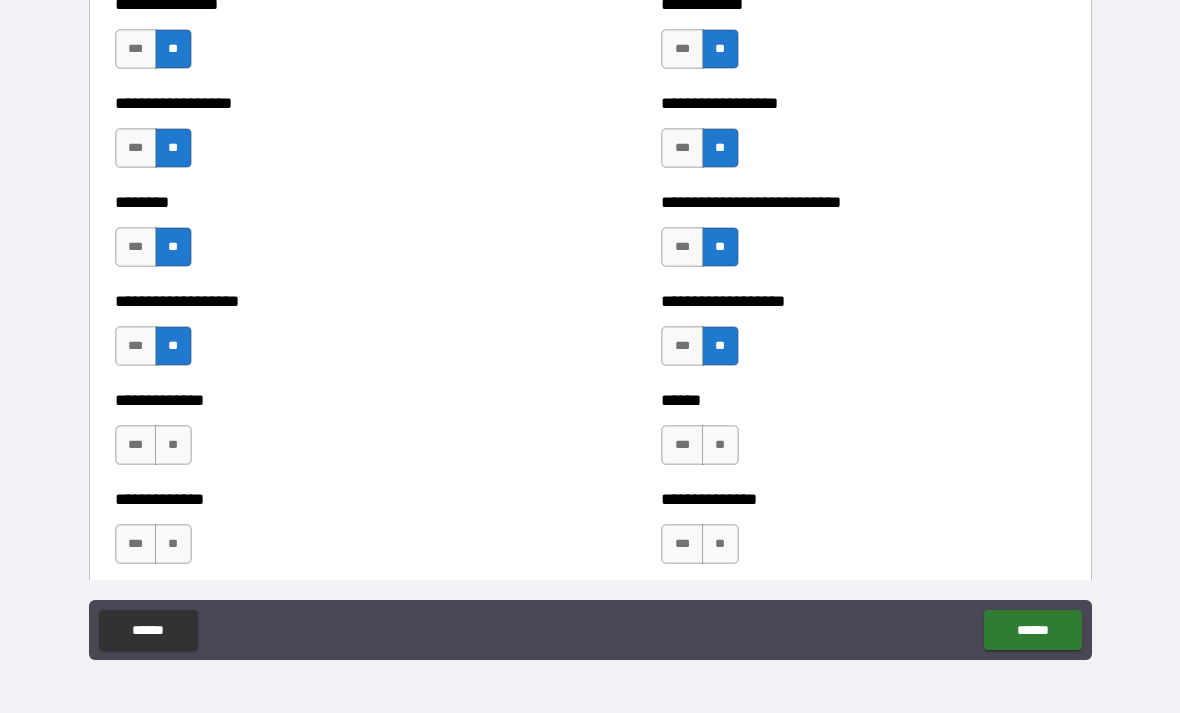 scroll, scrollTop: 4299, scrollLeft: 0, axis: vertical 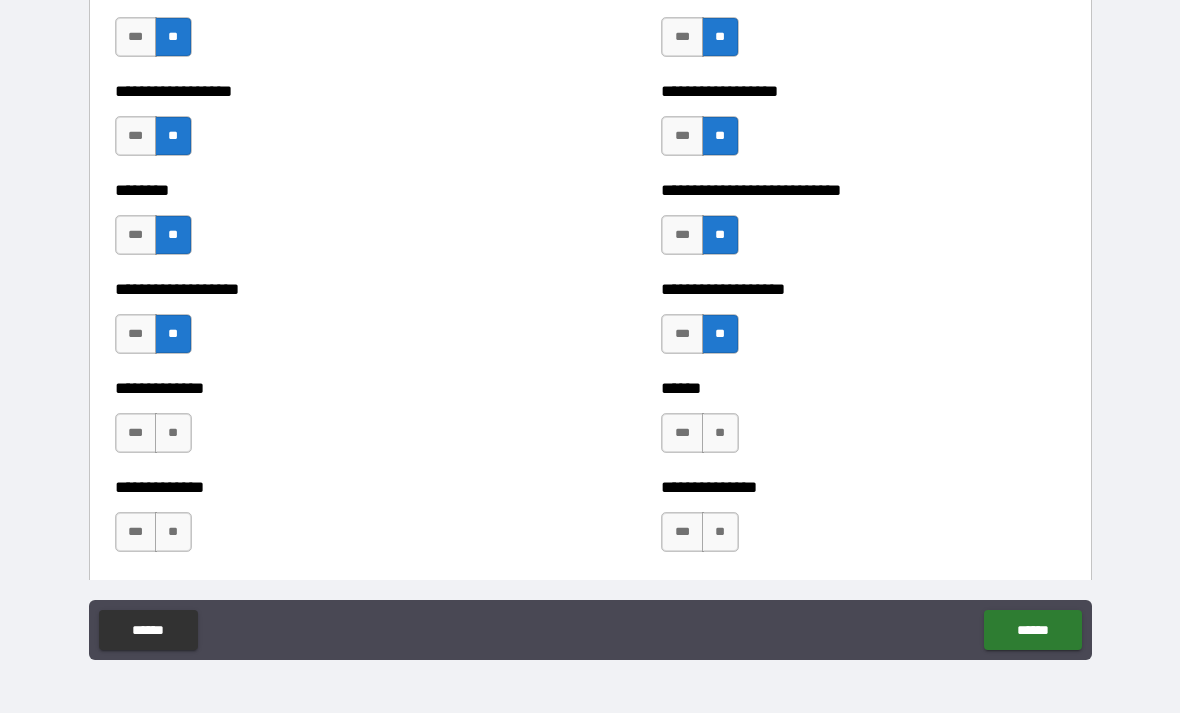 click on "**" at bounding box center (720, 433) 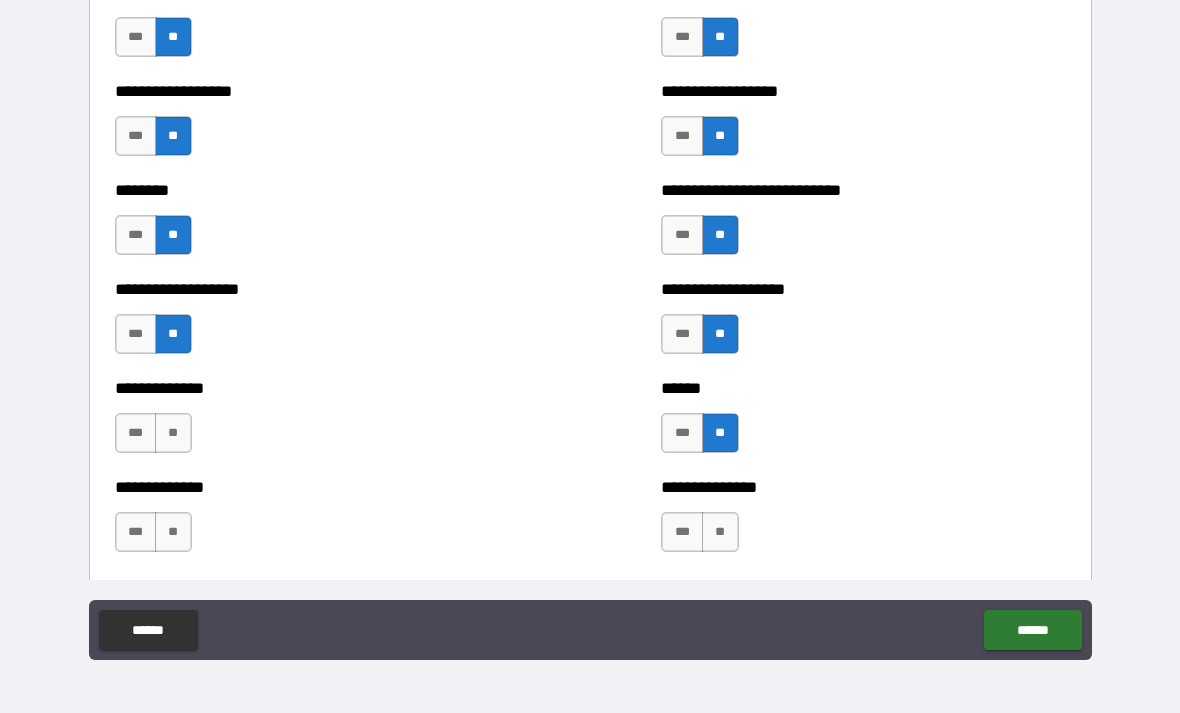 click on "**" at bounding box center (173, 433) 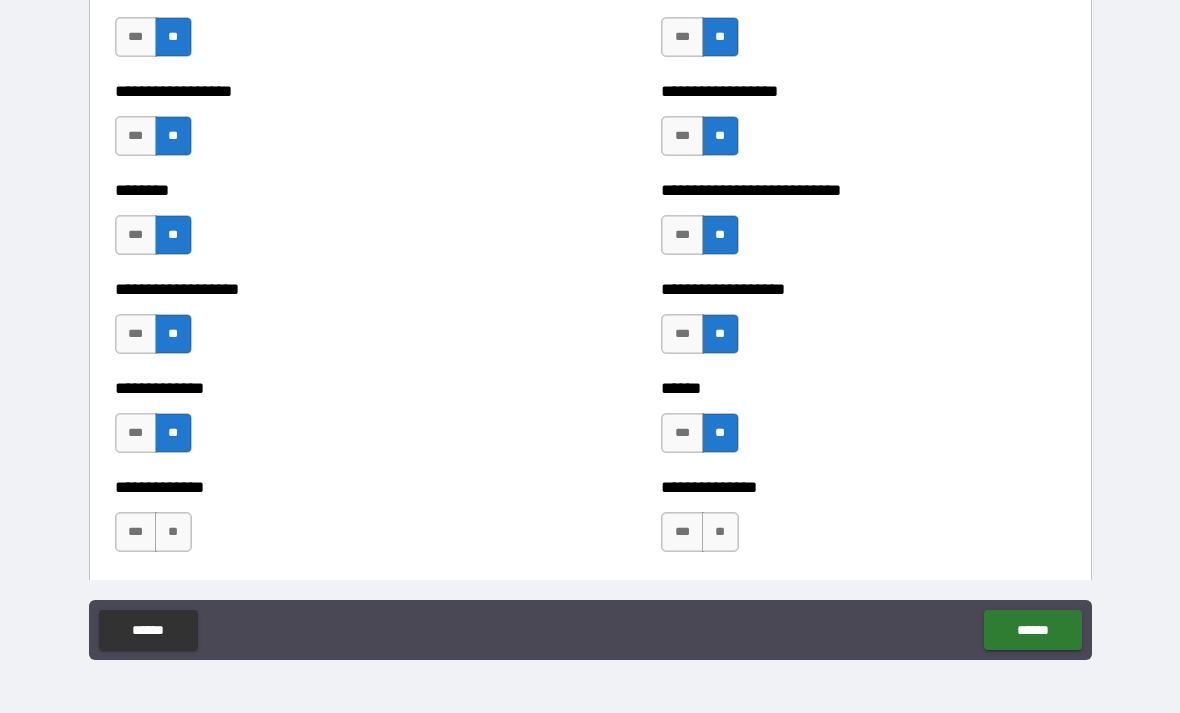click on "**" at bounding box center [173, 532] 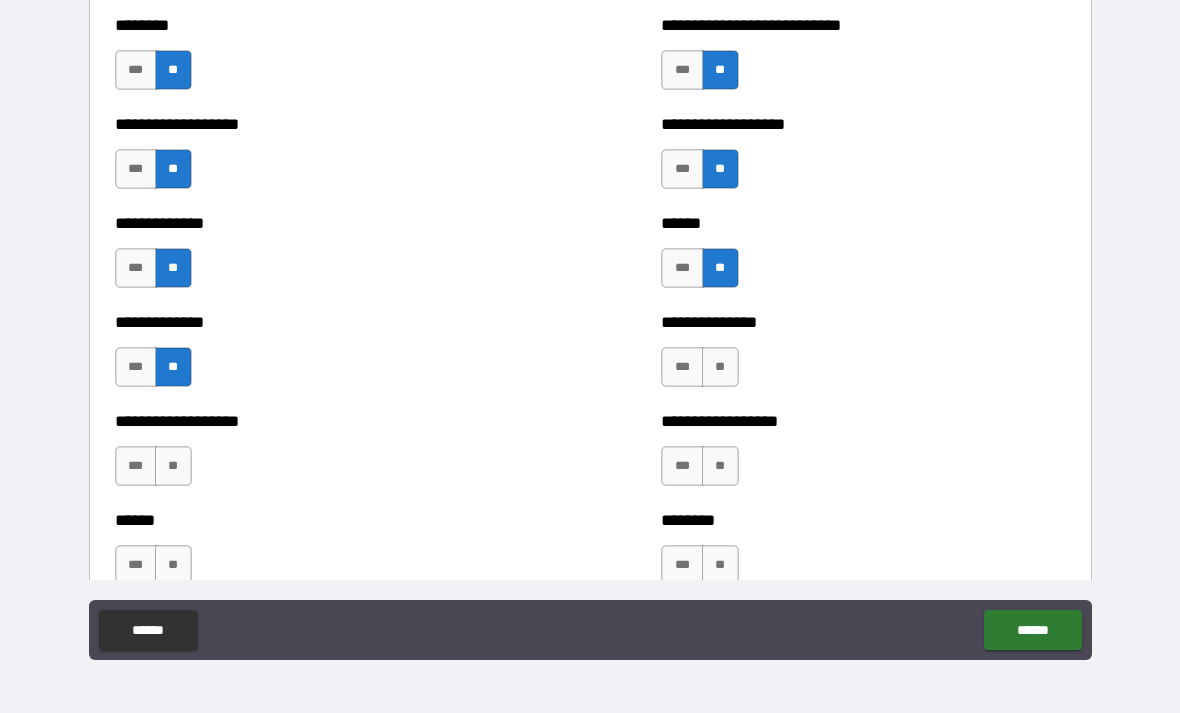 scroll, scrollTop: 4465, scrollLeft: 0, axis: vertical 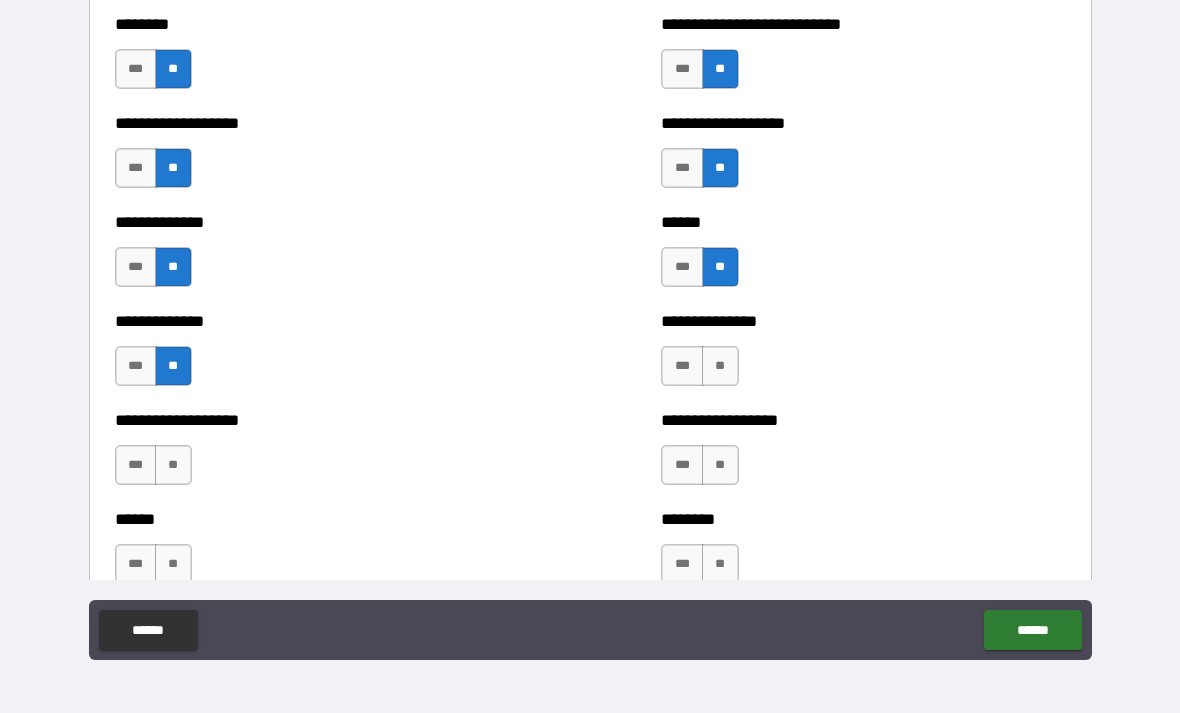 click on "**" at bounding box center [720, 366] 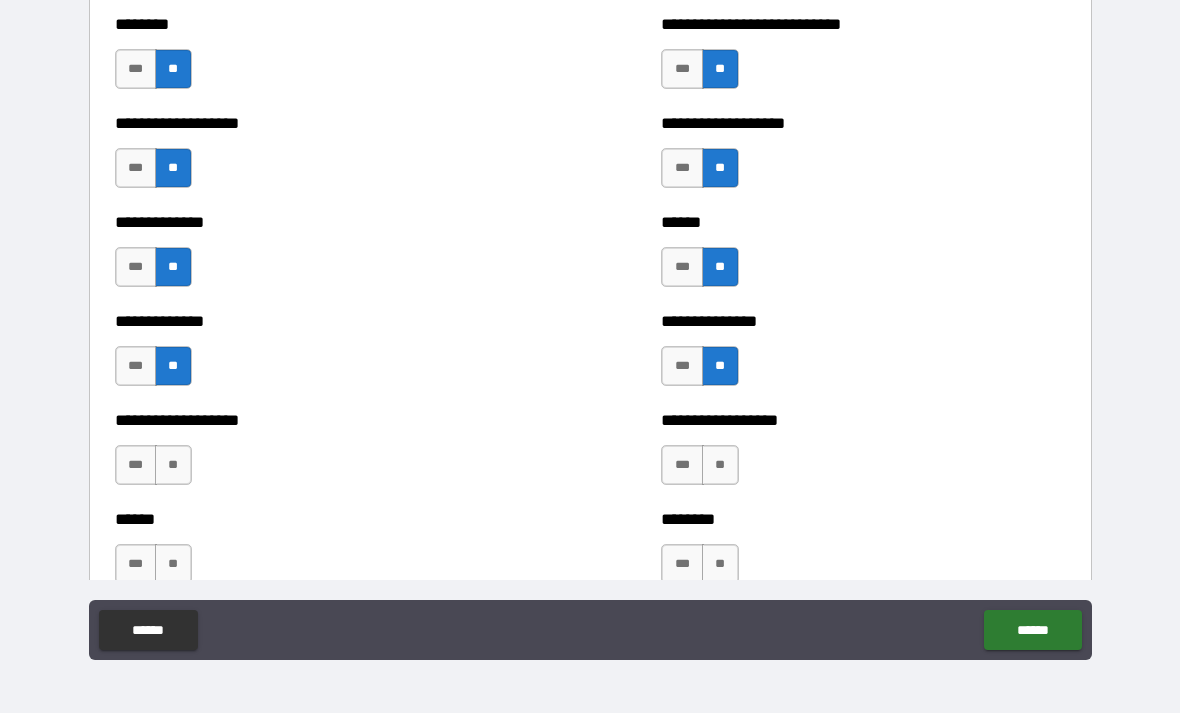 click on "**" at bounding box center [720, 465] 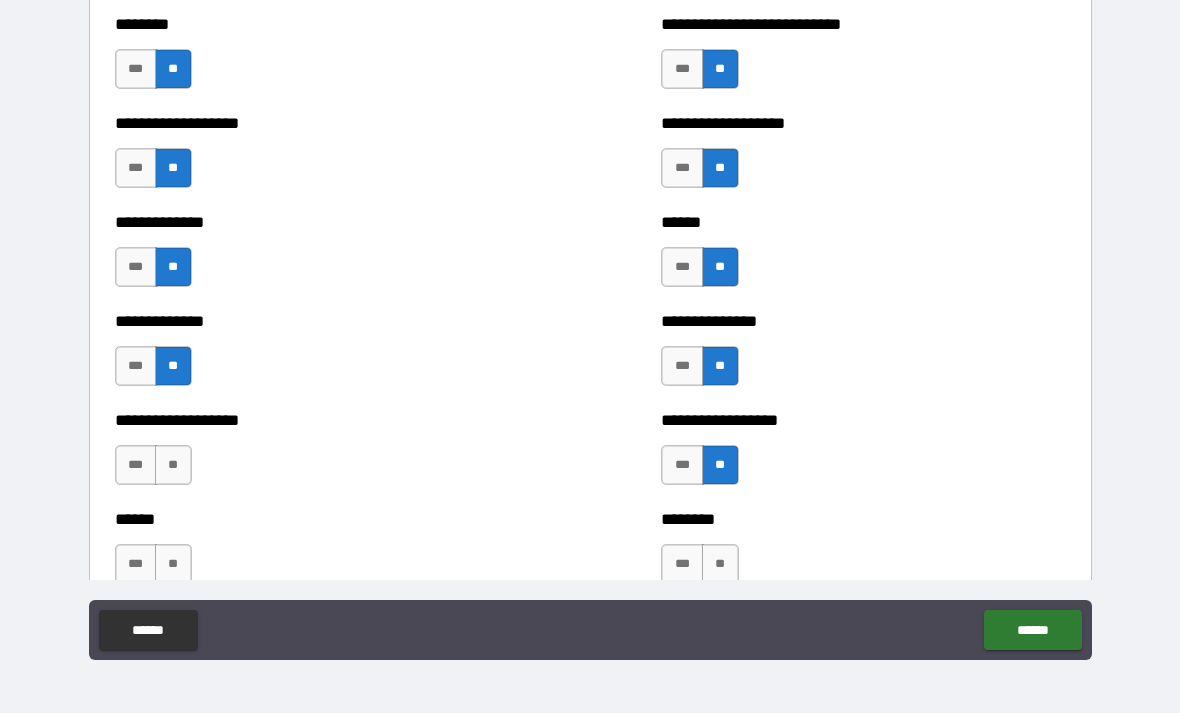click on "**" at bounding box center (173, 465) 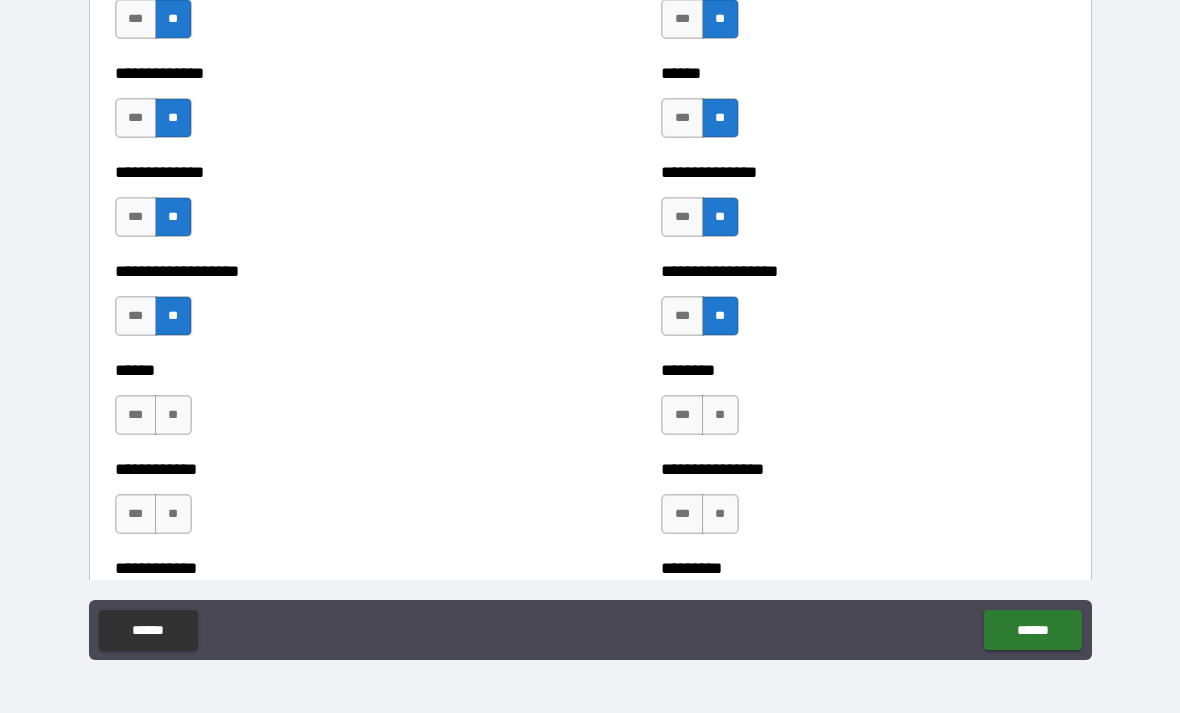 scroll, scrollTop: 4615, scrollLeft: 0, axis: vertical 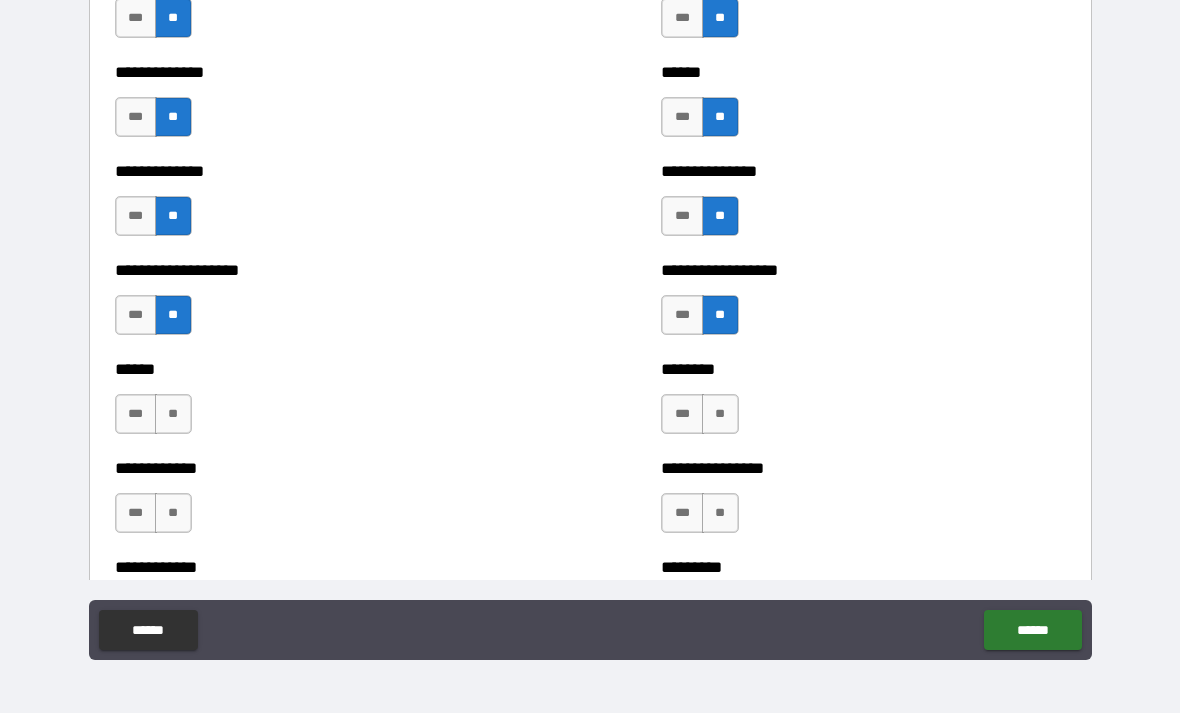 click on "**" at bounding box center (173, 414) 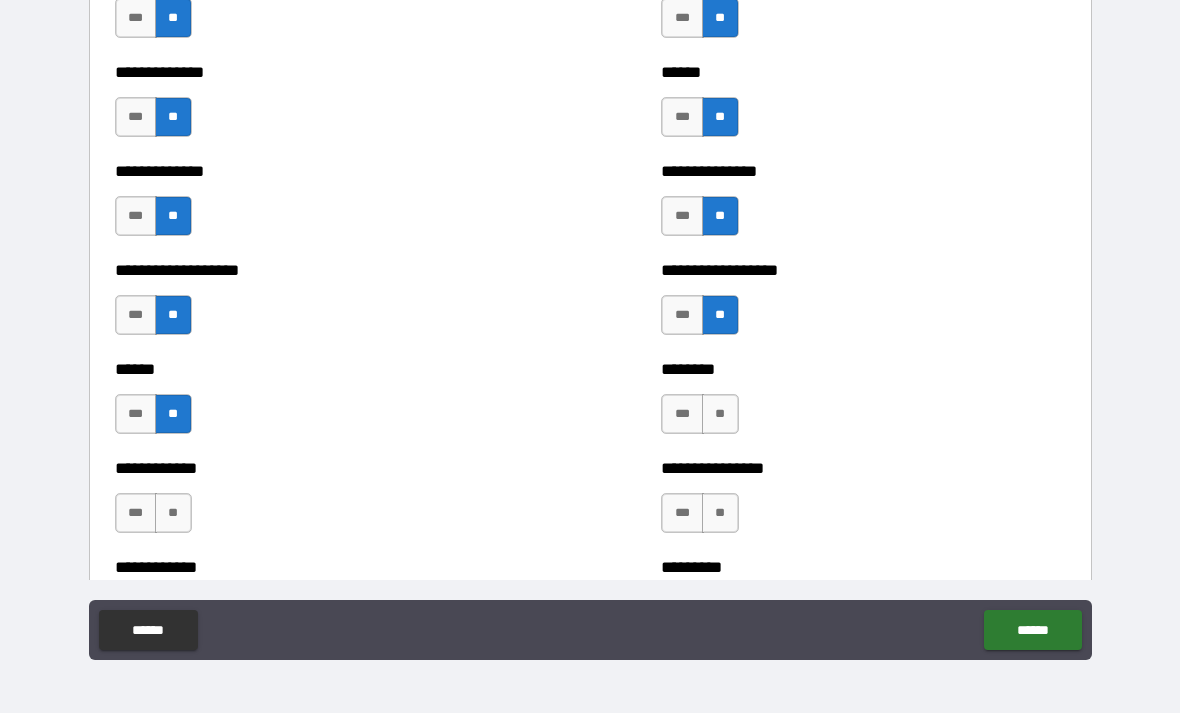 click on "**" at bounding box center [720, 414] 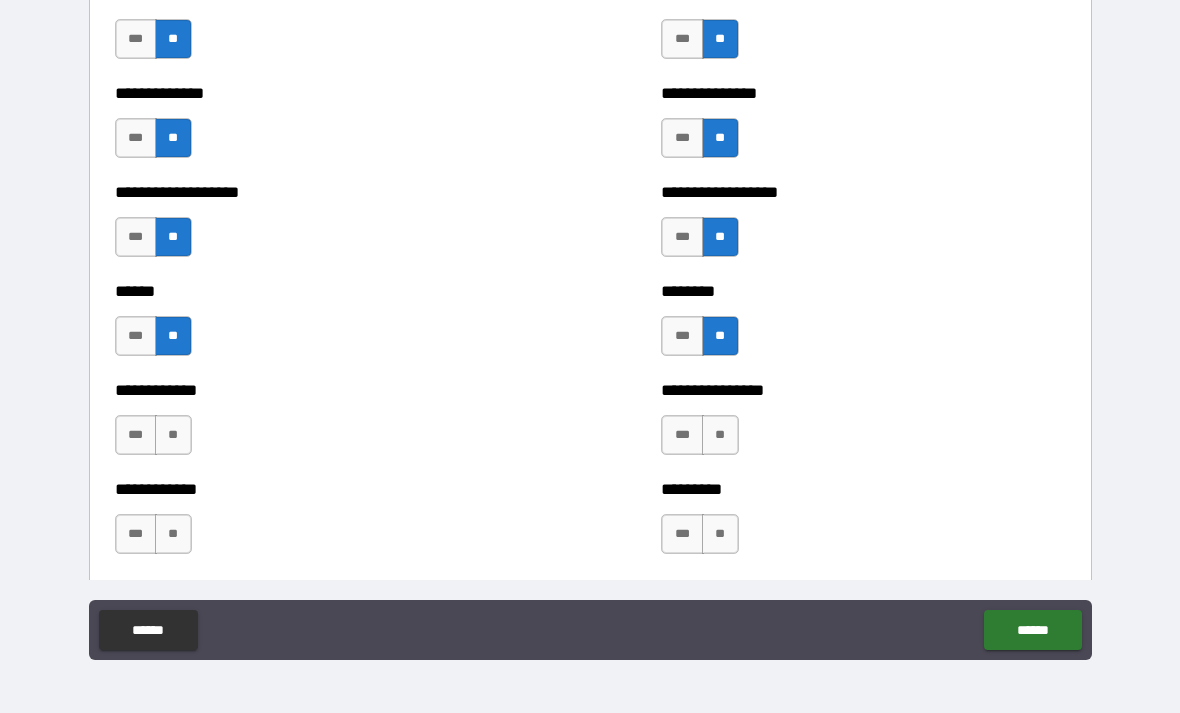 scroll, scrollTop: 4710, scrollLeft: 0, axis: vertical 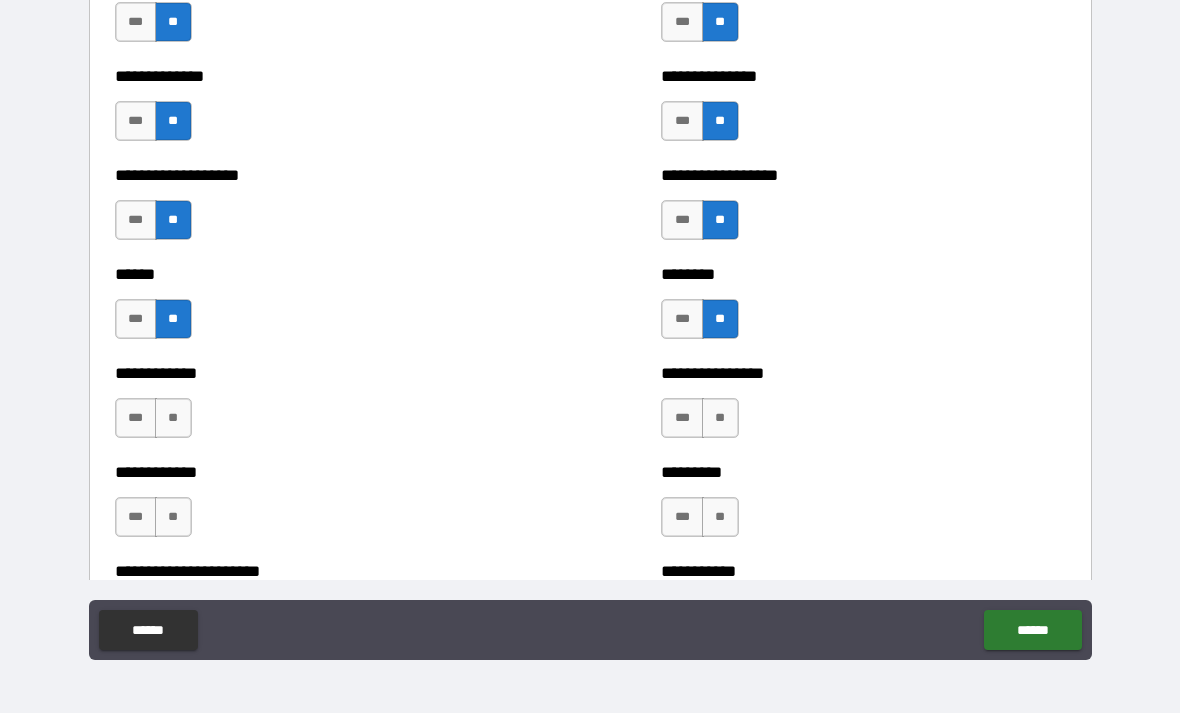click on "**" at bounding box center [720, 418] 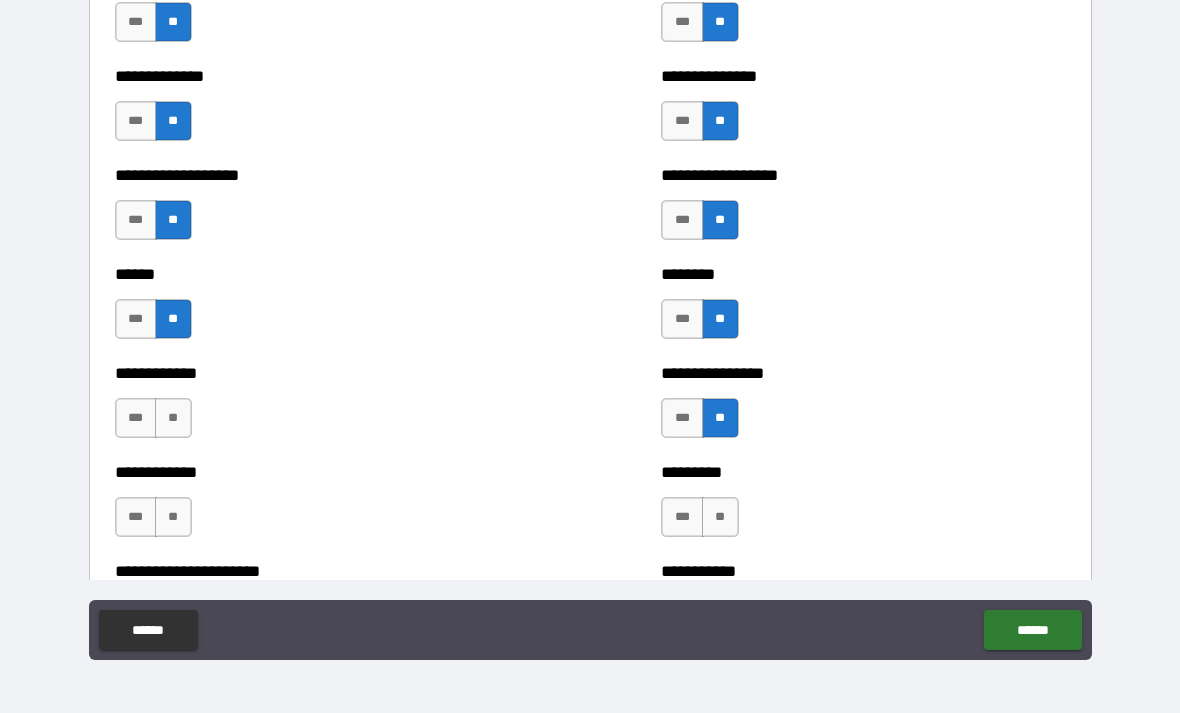 click on "**" at bounding box center (173, 418) 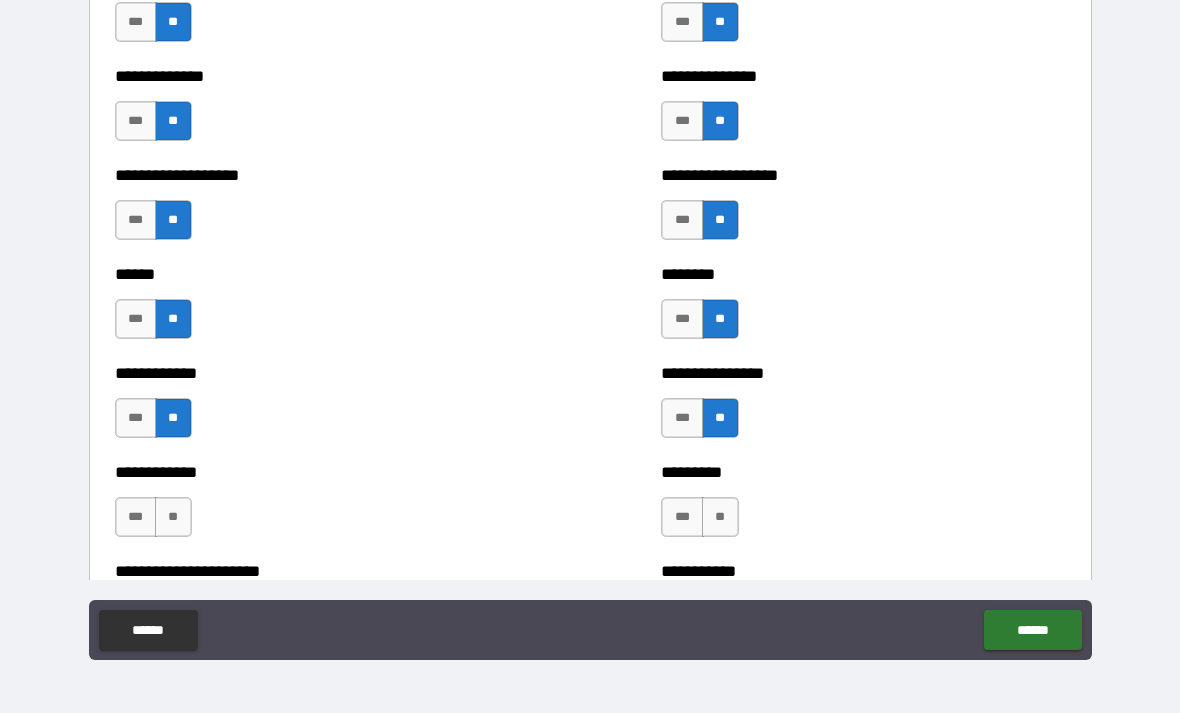click on "**" at bounding box center [173, 517] 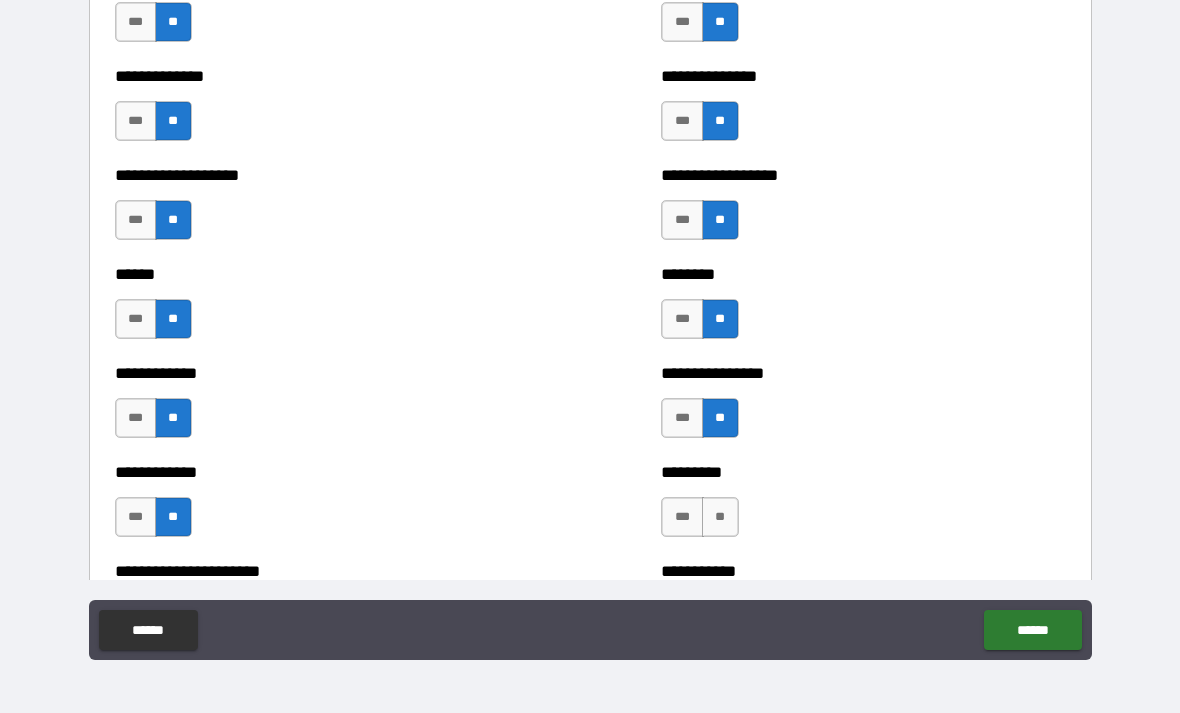 click on "**" at bounding box center [720, 517] 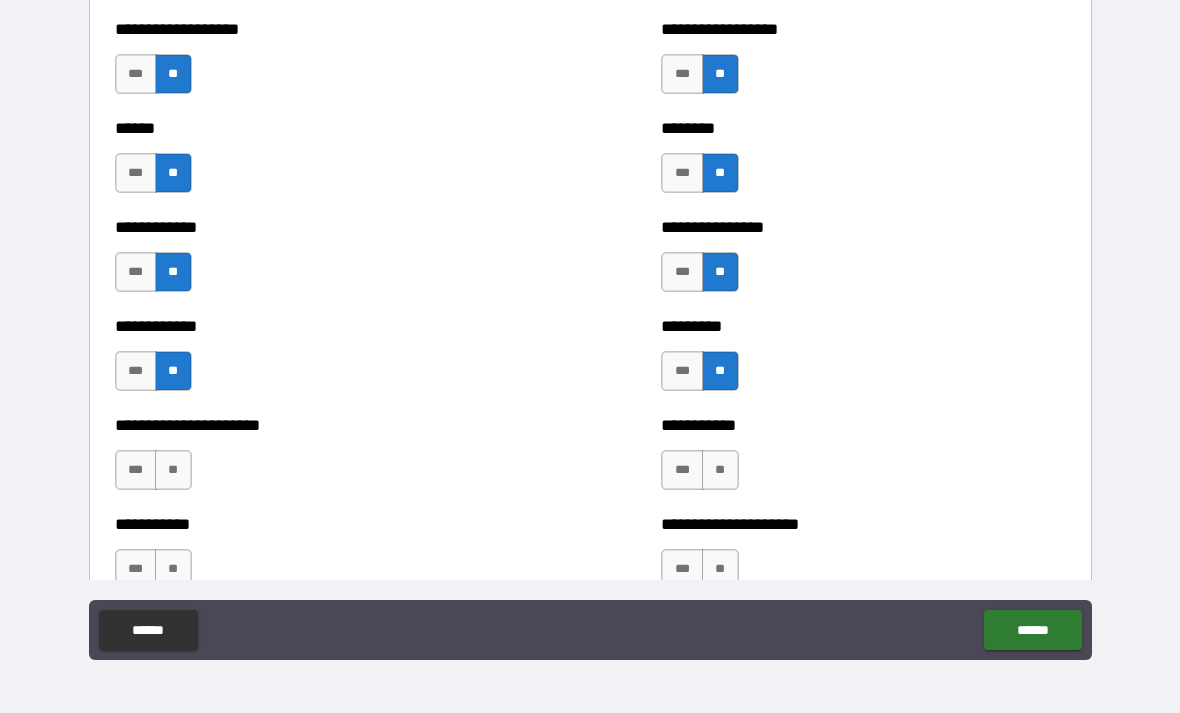 scroll, scrollTop: 4875, scrollLeft: 0, axis: vertical 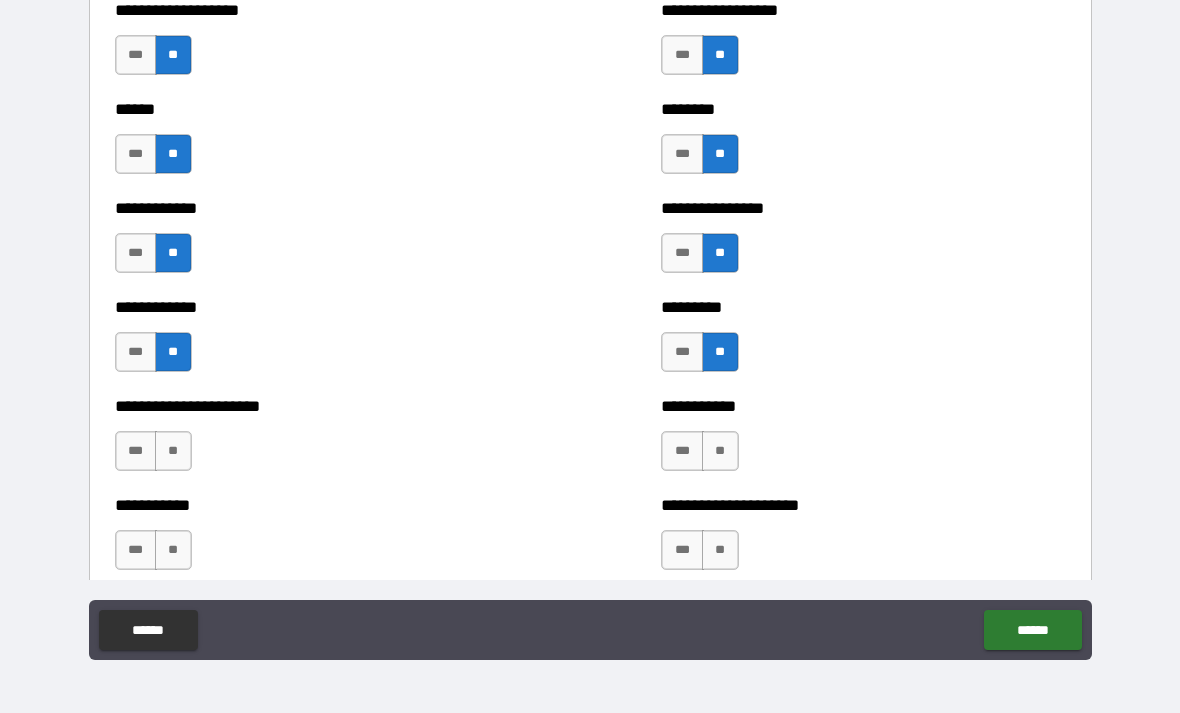 click on "**" at bounding box center (173, 451) 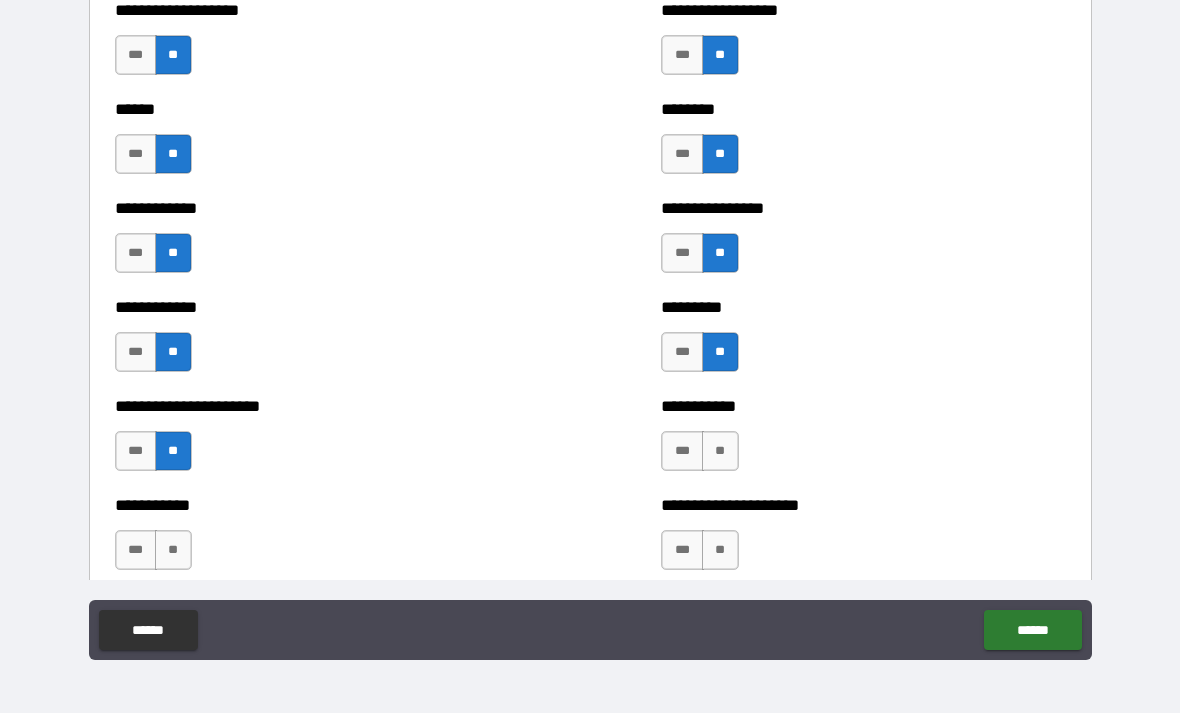 click on "**" at bounding box center [720, 451] 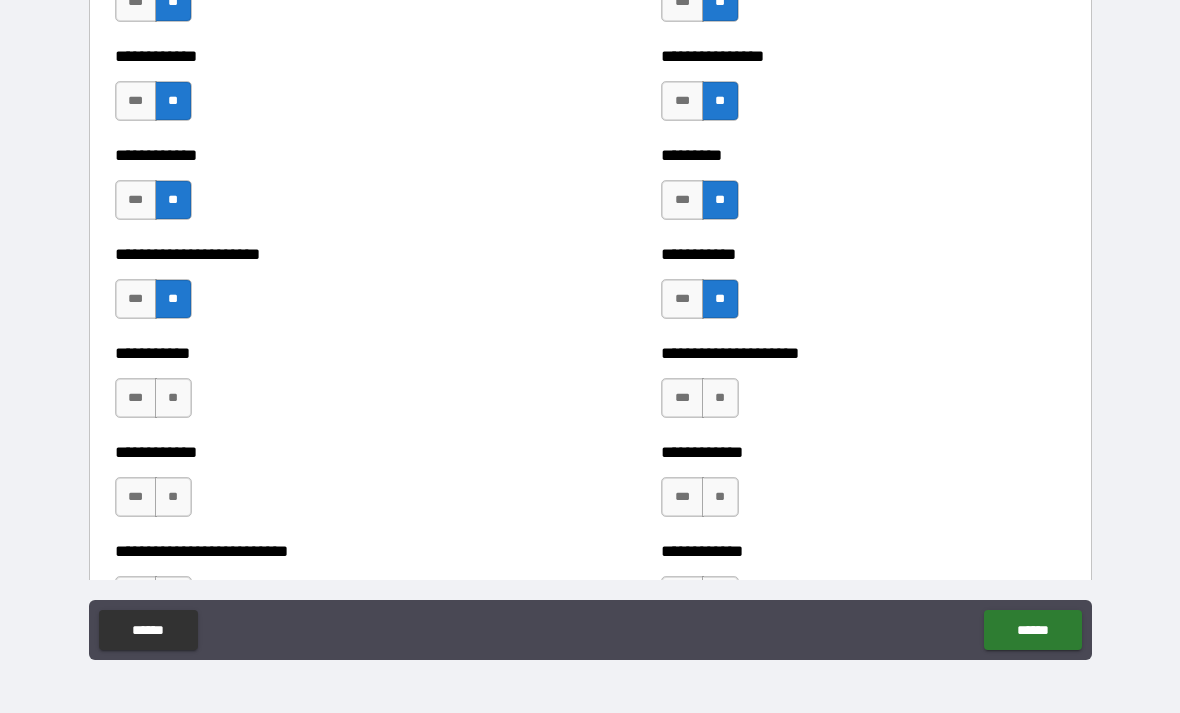 scroll, scrollTop: 5026, scrollLeft: 0, axis: vertical 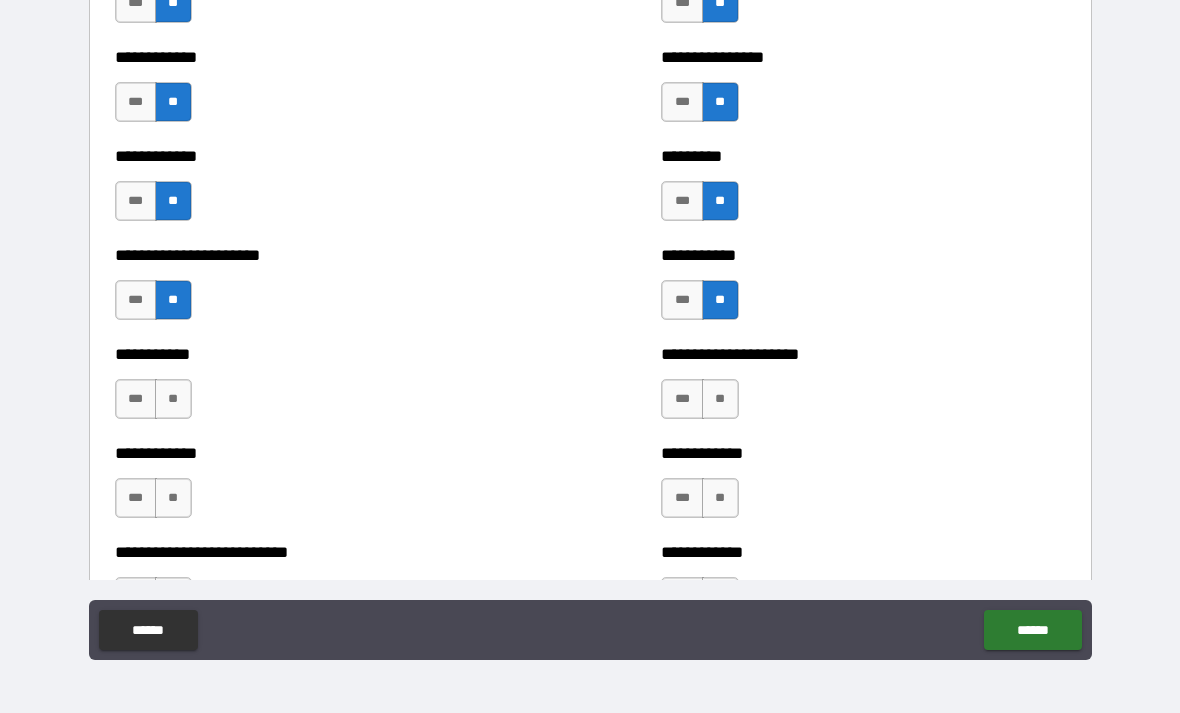 click on "**" at bounding box center (173, 399) 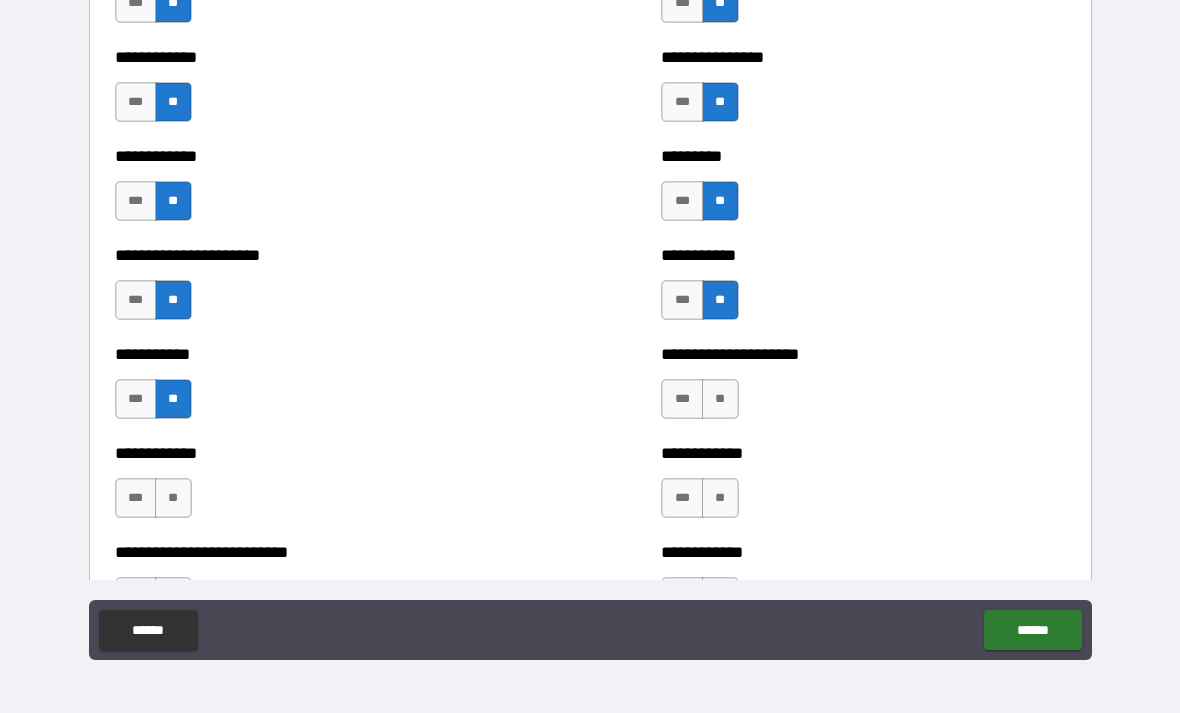 click on "**" at bounding box center [720, 399] 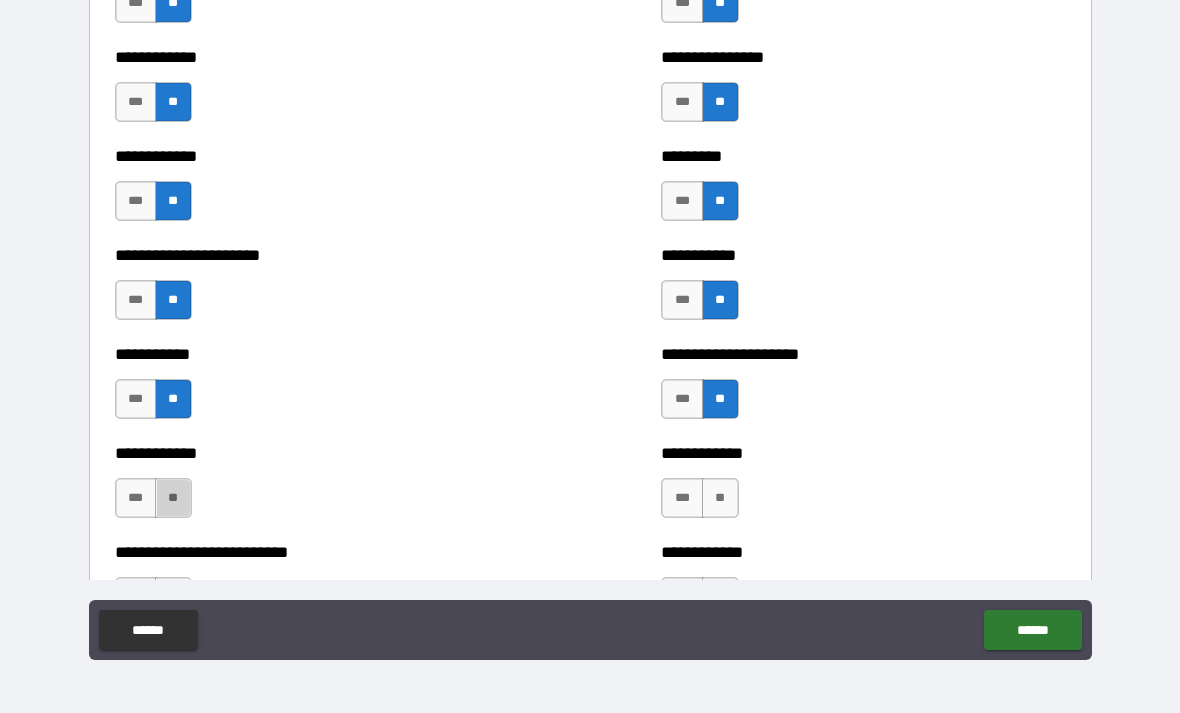 click on "**" at bounding box center [173, 498] 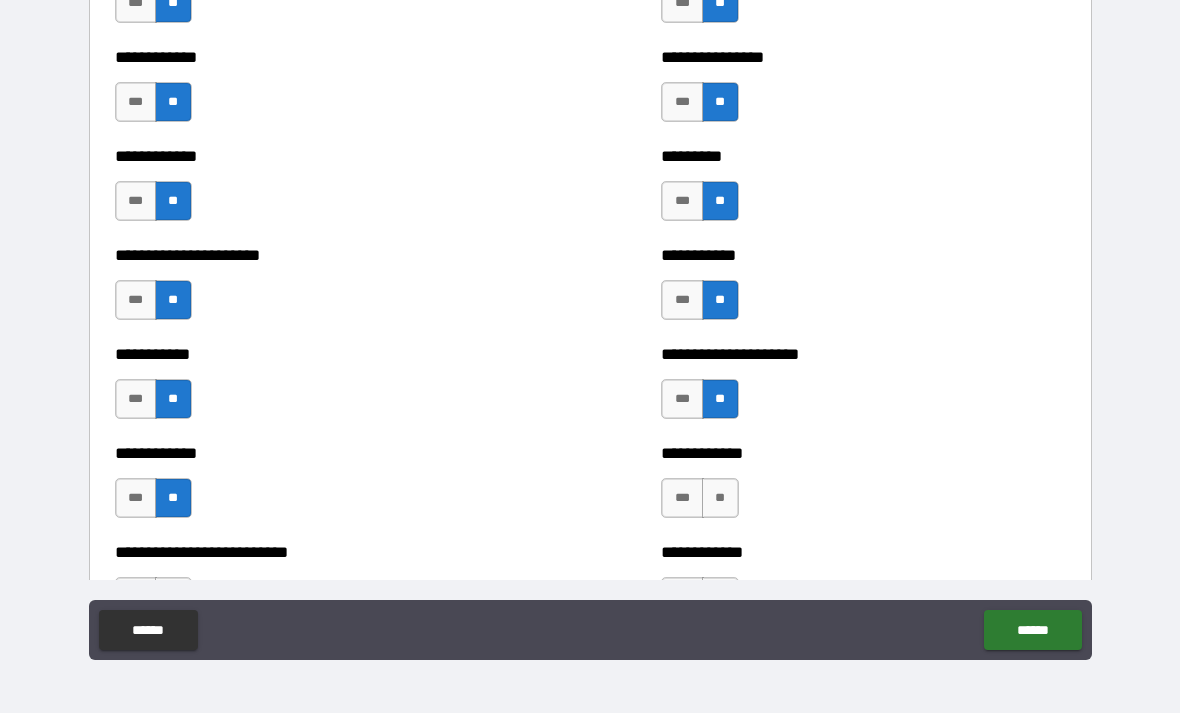 click on "**" at bounding box center [720, 498] 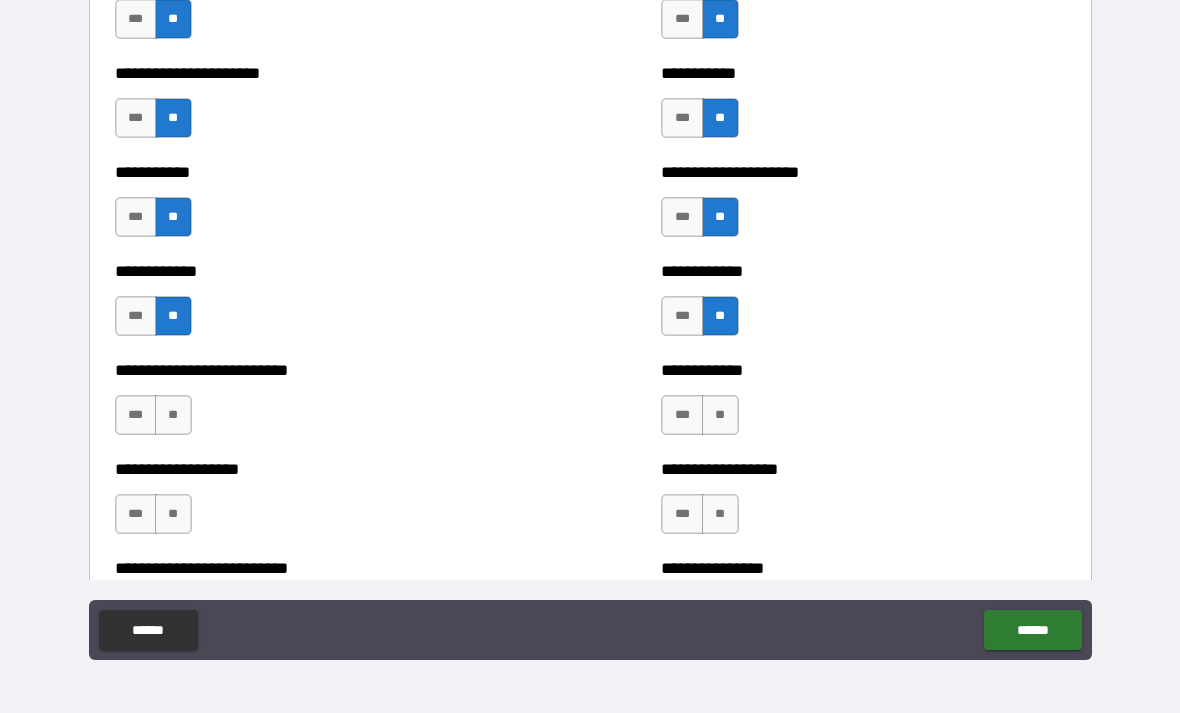 scroll, scrollTop: 5207, scrollLeft: 0, axis: vertical 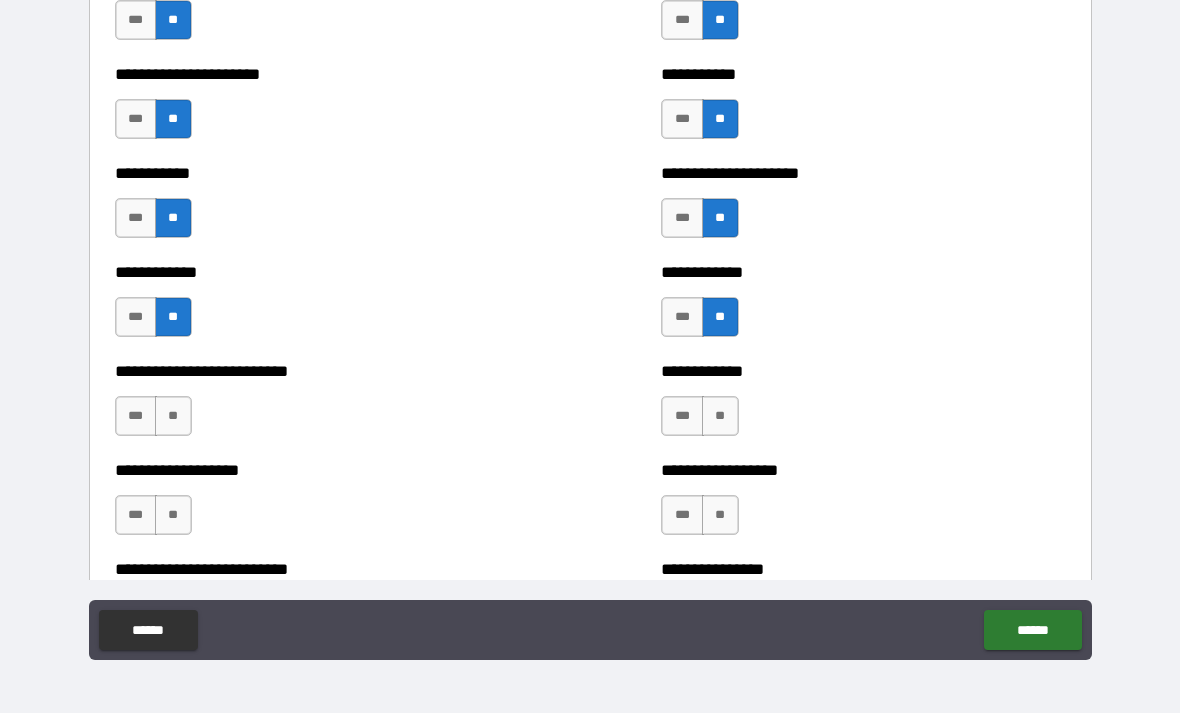 click on "**" at bounding box center [173, 416] 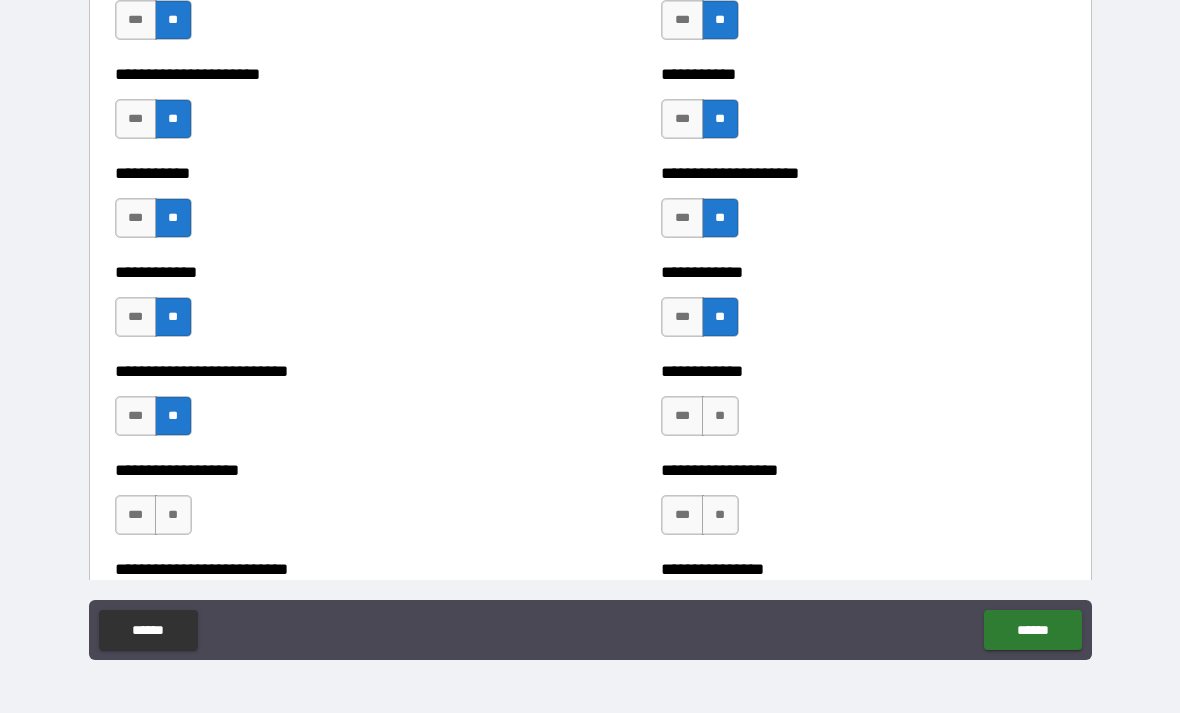 click on "**" at bounding box center [720, 416] 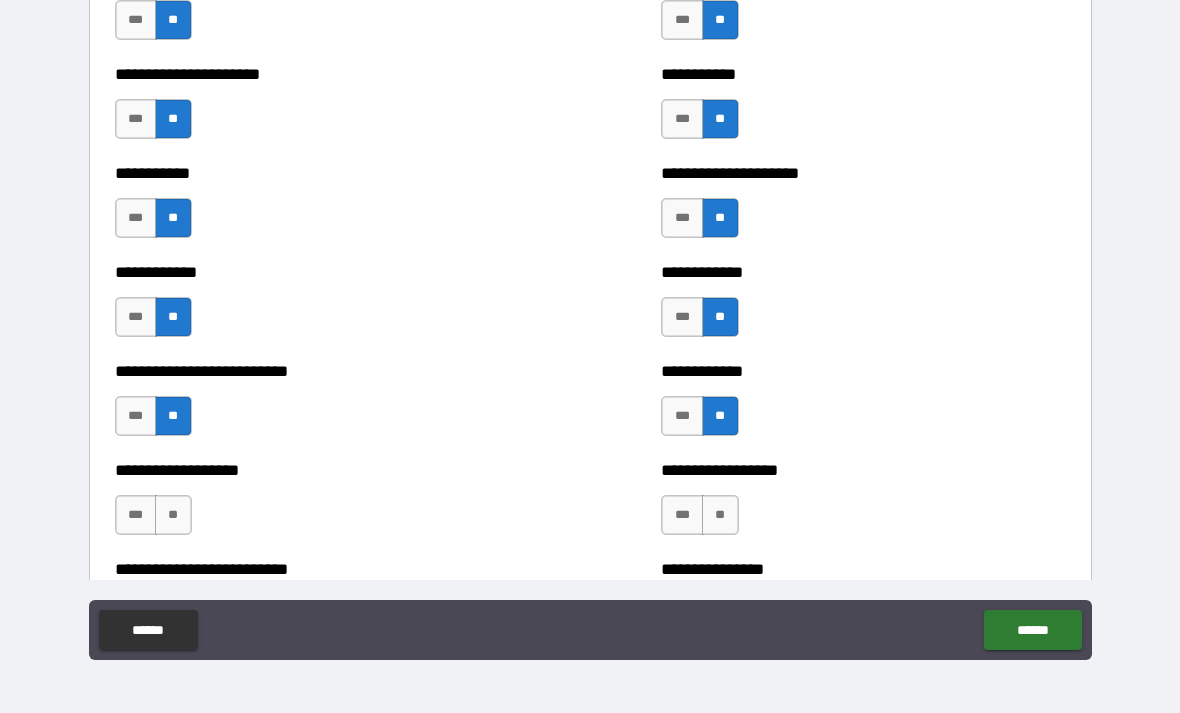 click on "**" at bounding box center (173, 515) 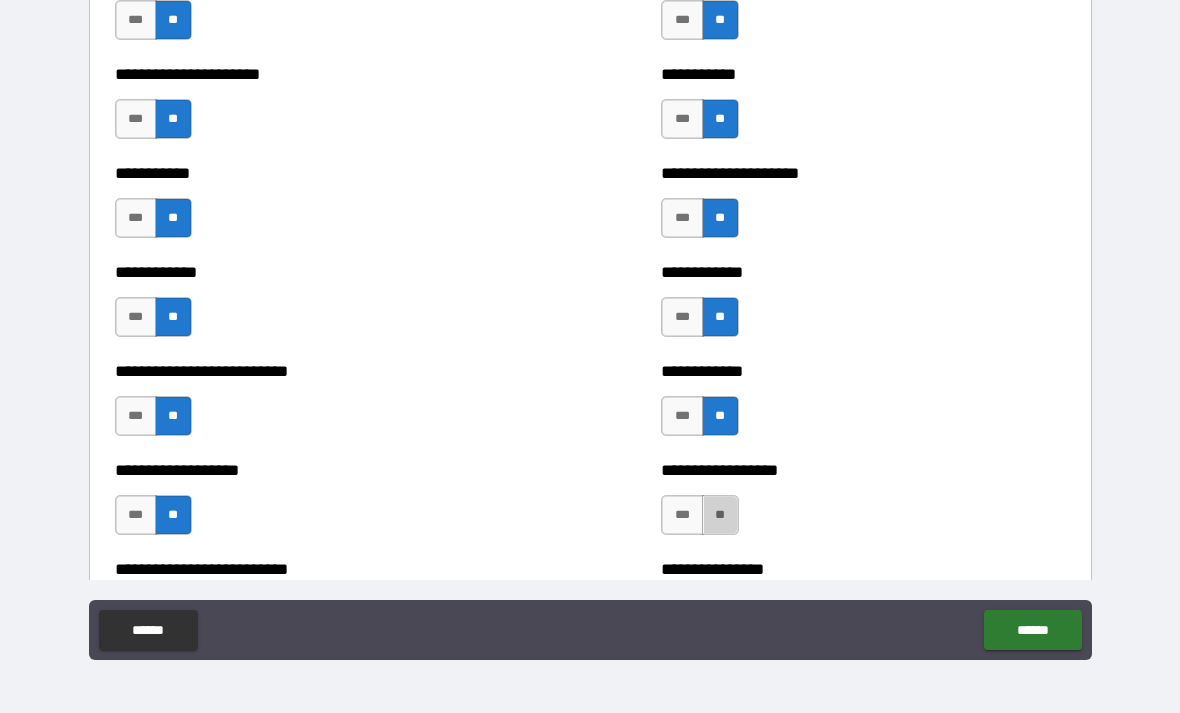 click on "**" at bounding box center [720, 515] 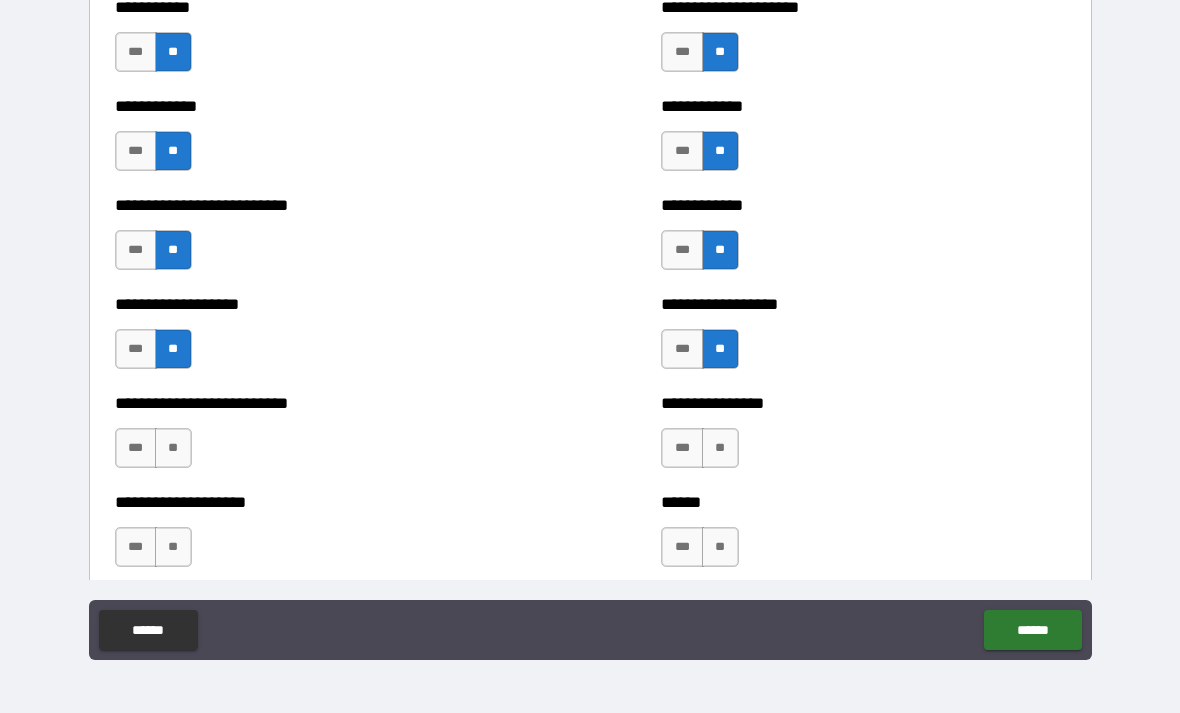 scroll, scrollTop: 5369, scrollLeft: 0, axis: vertical 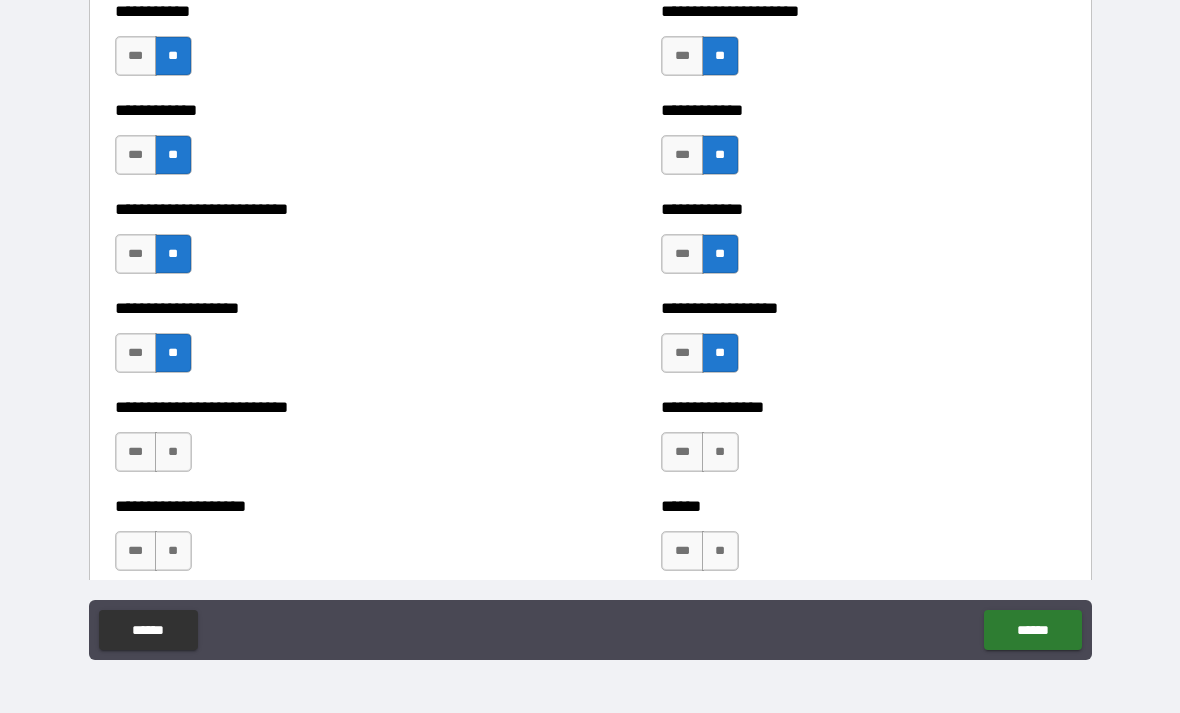 click on "**" at bounding box center [173, 452] 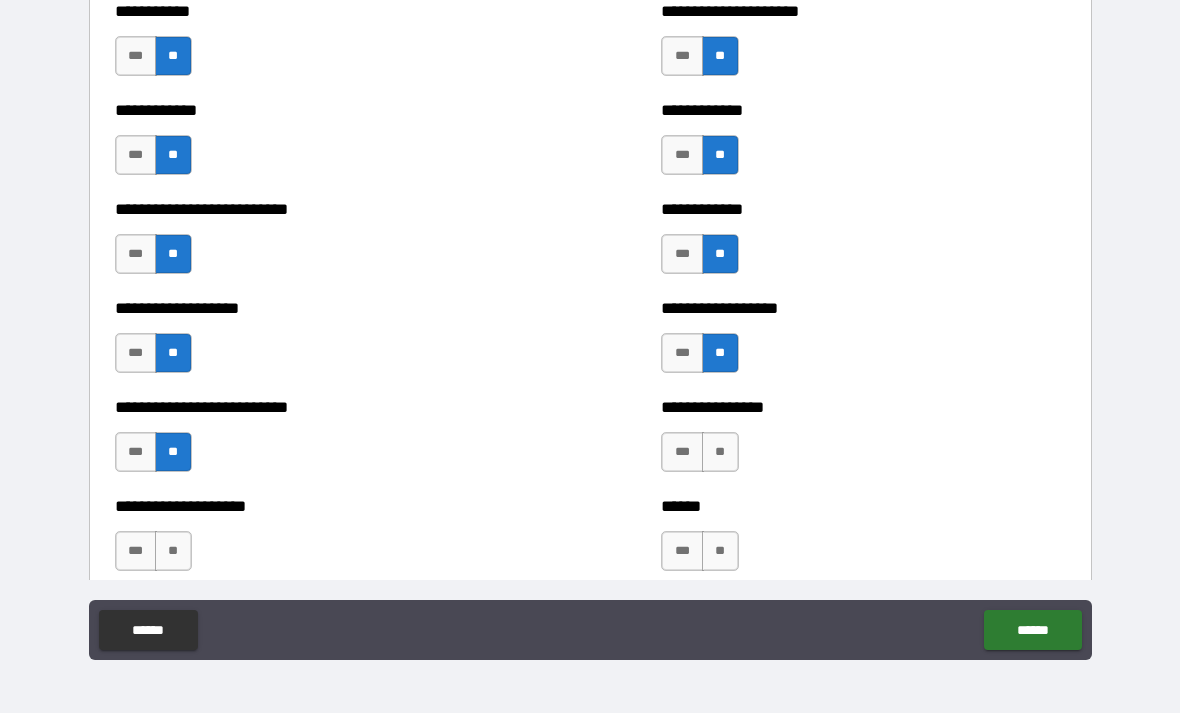 click on "**" at bounding box center (720, 452) 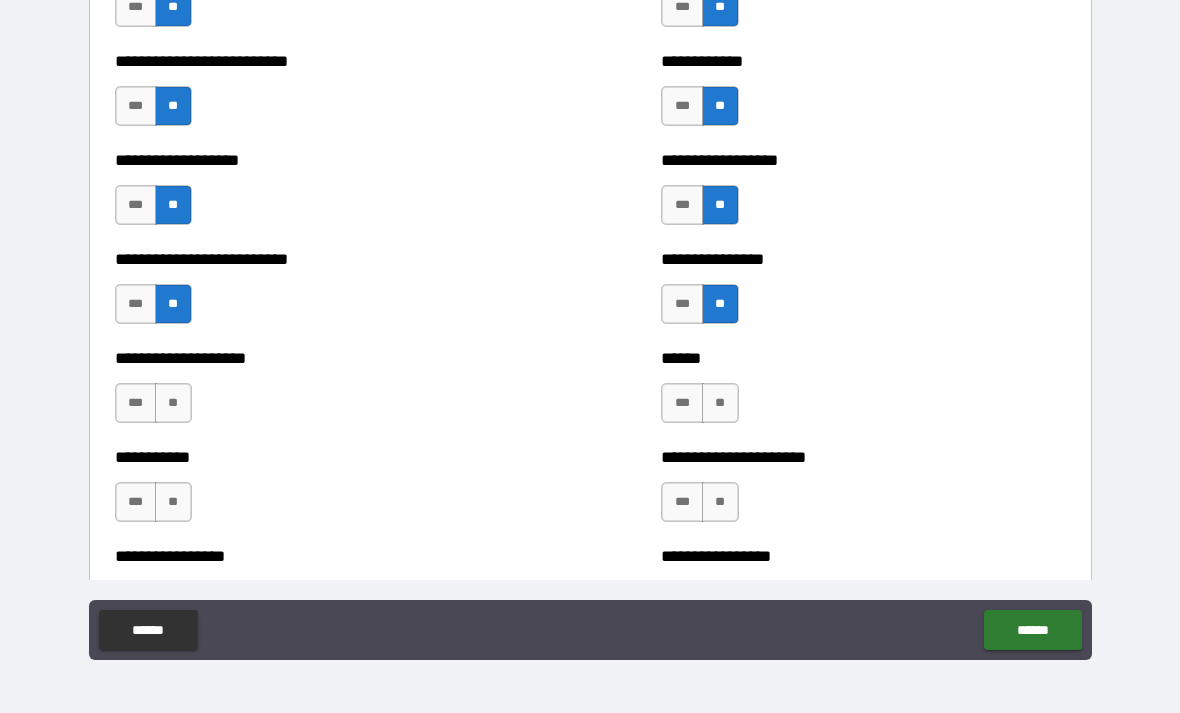 click on "**" at bounding box center [720, 403] 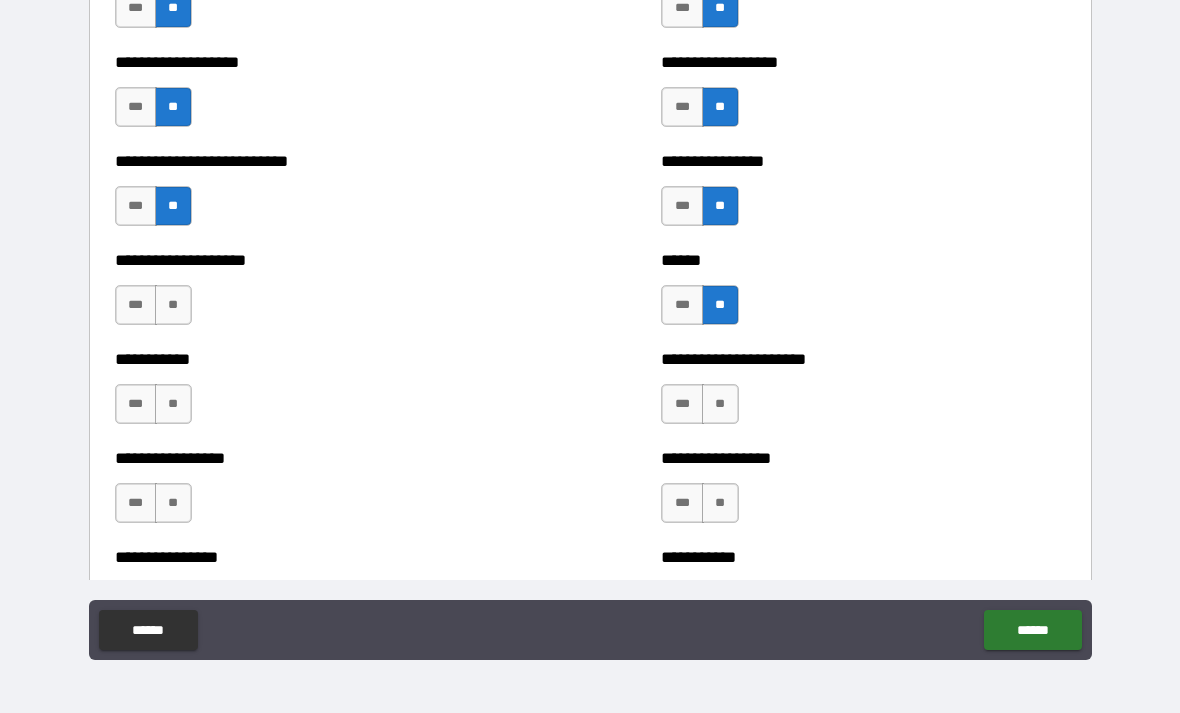 scroll, scrollTop: 5625, scrollLeft: 0, axis: vertical 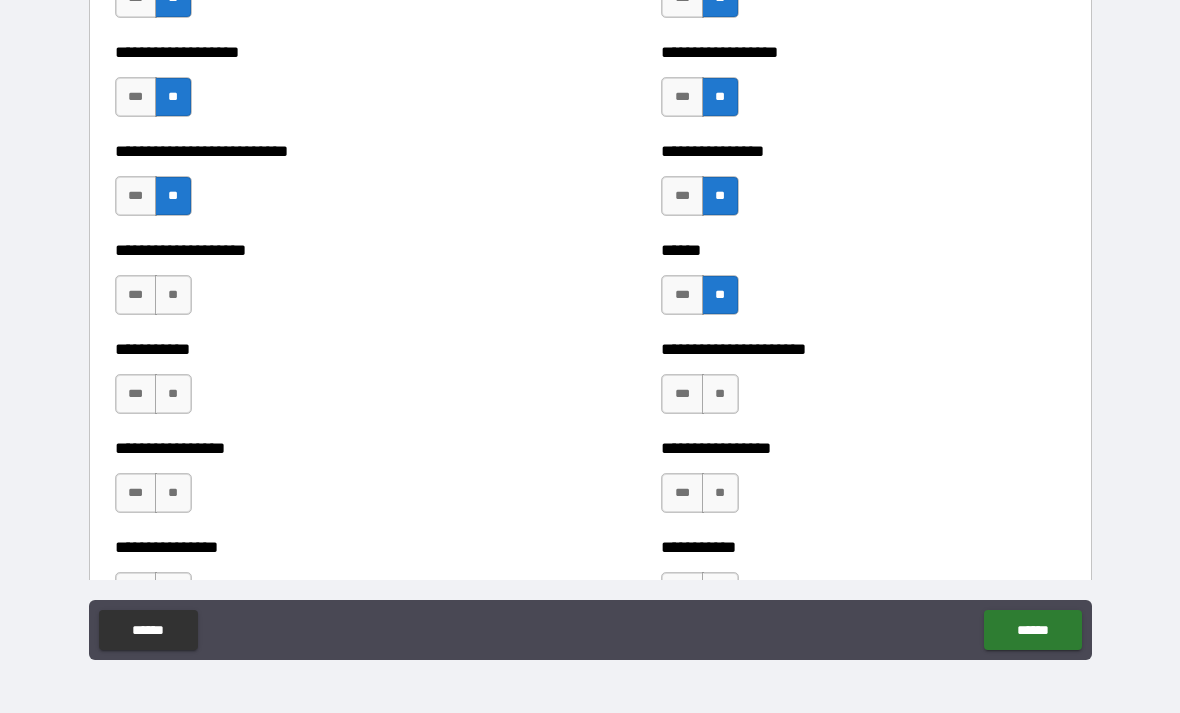 click on "**" at bounding box center [173, 295] 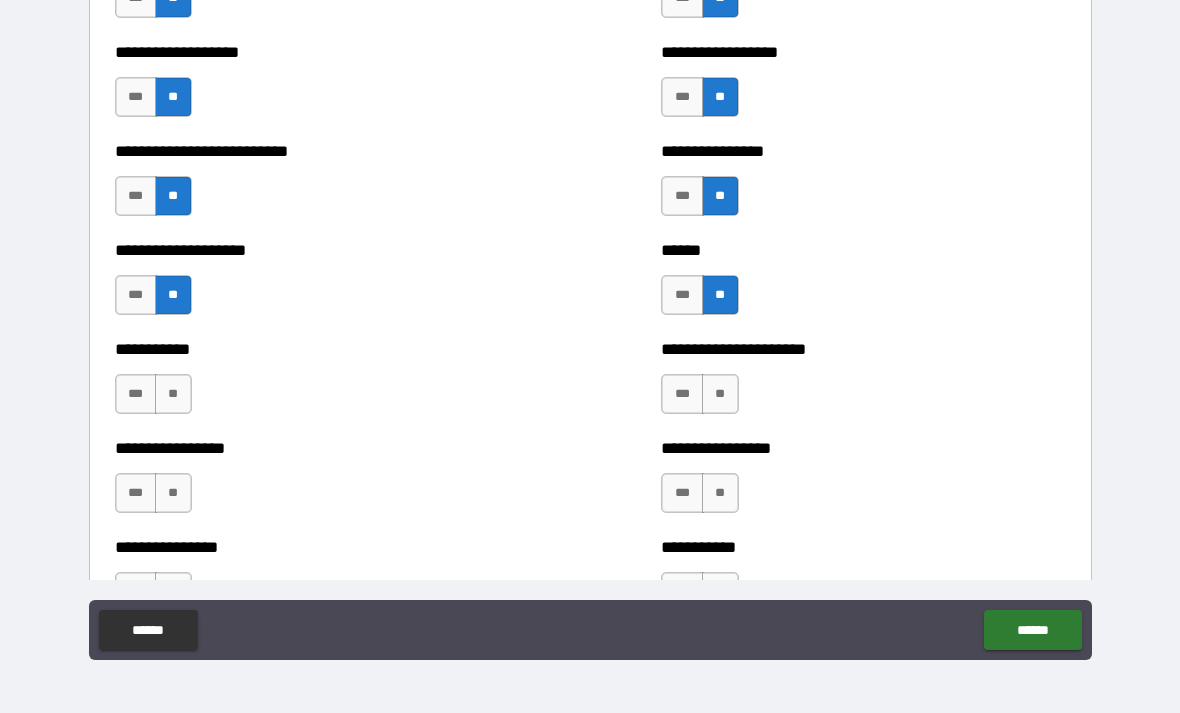 click on "**" at bounding box center (173, 394) 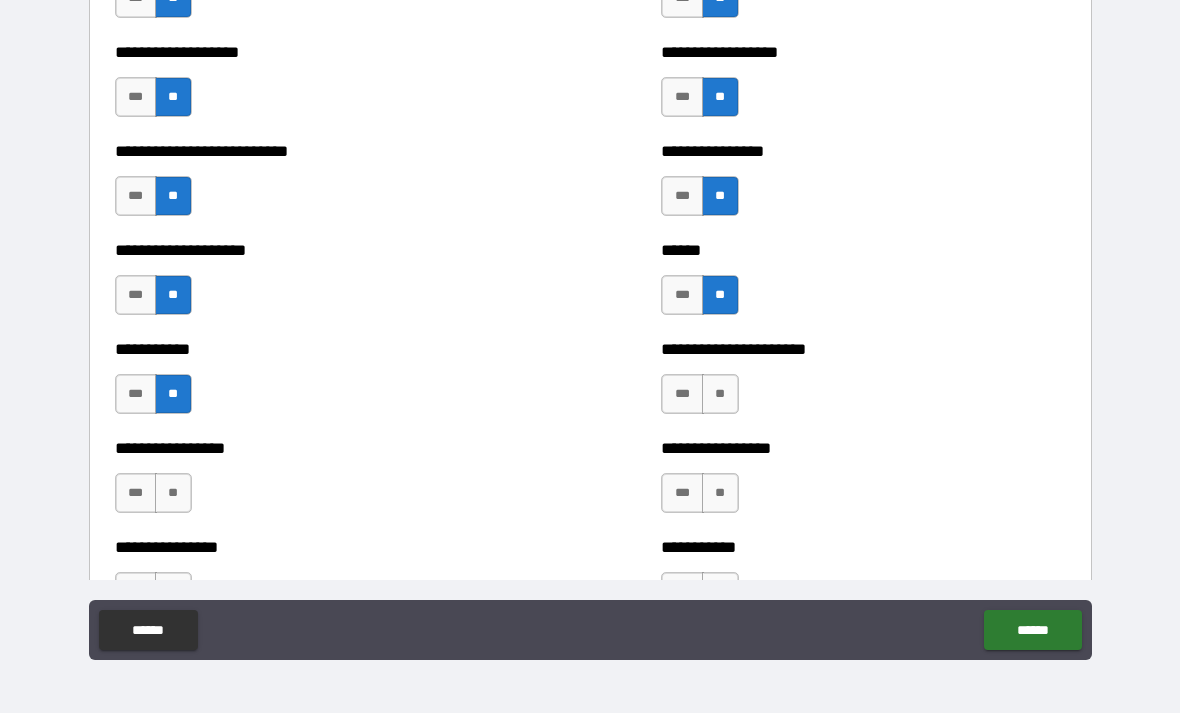 click on "**" at bounding box center [720, 394] 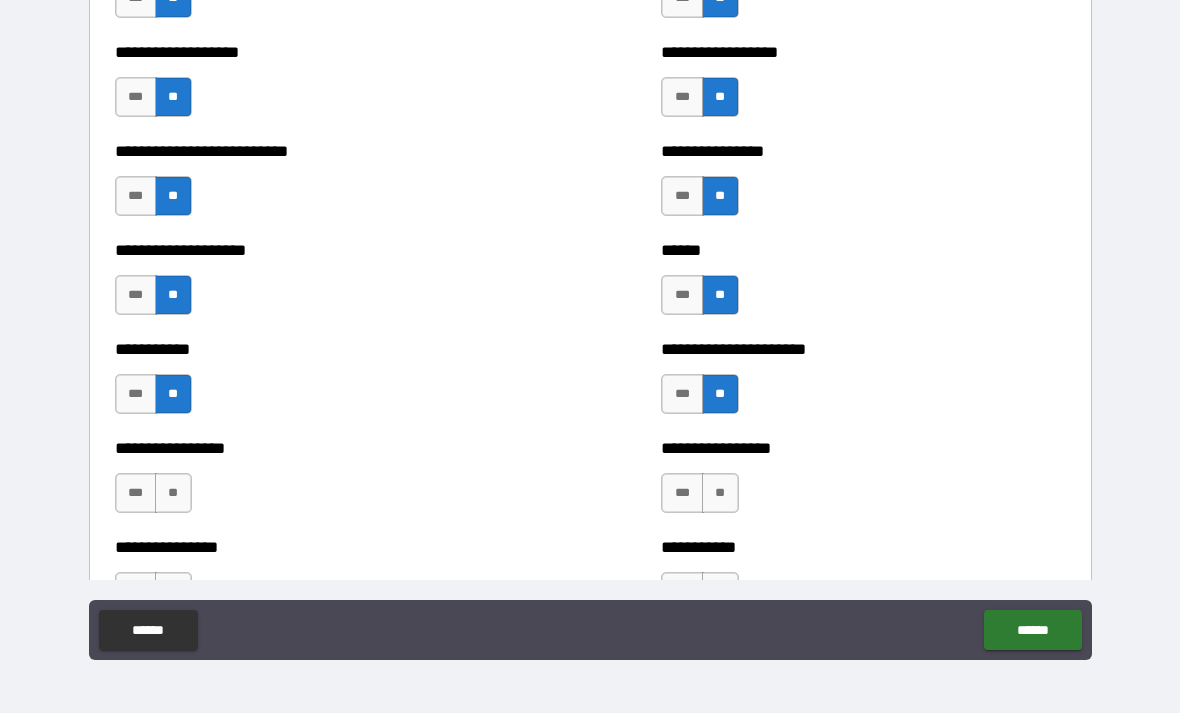 click on "**" at bounding box center (720, 493) 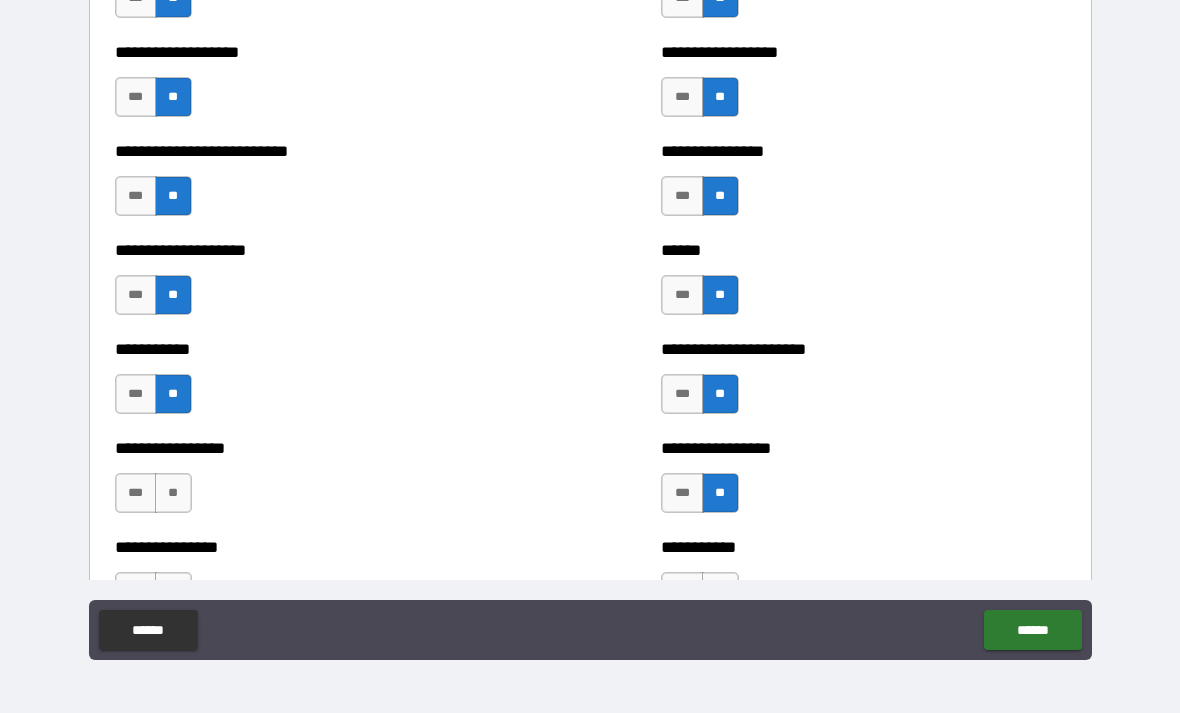 click on "**" at bounding box center (173, 493) 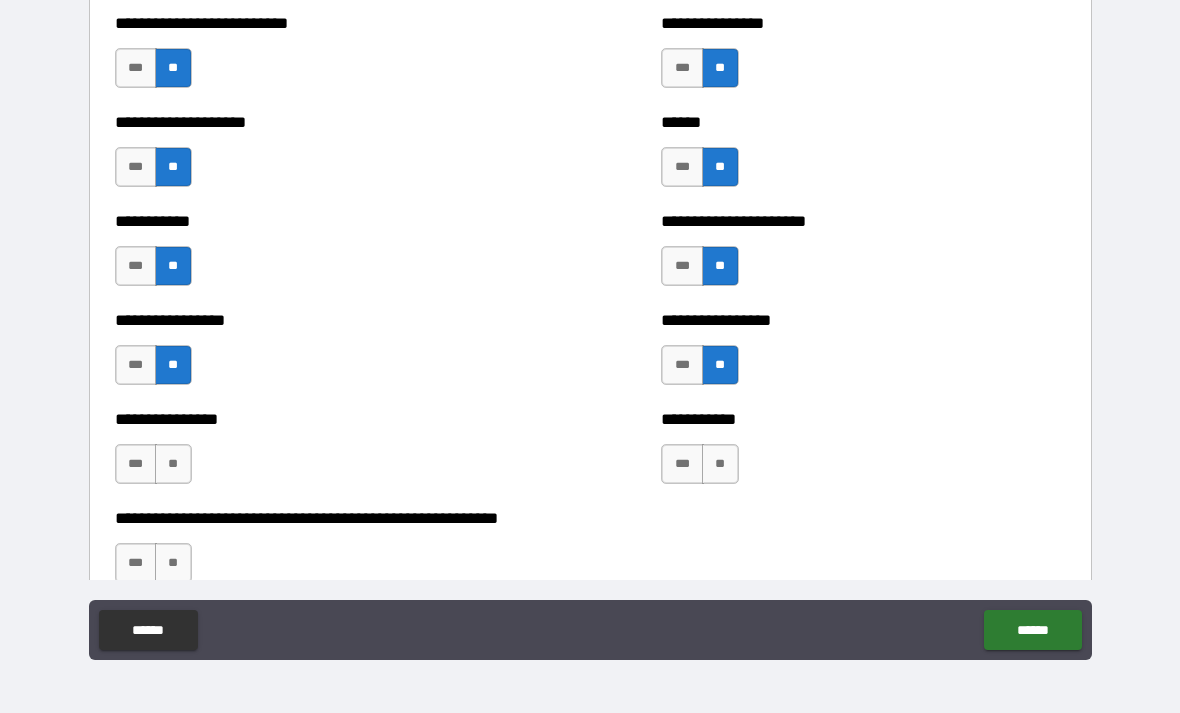 scroll, scrollTop: 5780, scrollLeft: 0, axis: vertical 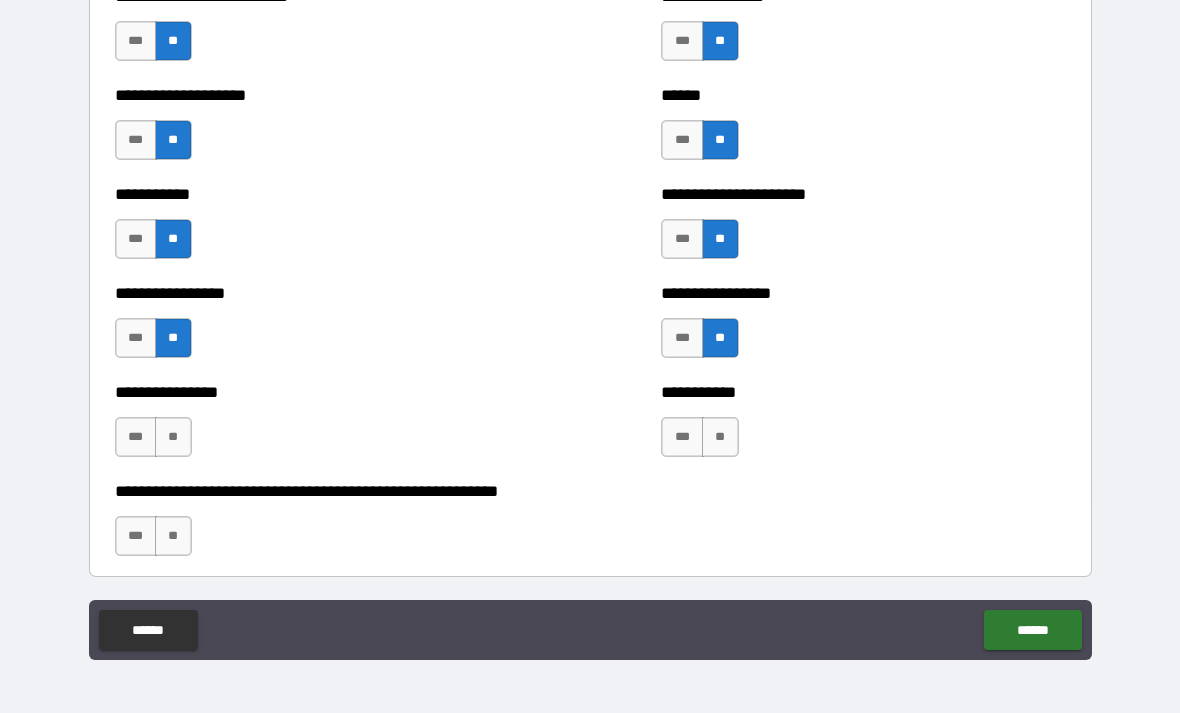 click on "**" at bounding box center (720, 437) 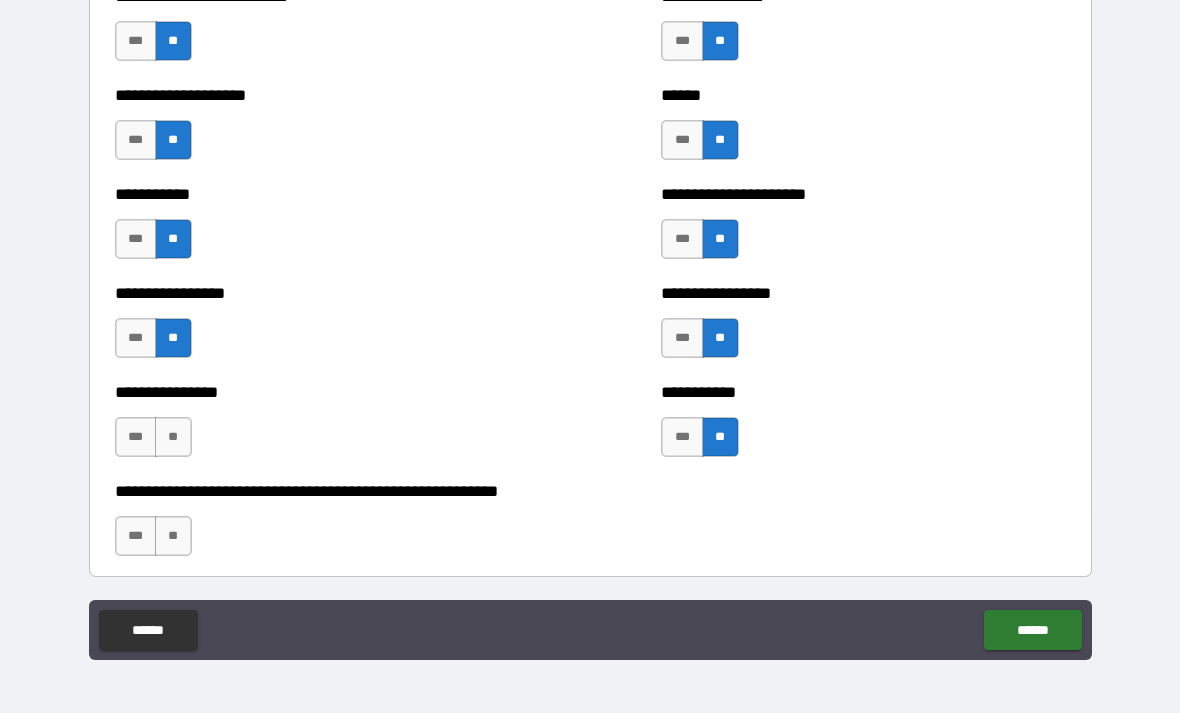 click on "**" at bounding box center [173, 437] 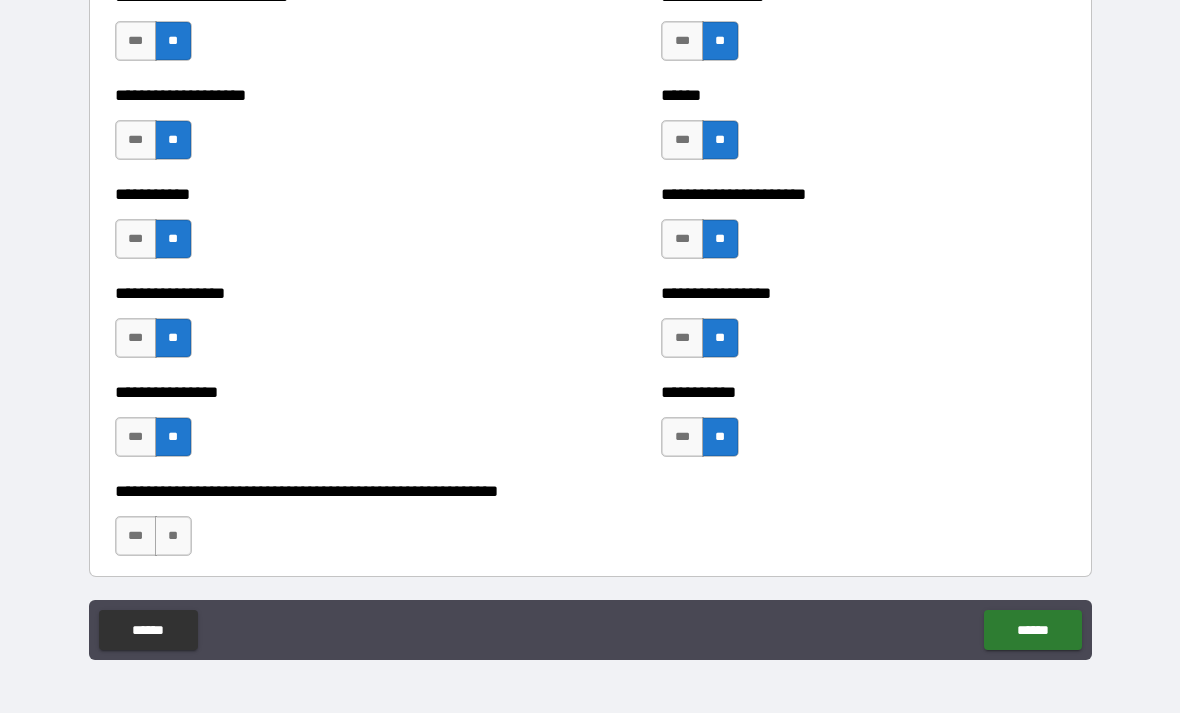 click on "**" at bounding box center [173, 536] 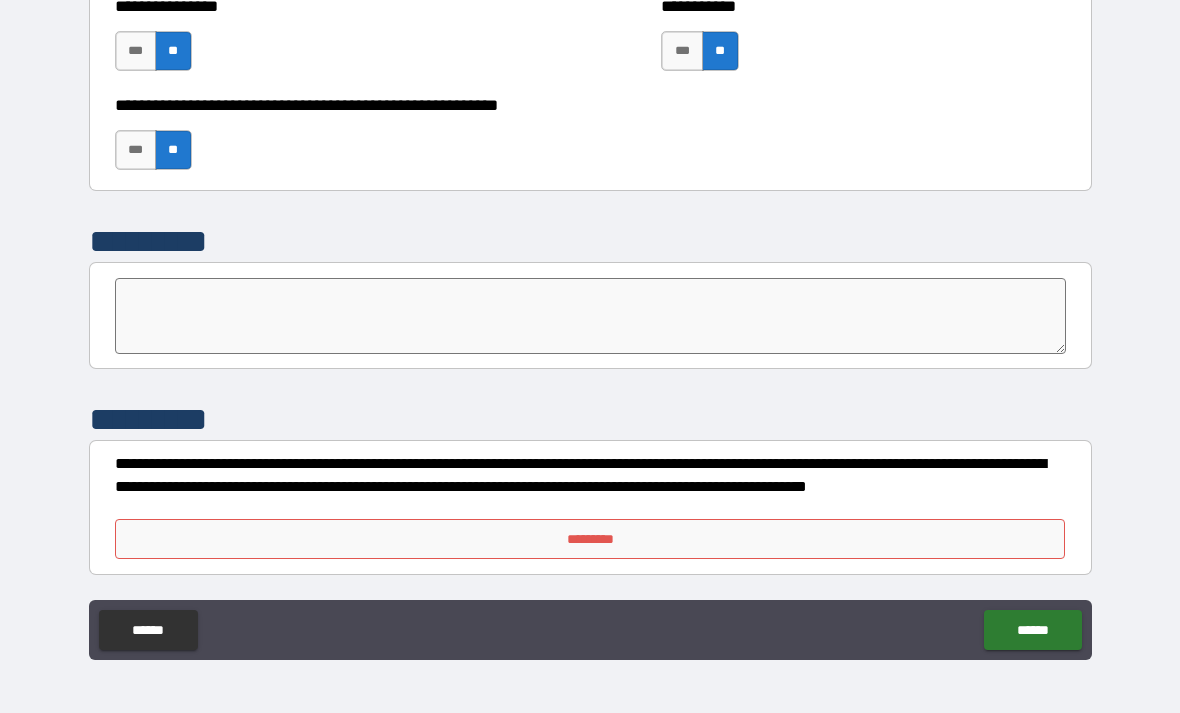 scroll, scrollTop: 6166, scrollLeft: 0, axis: vertical 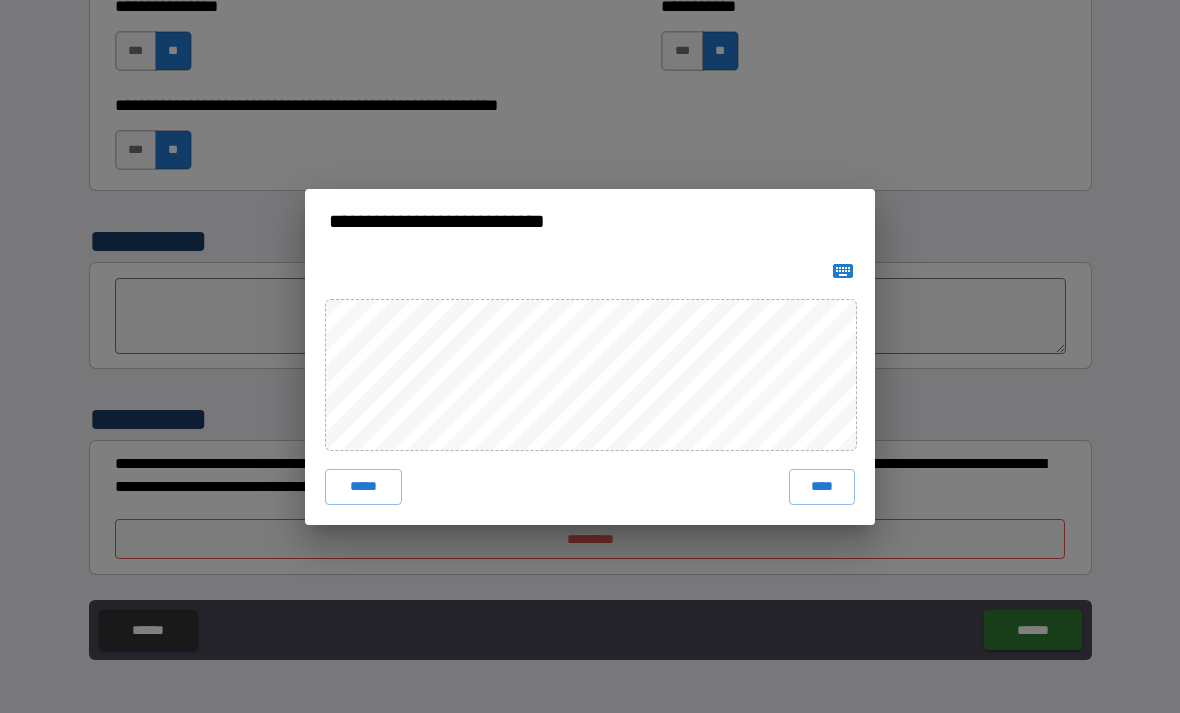 click on "****" at bounding box center (822, 487) 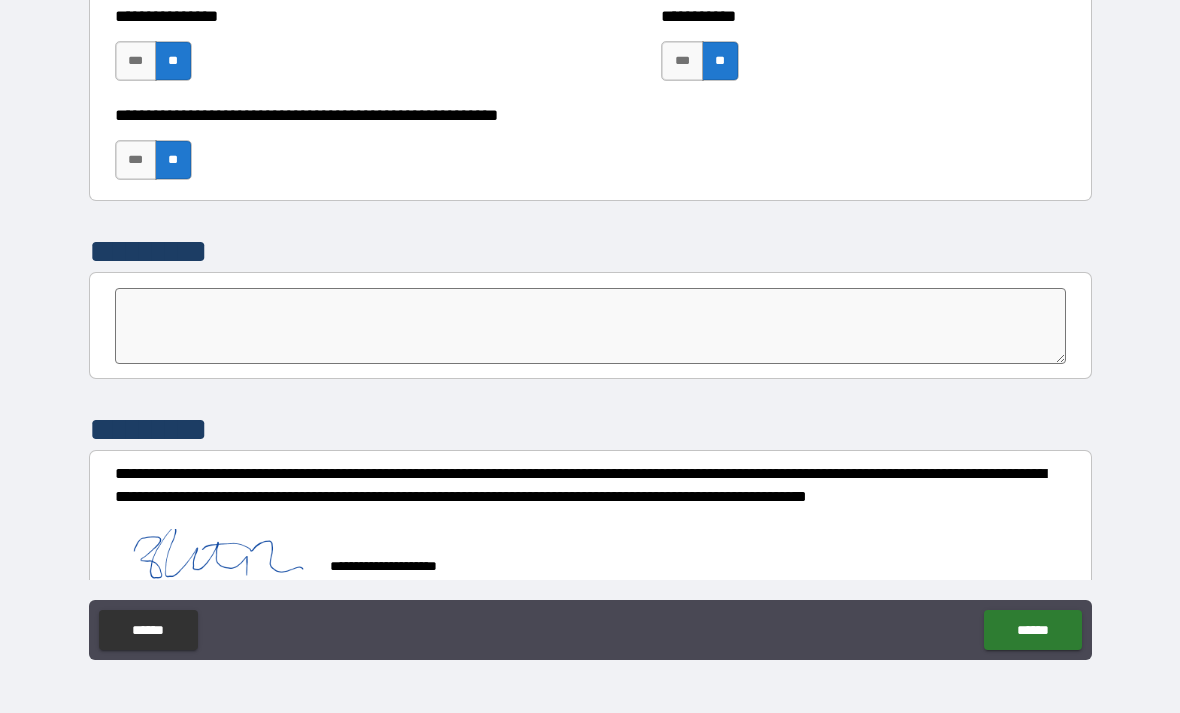 click on "******" at bounding box center (1032, 630) 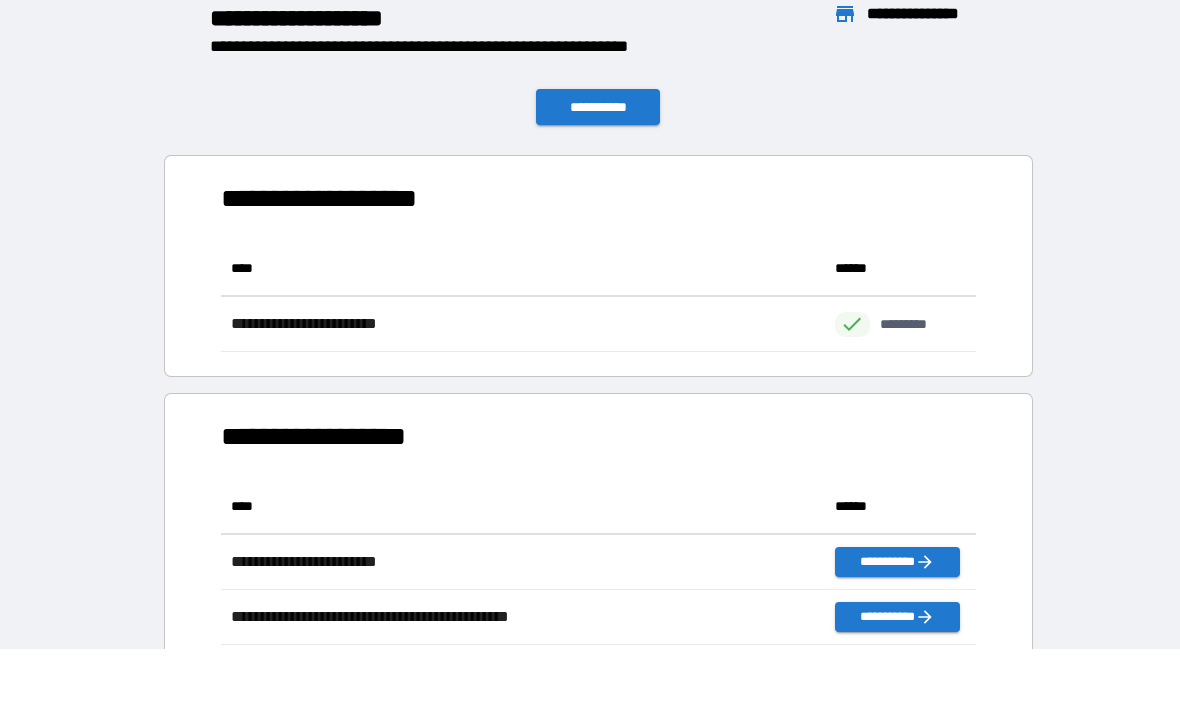 scroll, scrollTop: 111, scrollLeft: 755, axis: both 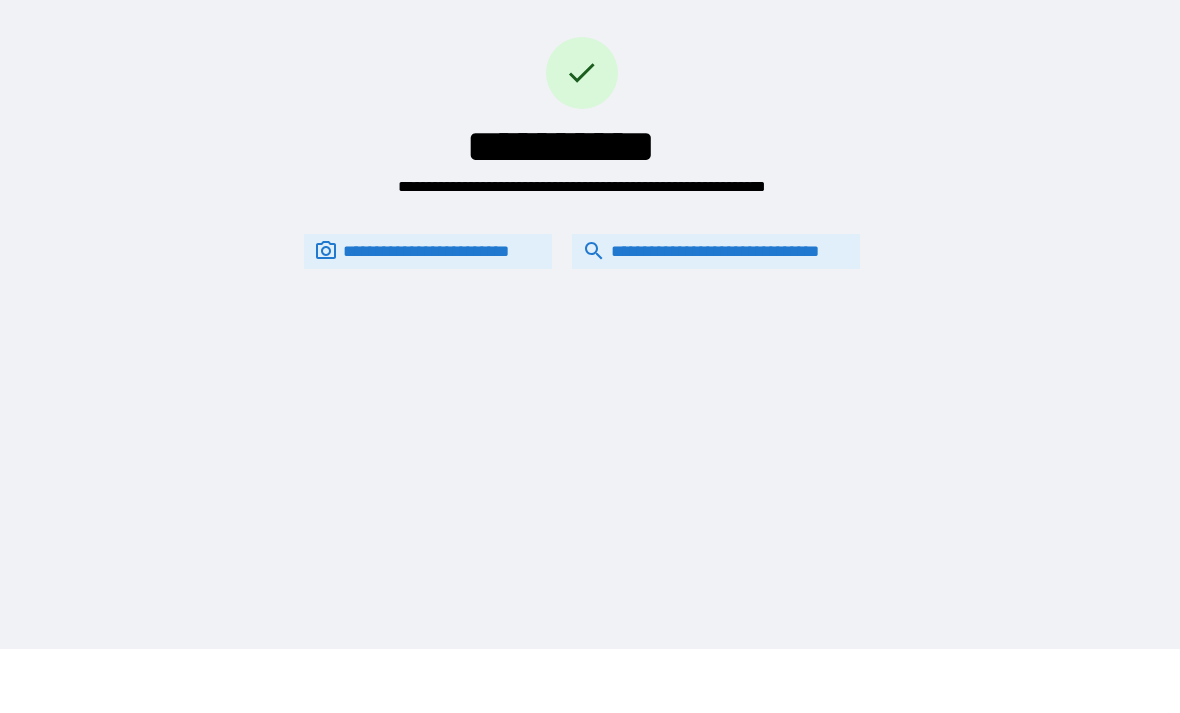 click on "**********" at bounding box center [716, 251] 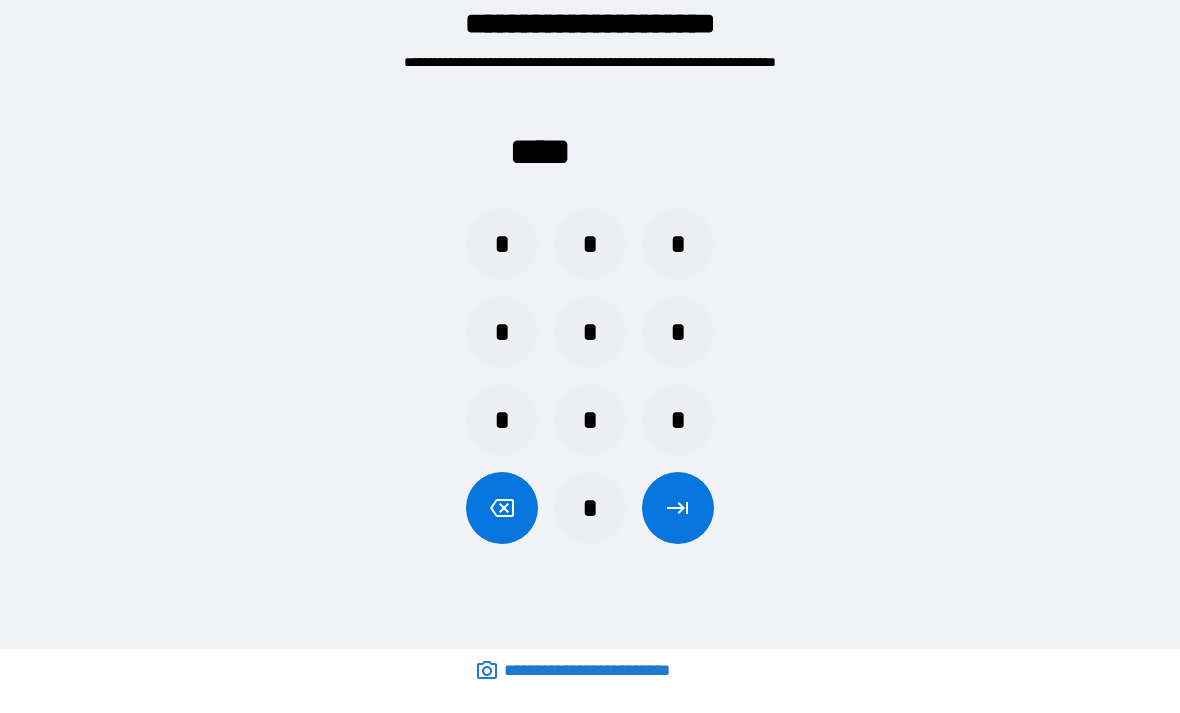 click on "*" at bounding box center [590, 244] 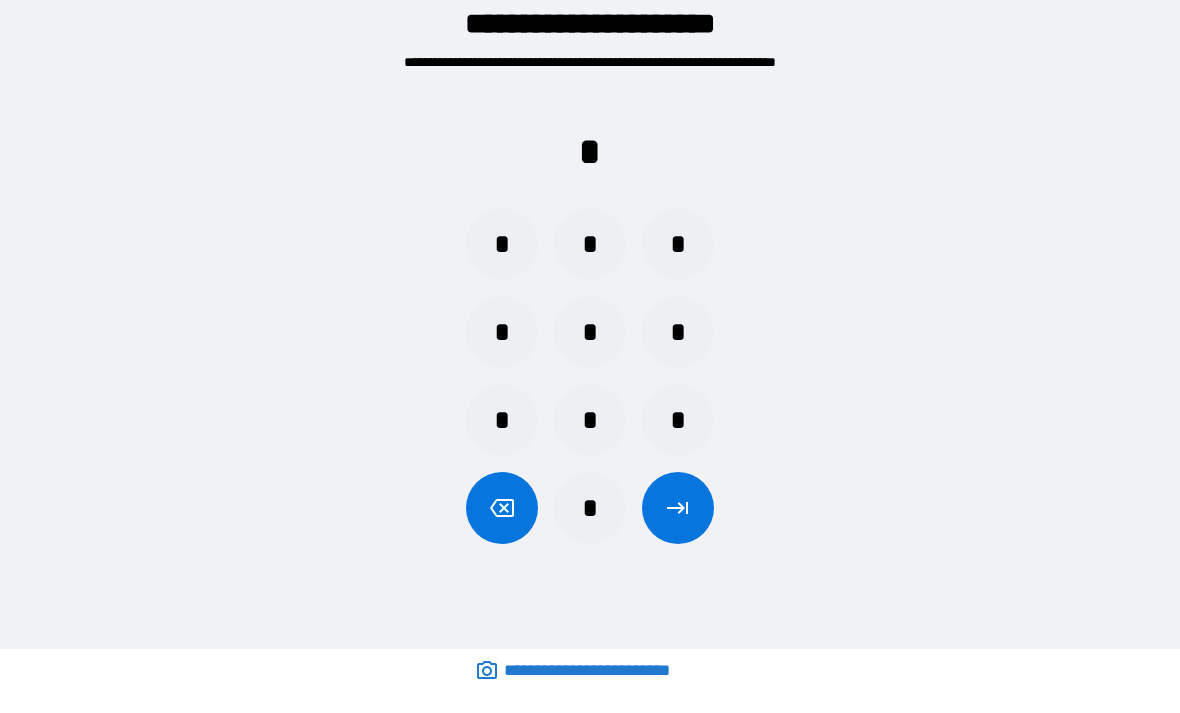 click on "*" at bounding box center [590, 332] 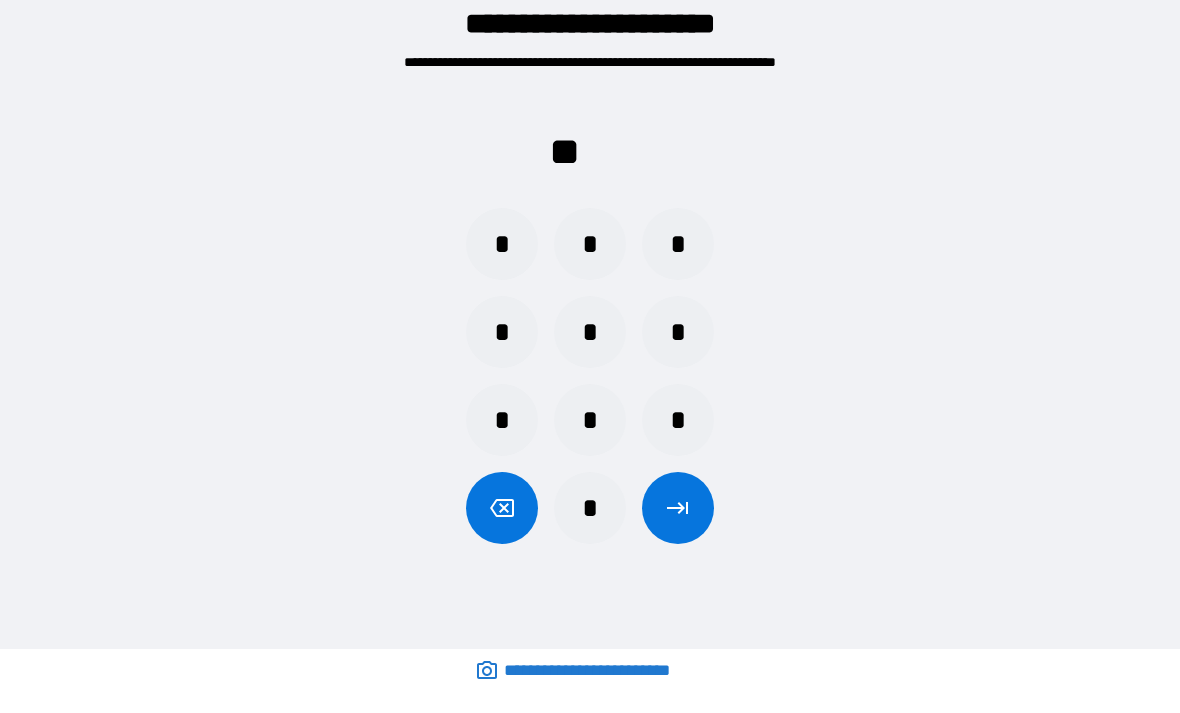 click on "*" at bounding box center (502, 244) 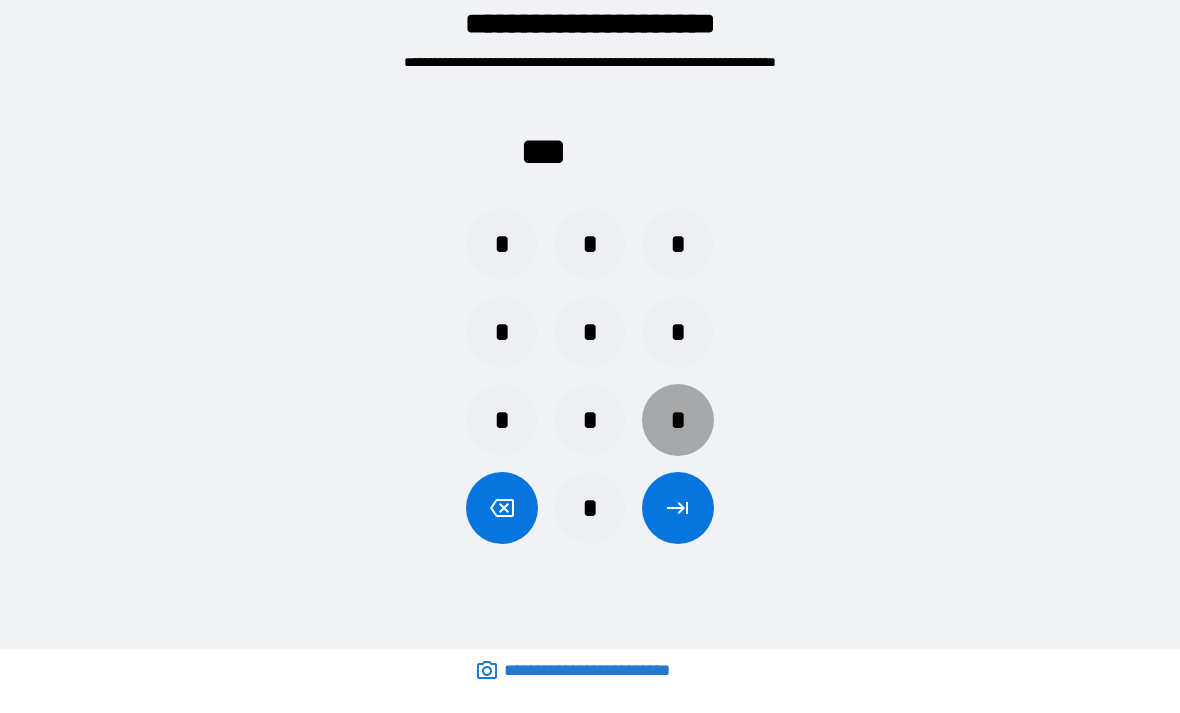 click on "*" at bounding box center [678, 420] 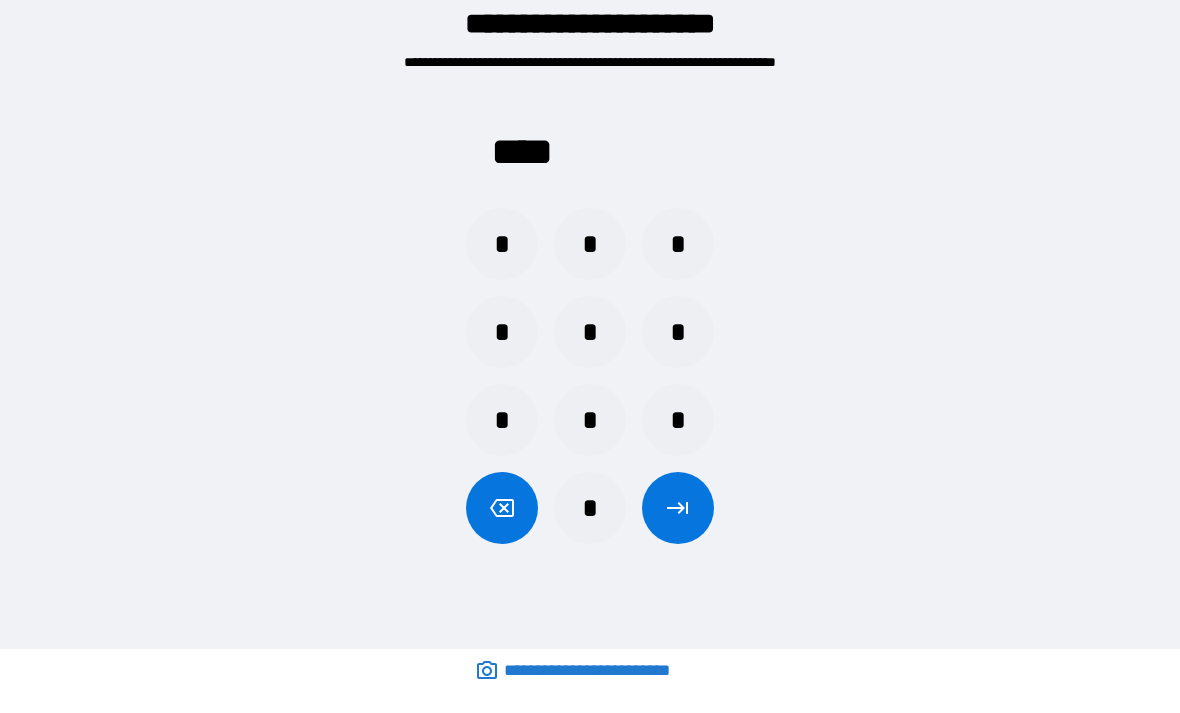click at bounding box center [678, 508] 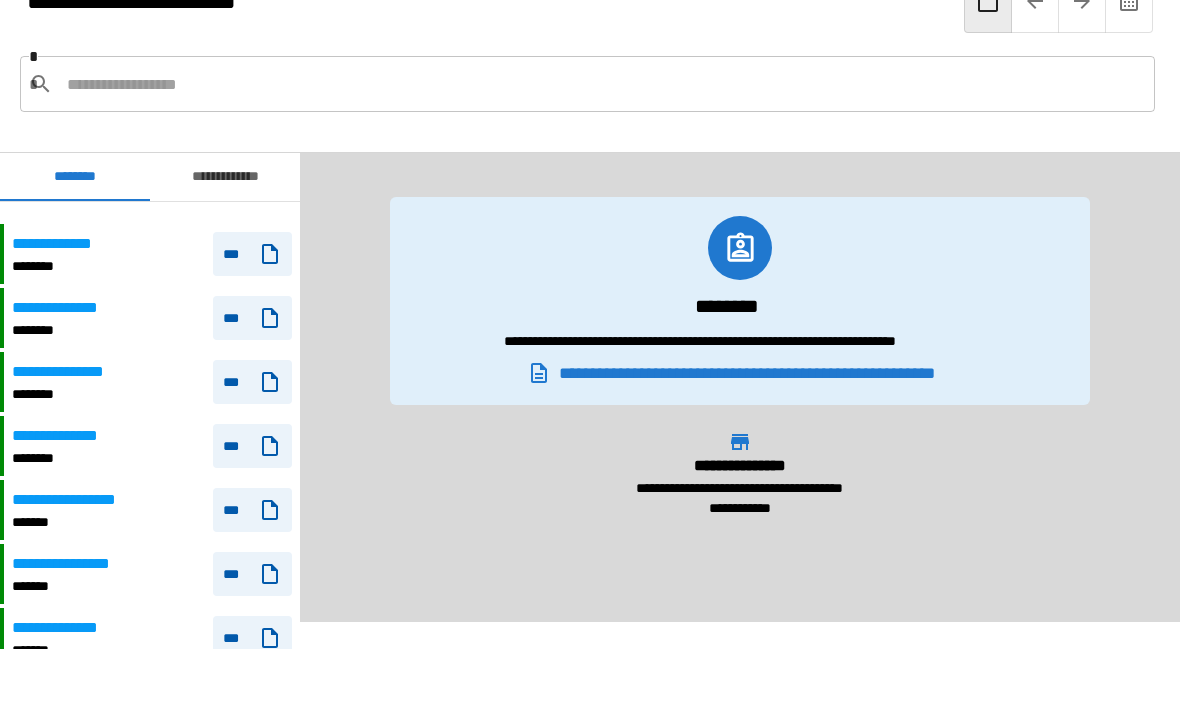 scroll, scrollTop: 752, scrollLeft: 0, axis: vertical 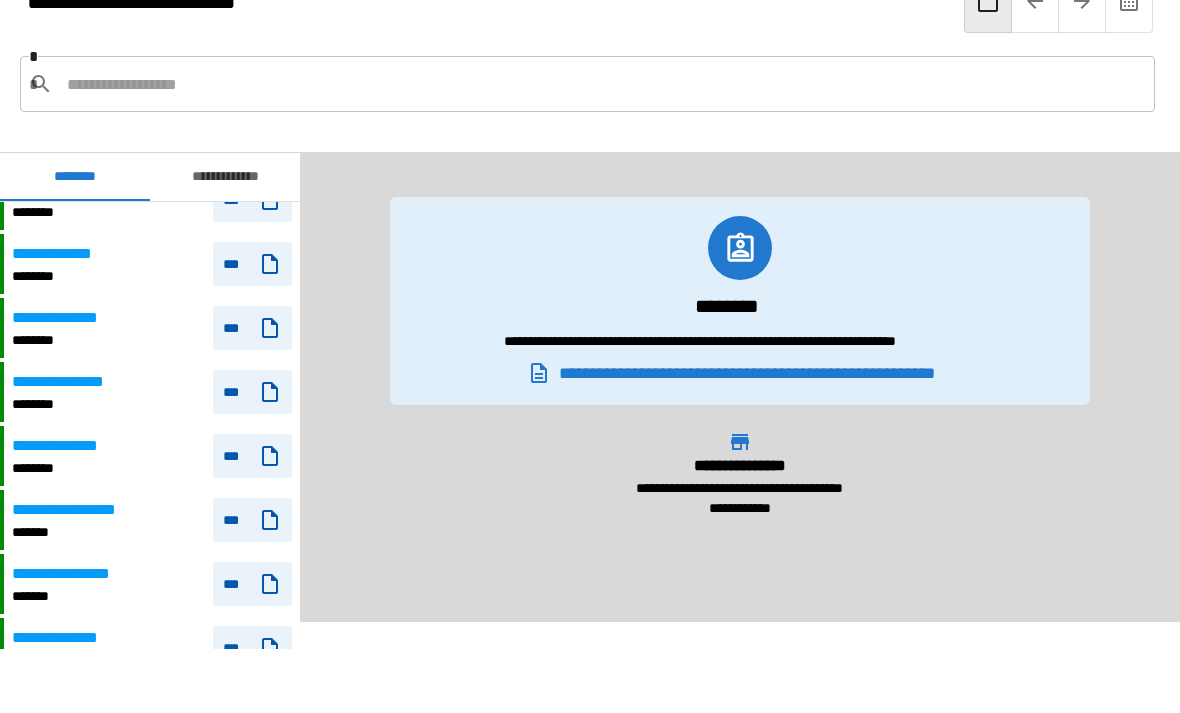 click 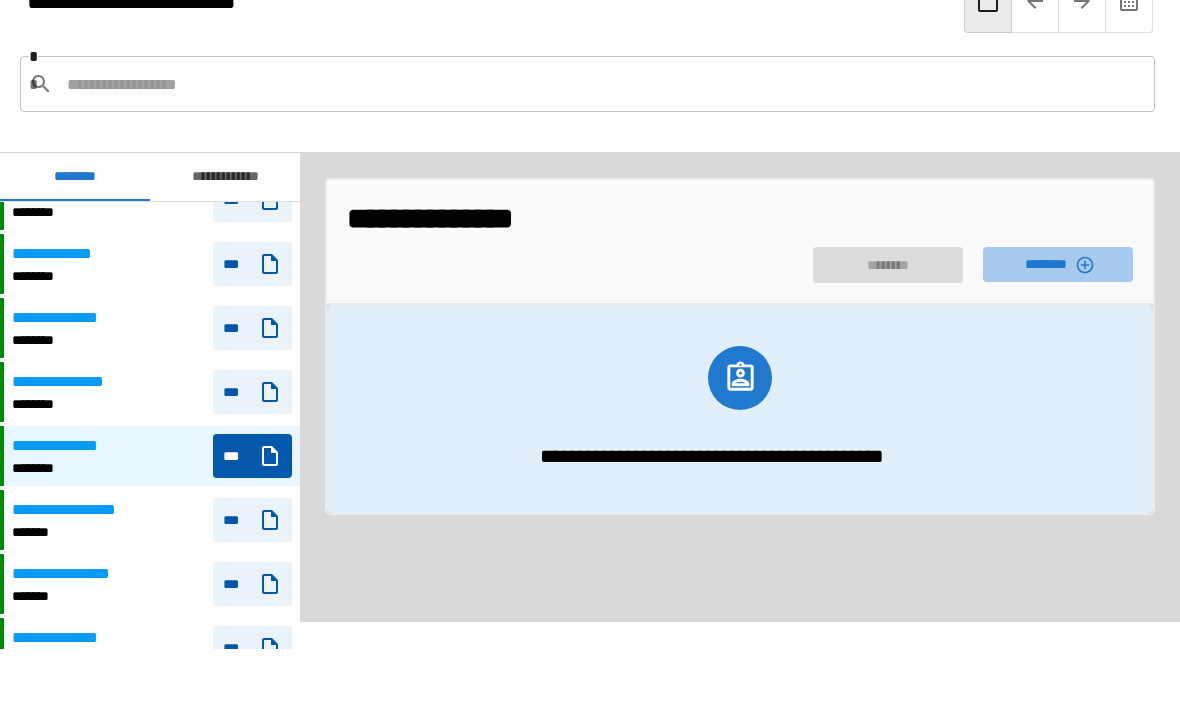 click on "********" at bounding box center (1058, 264) 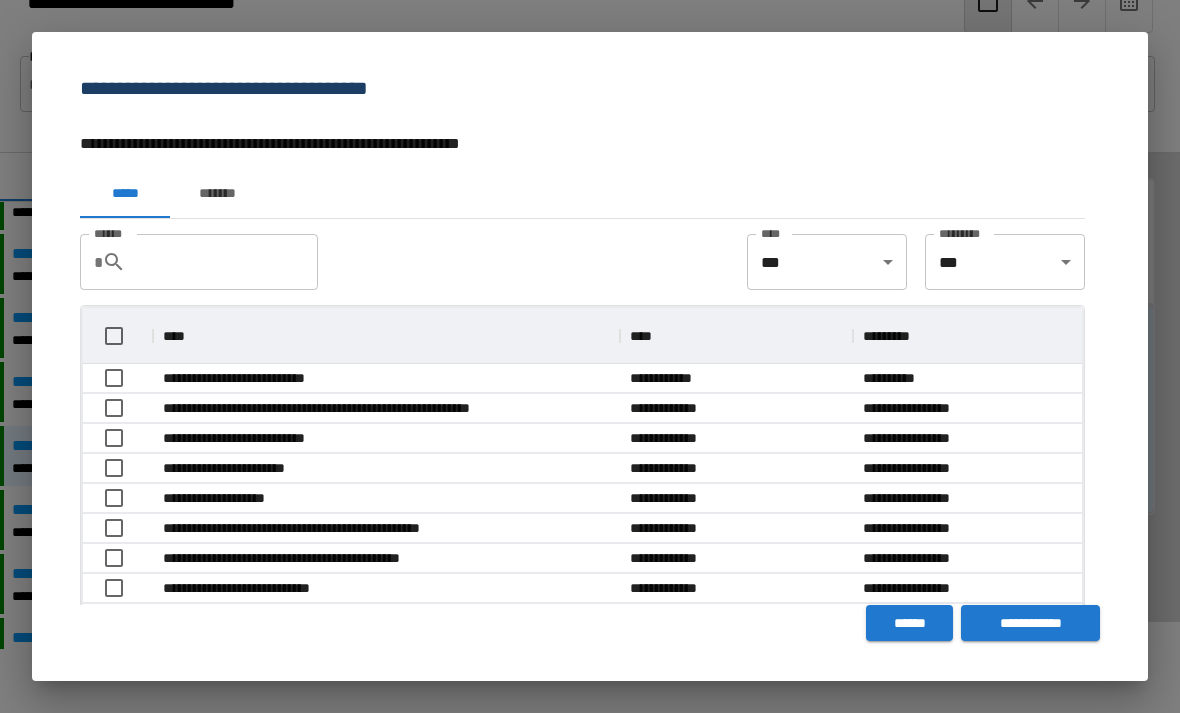 scroll, scrollTop: 356, scrollLeft: 999, axis: both 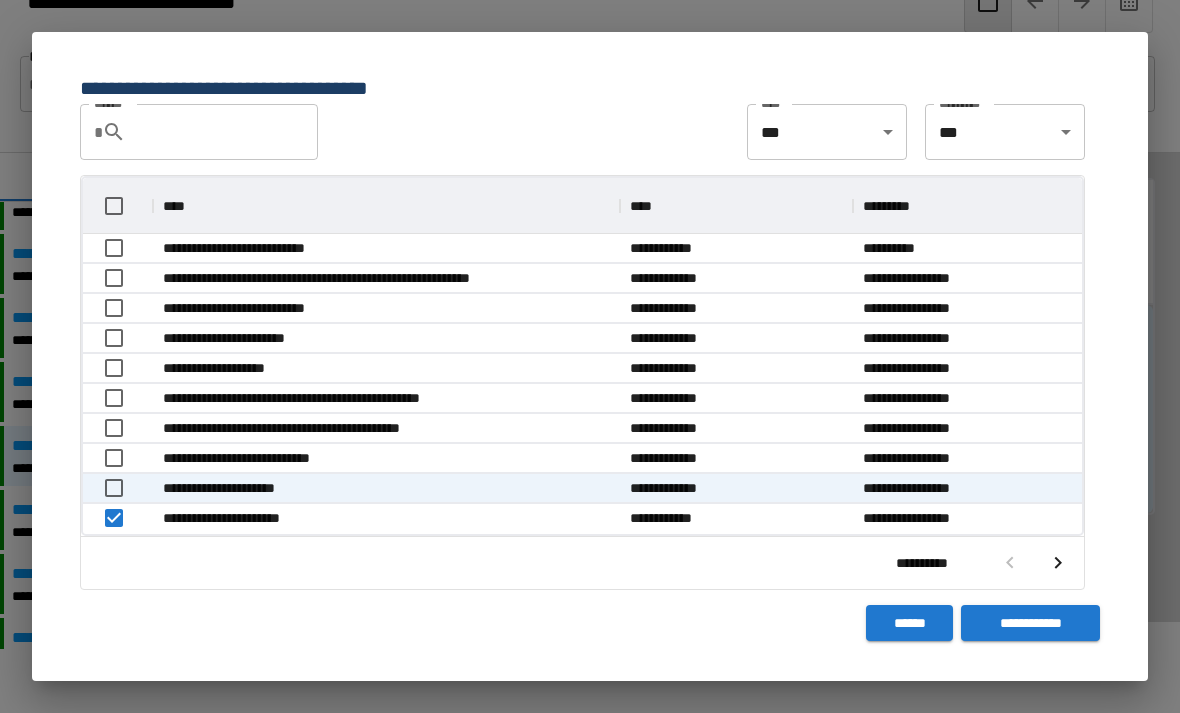 click on "**********" at bounding box center [1030, 623] 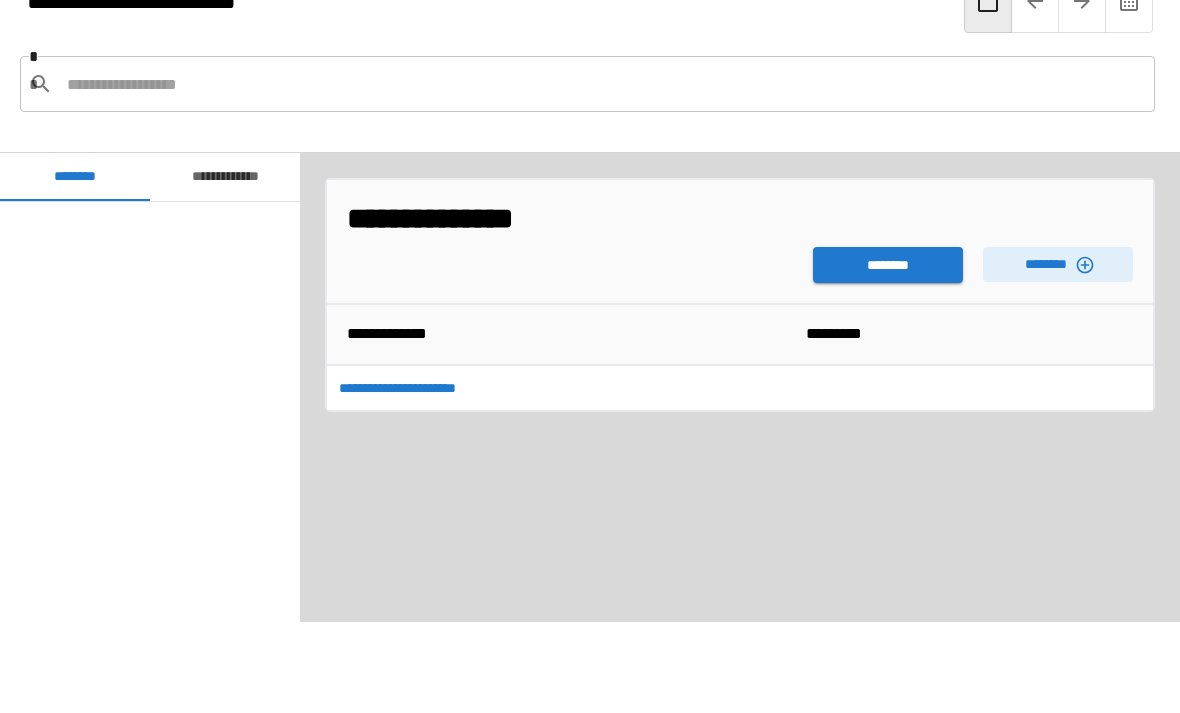 scroll, scrollTop: 900, scrollLeft: 0, axis: vertical 